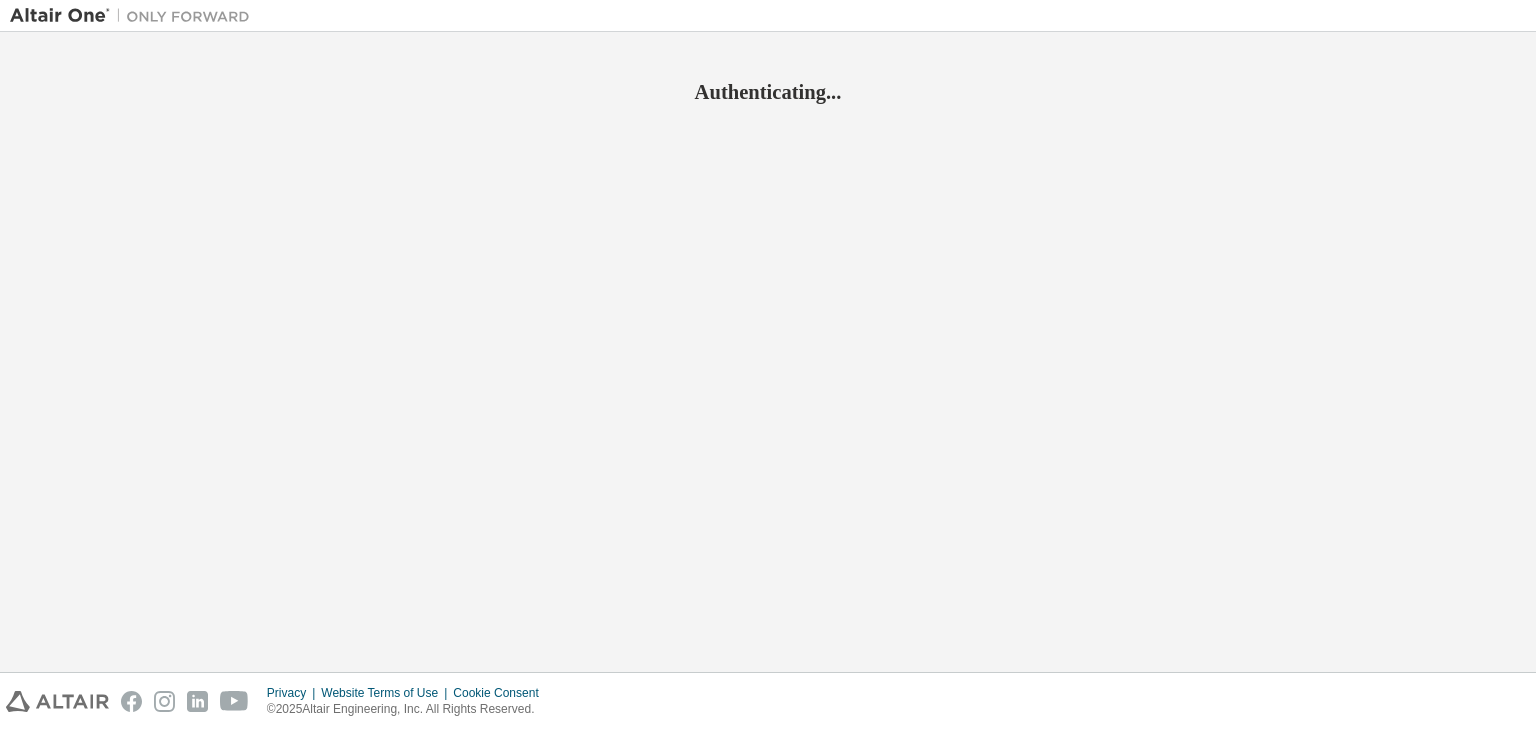 scroll, scrollTop: 0, scrollLeft: 0, axis: both 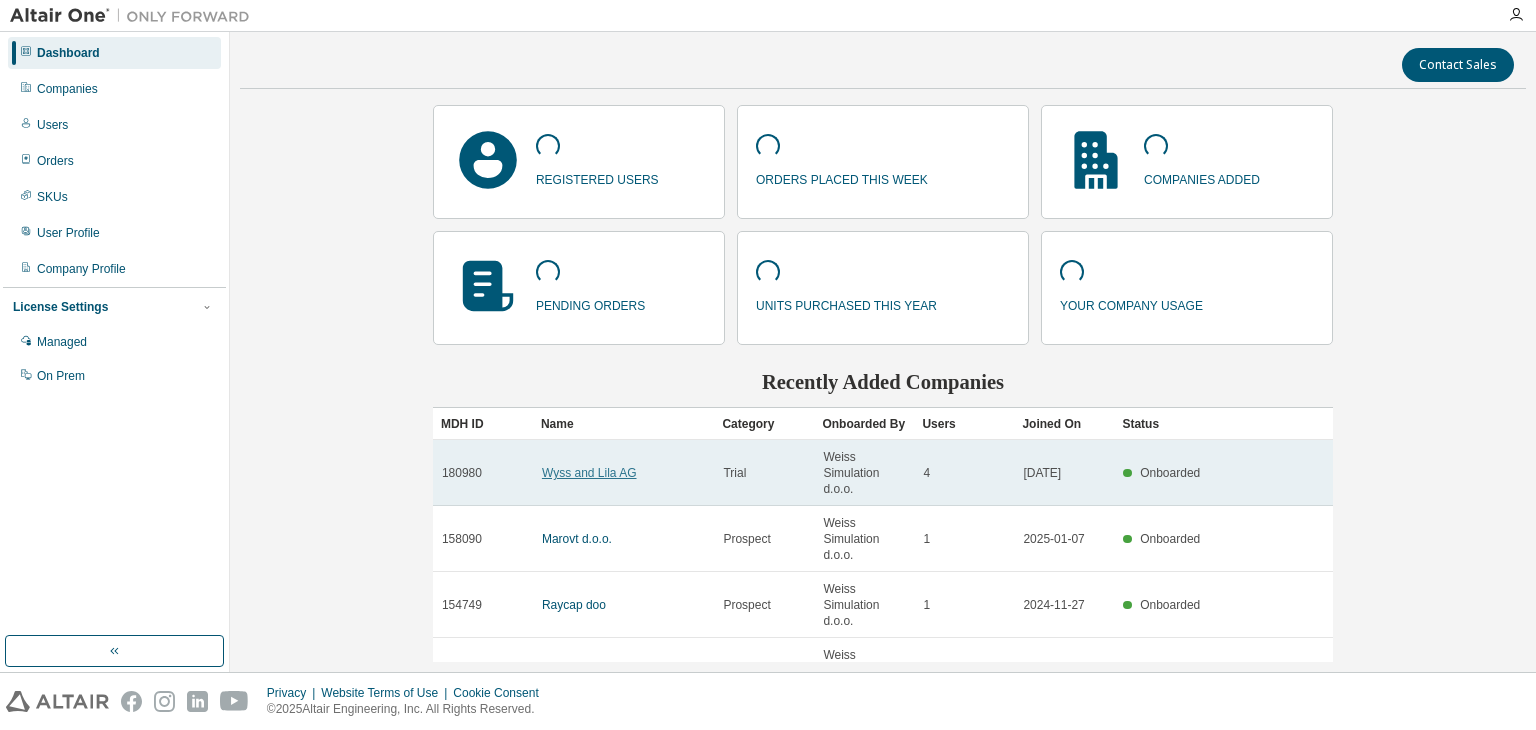 click on "Wyss and Lila AG" at bounding box center [589, 473] 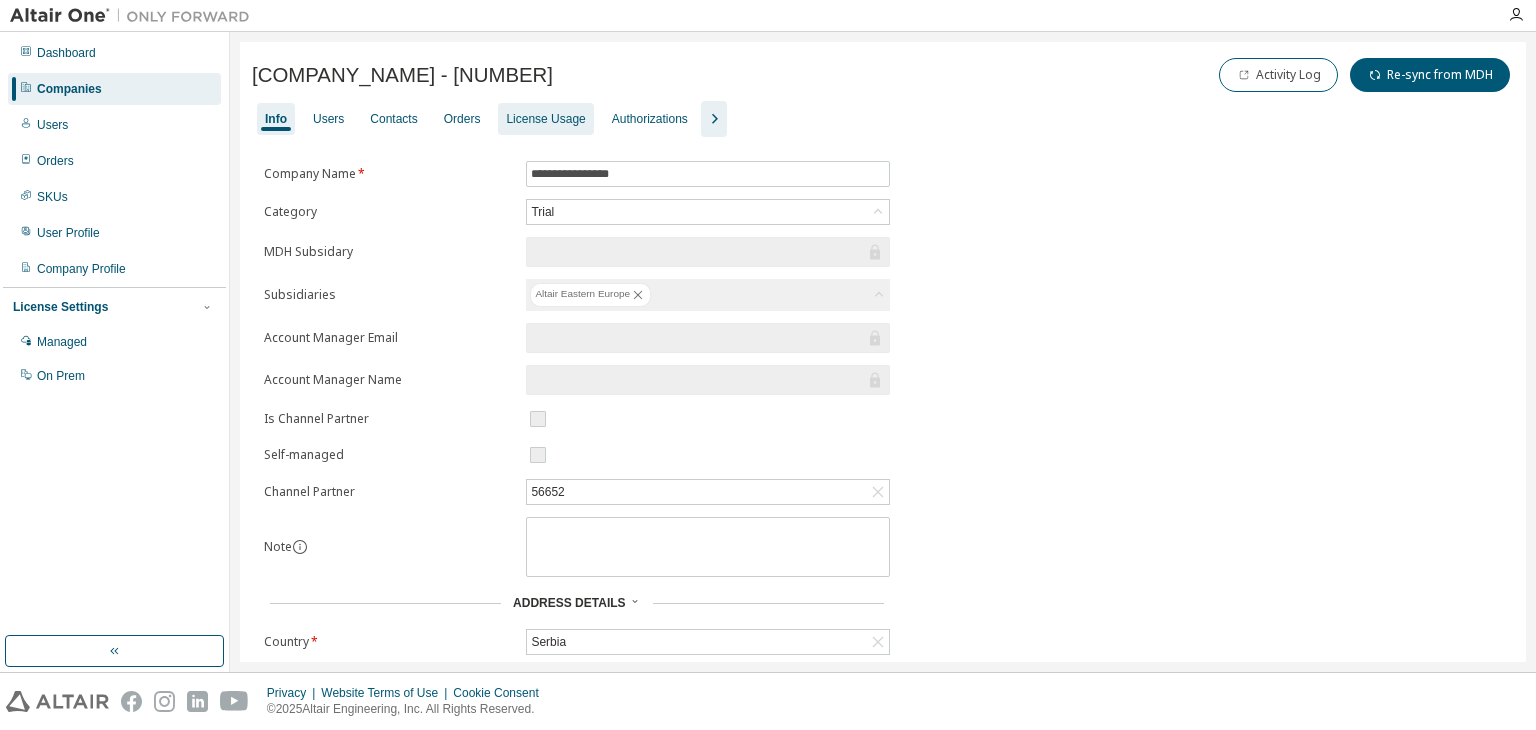click on "License Usage" at bounding box center [545, 119] 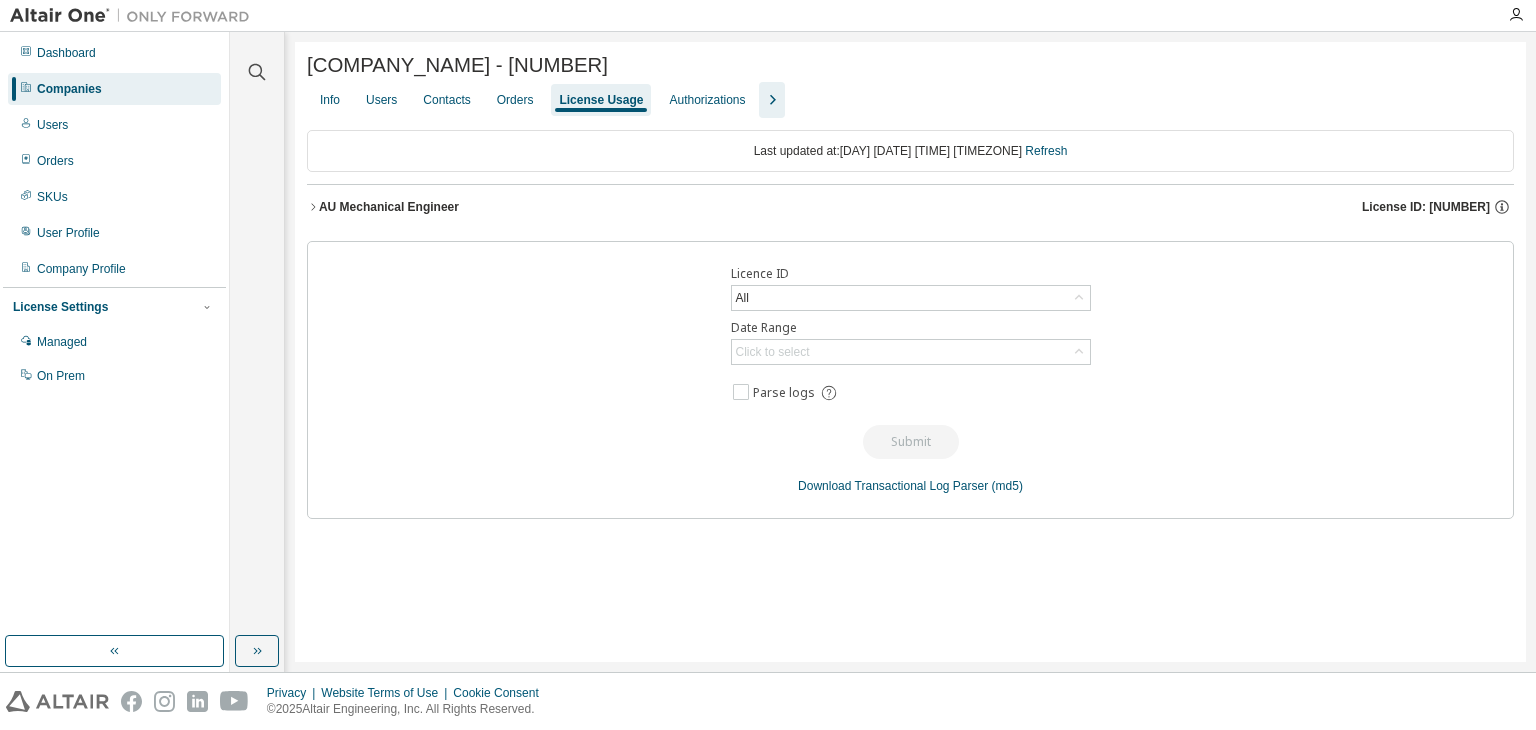 click 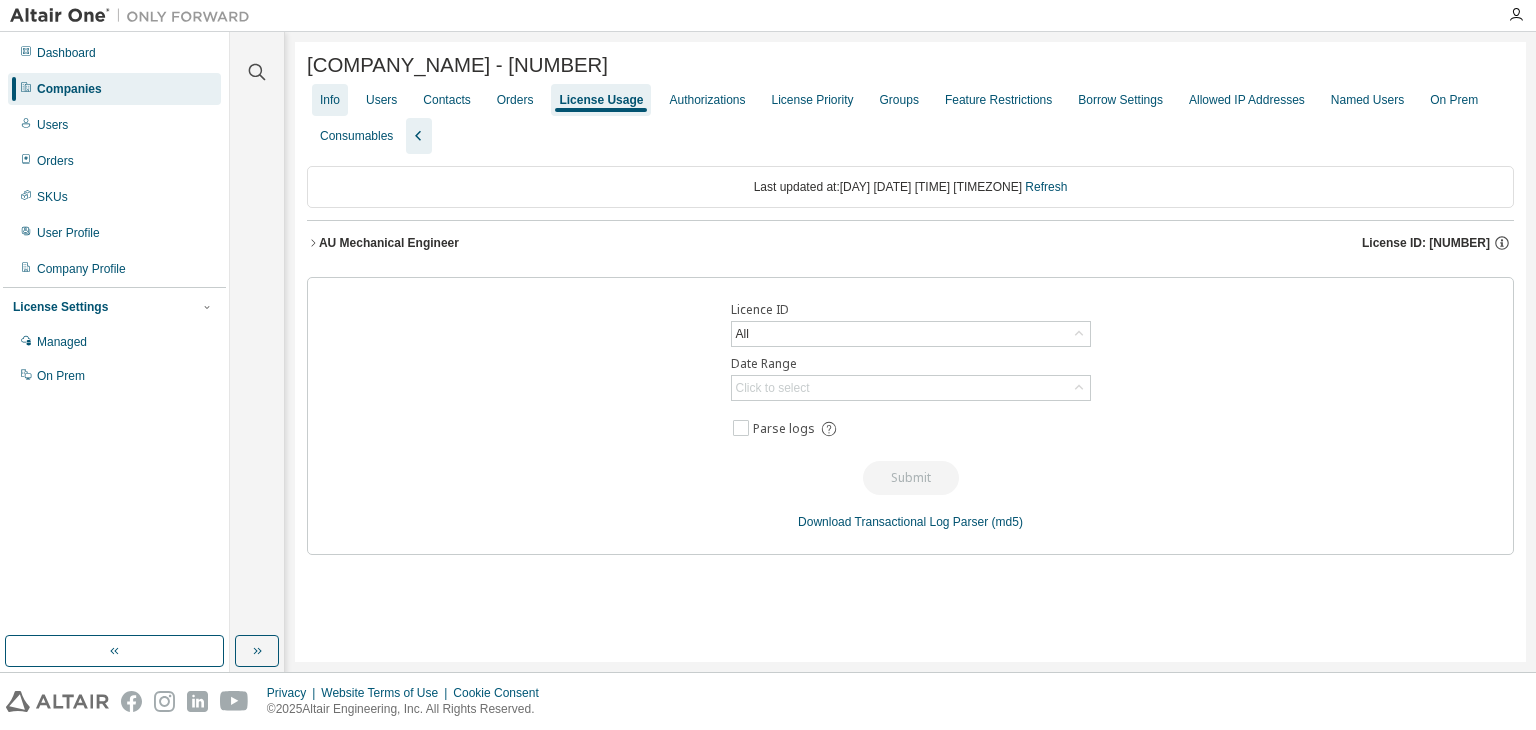 click on "Info" at bounding box center [330, 100] 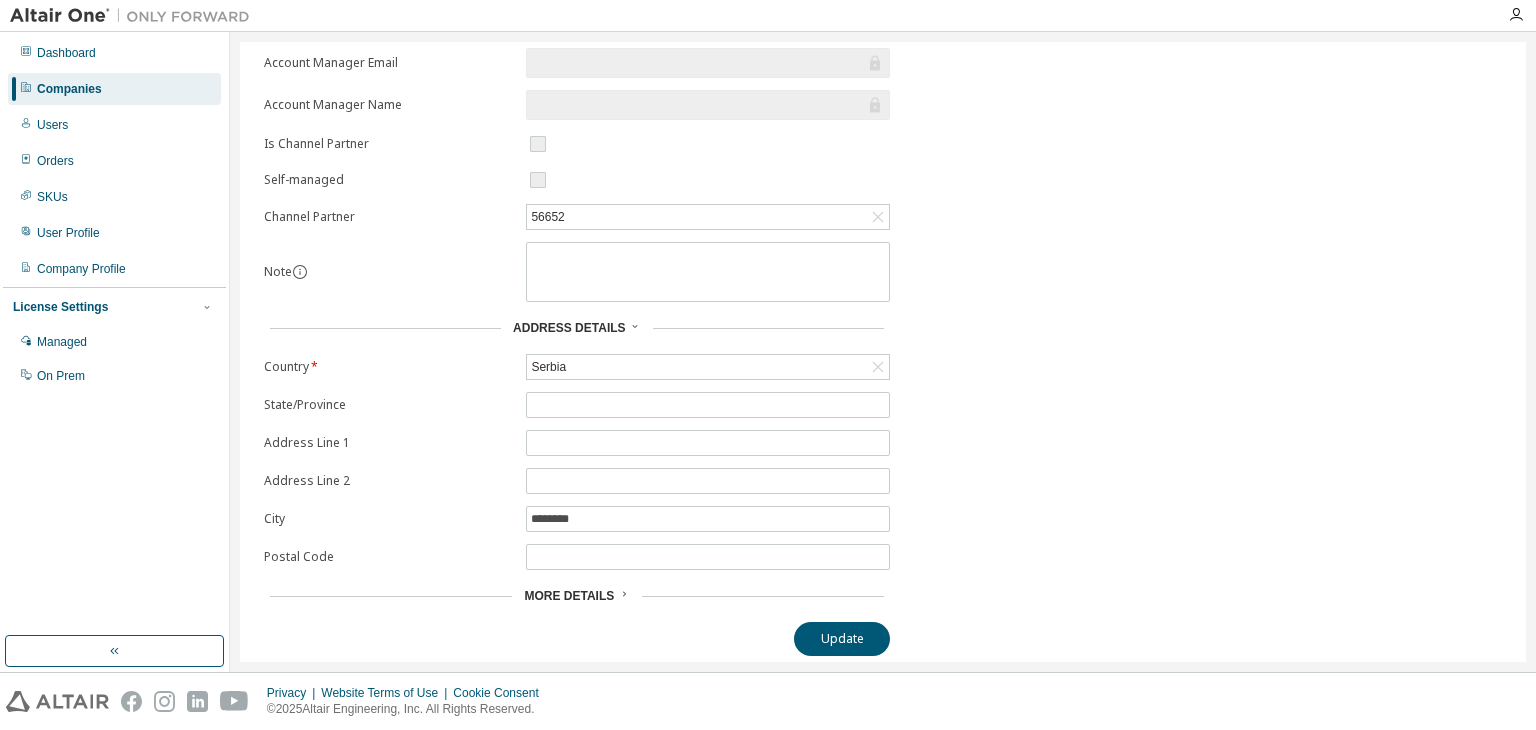 scroll, scrollTop: 0, scrollLeft: 0, axis: both 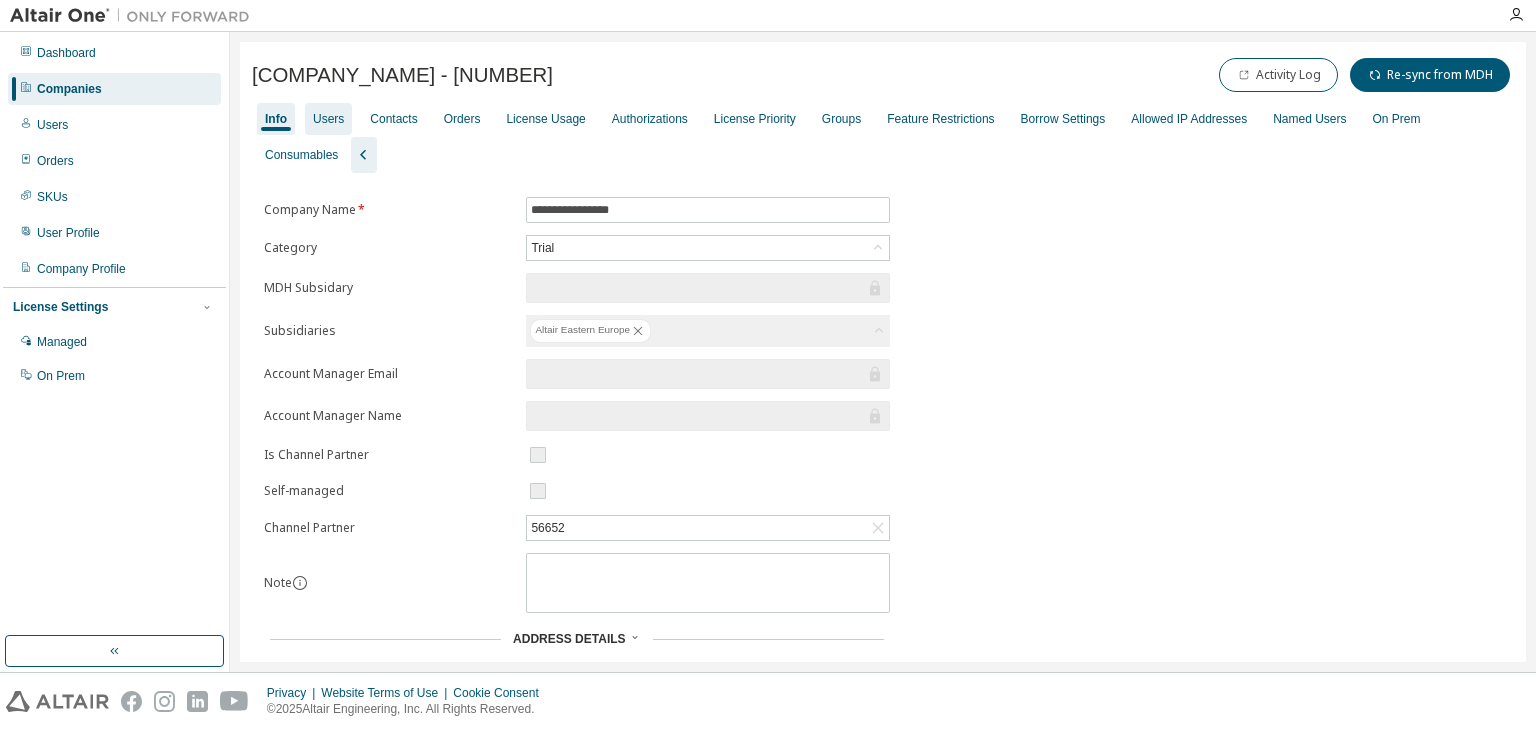 click on "Users" at bounding box center [328, 119] 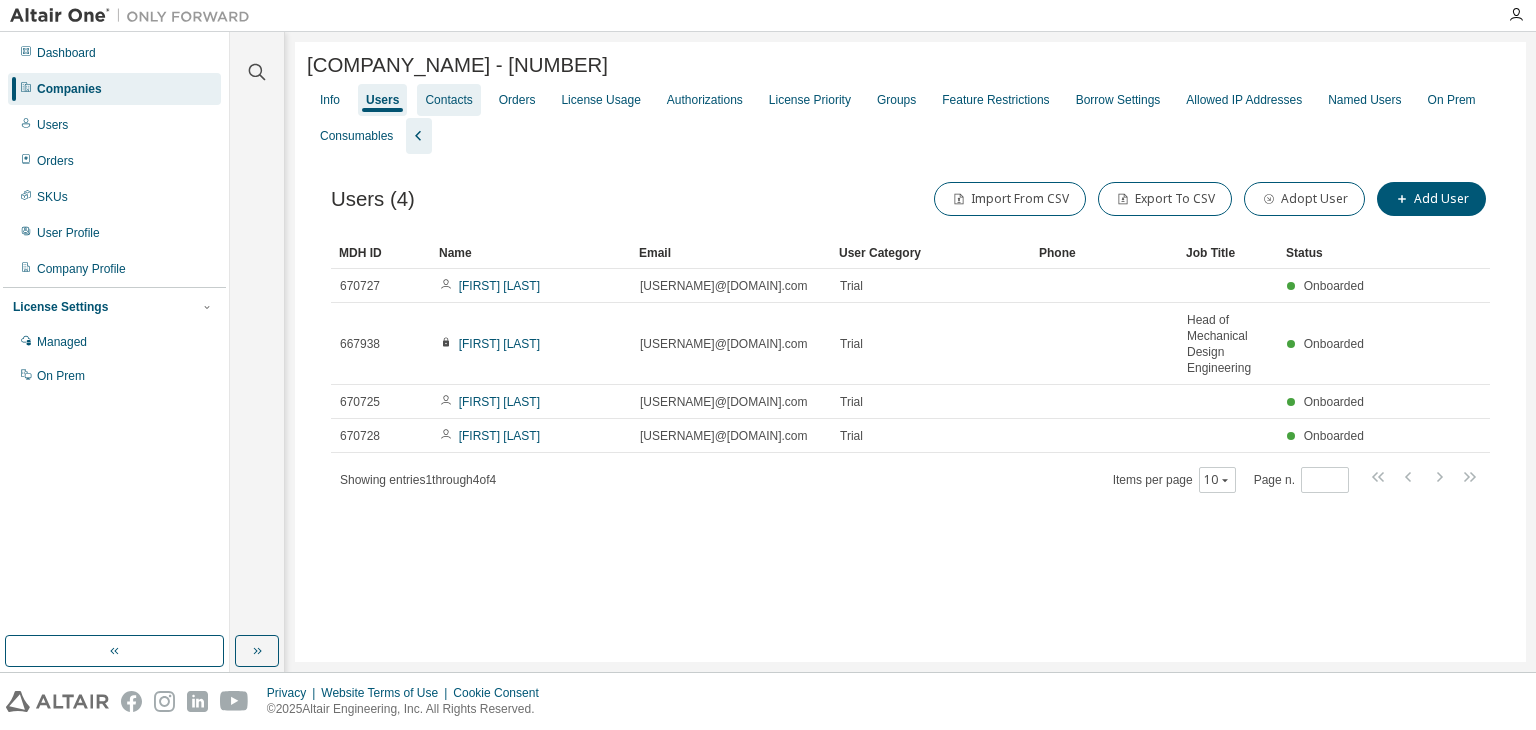 click on "Contacts" at bounding box center (448, 100) 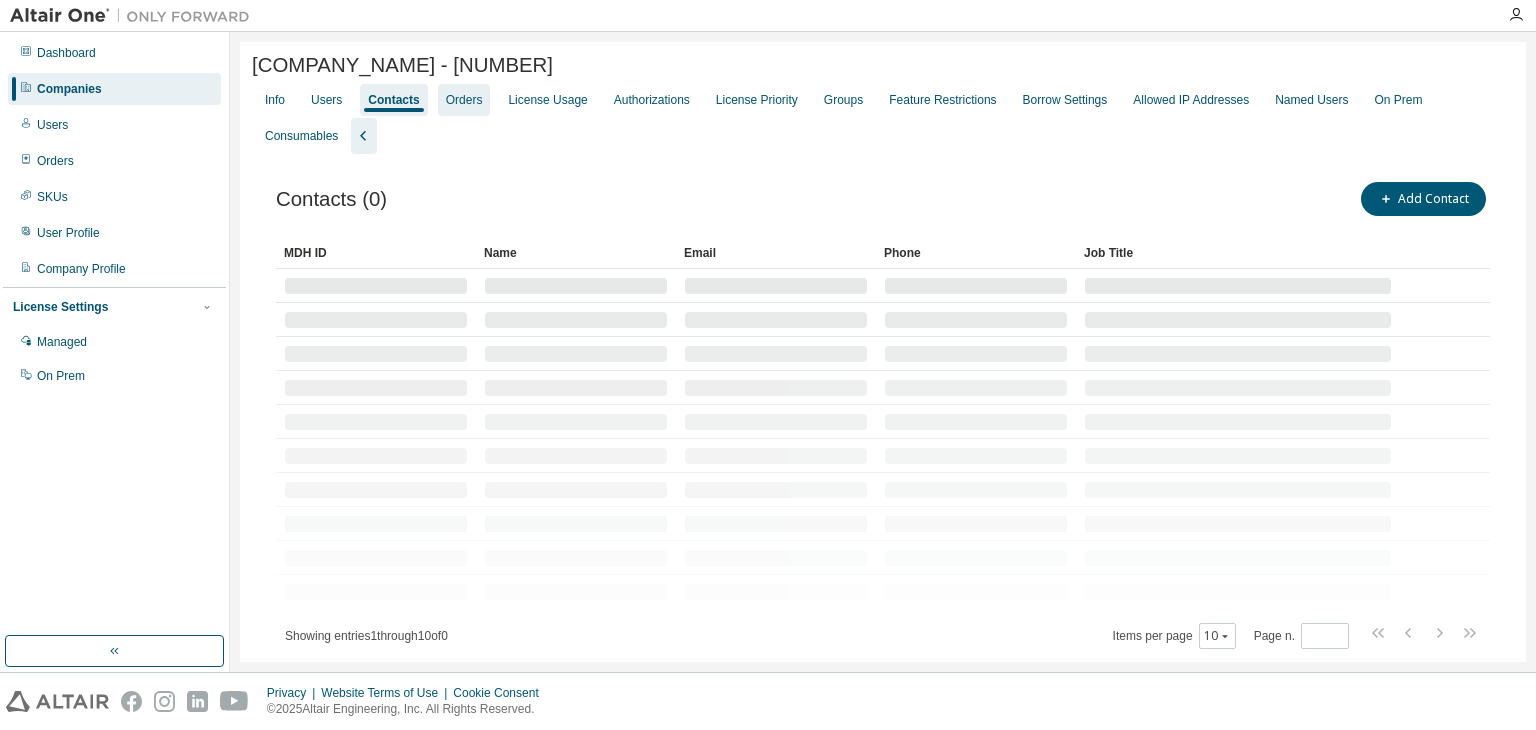 click on "Orders" at bounding box center (464, 100) 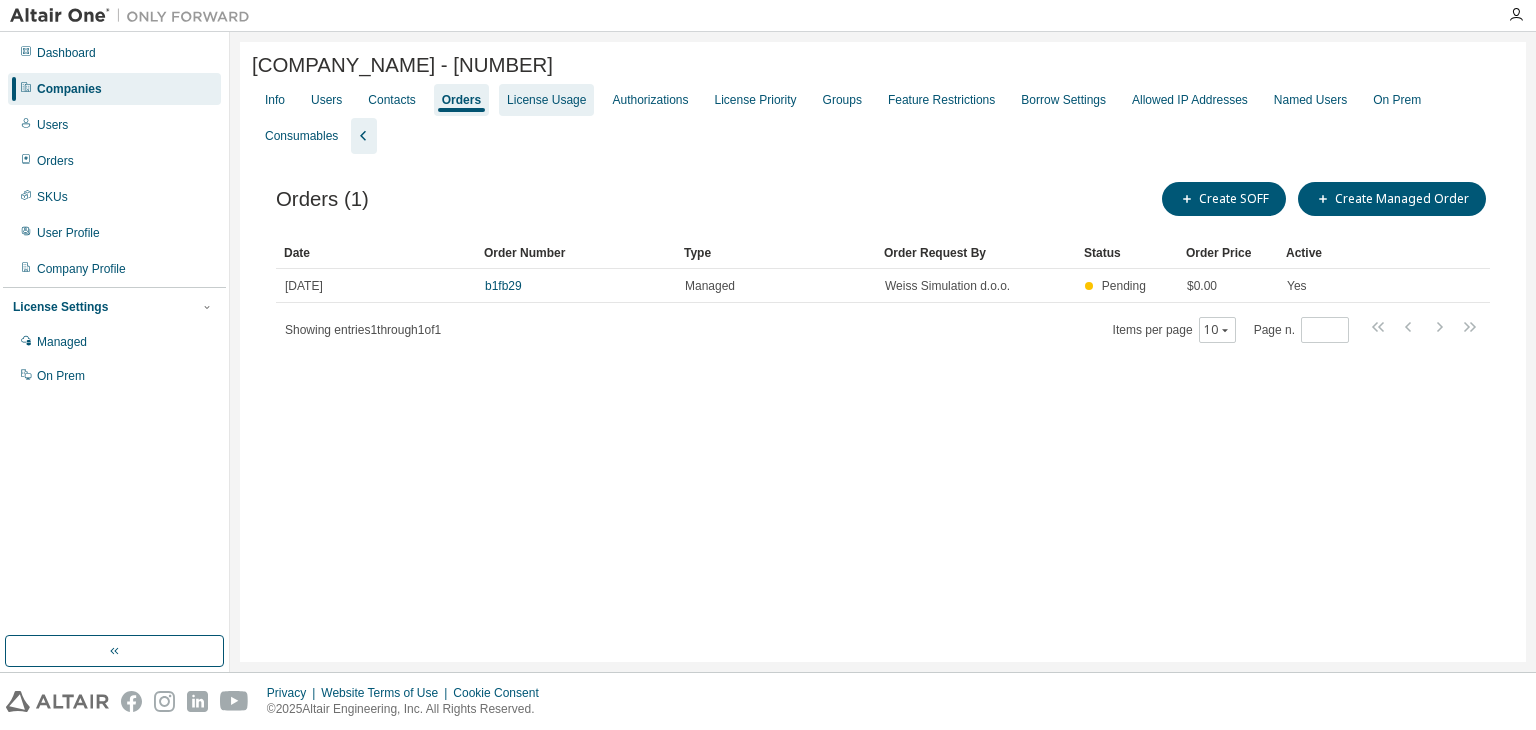 click on "License Usage" at bounding box center [546, 100] 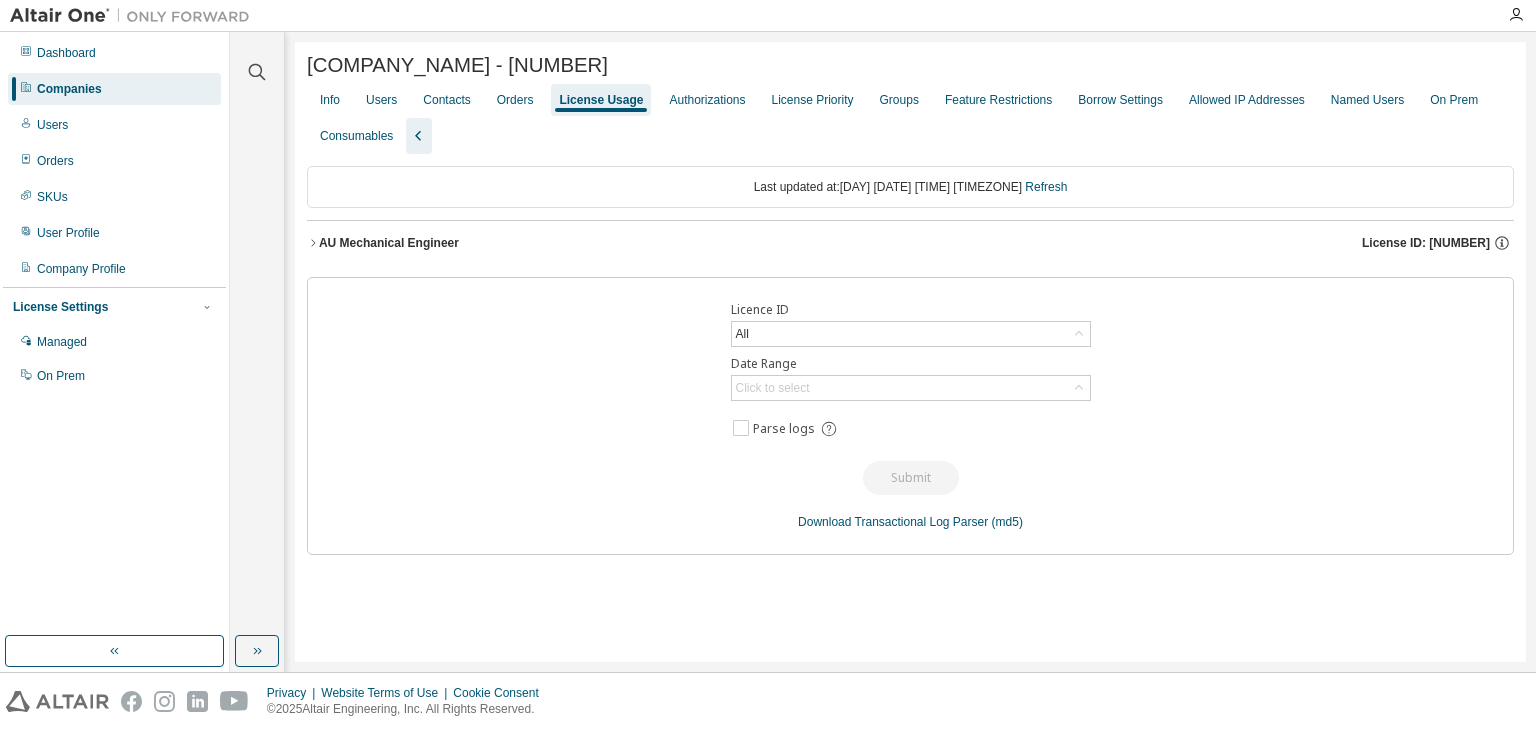 click 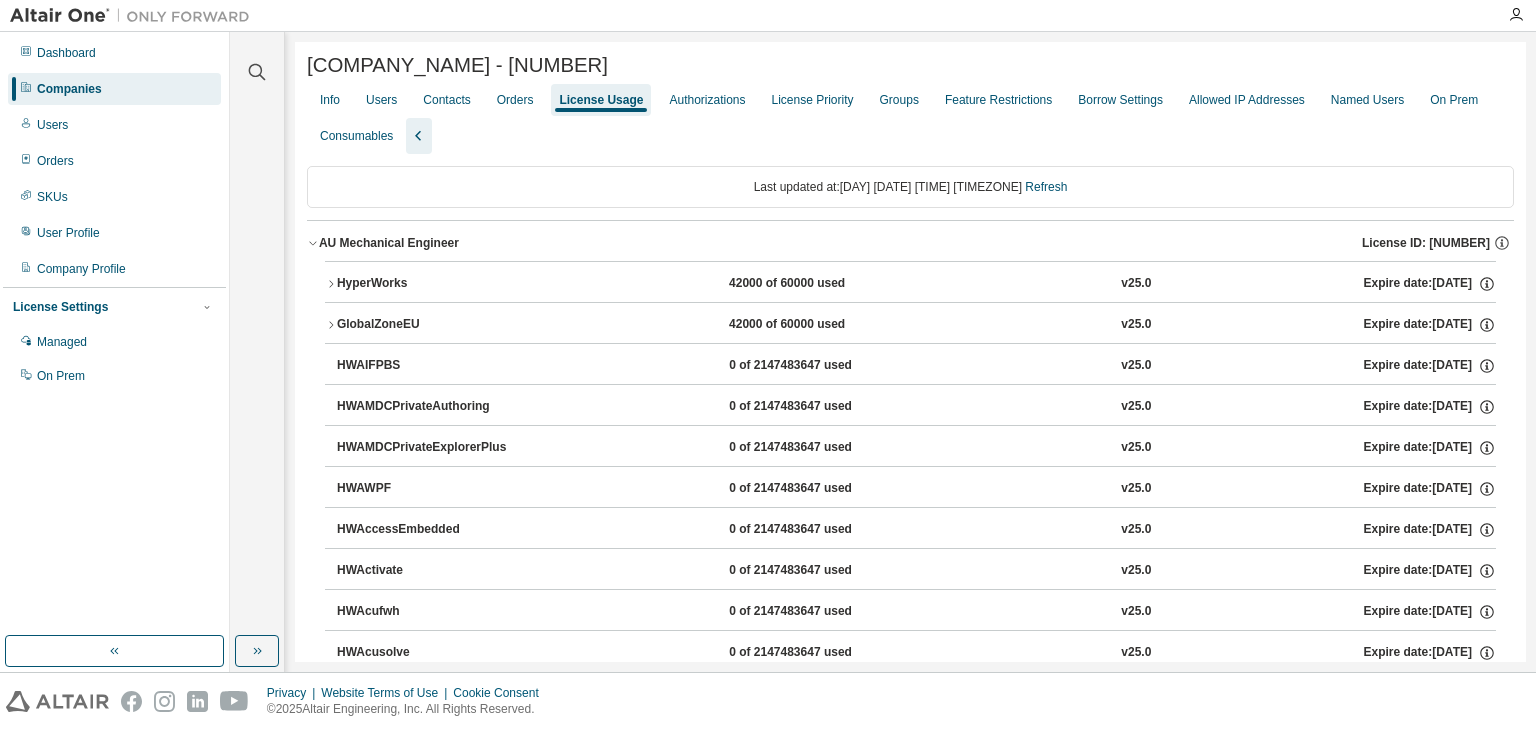 click on "42000 of 60000 used" at bounding box center [819, 284] 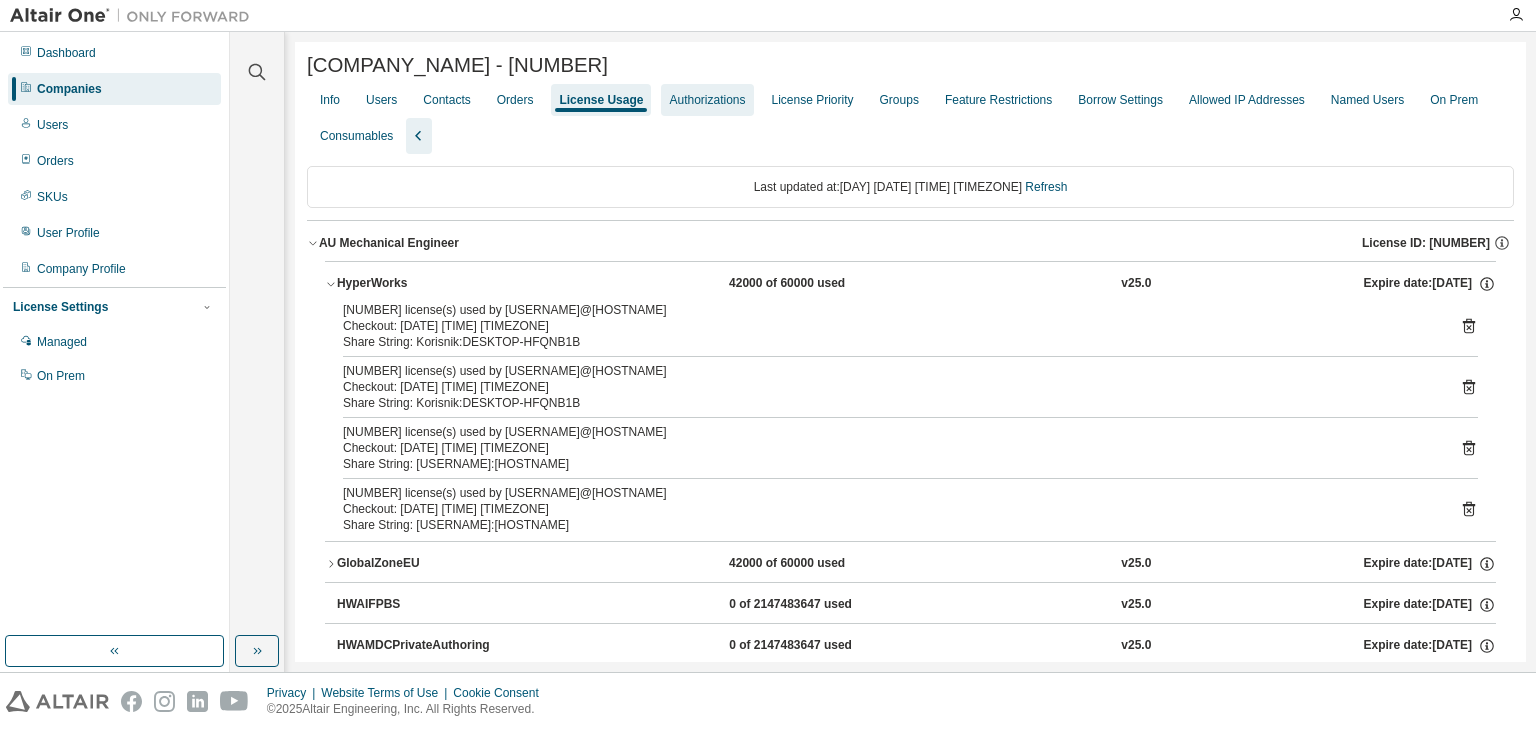 click on "Authorizations" at bounding box center (707, 100) 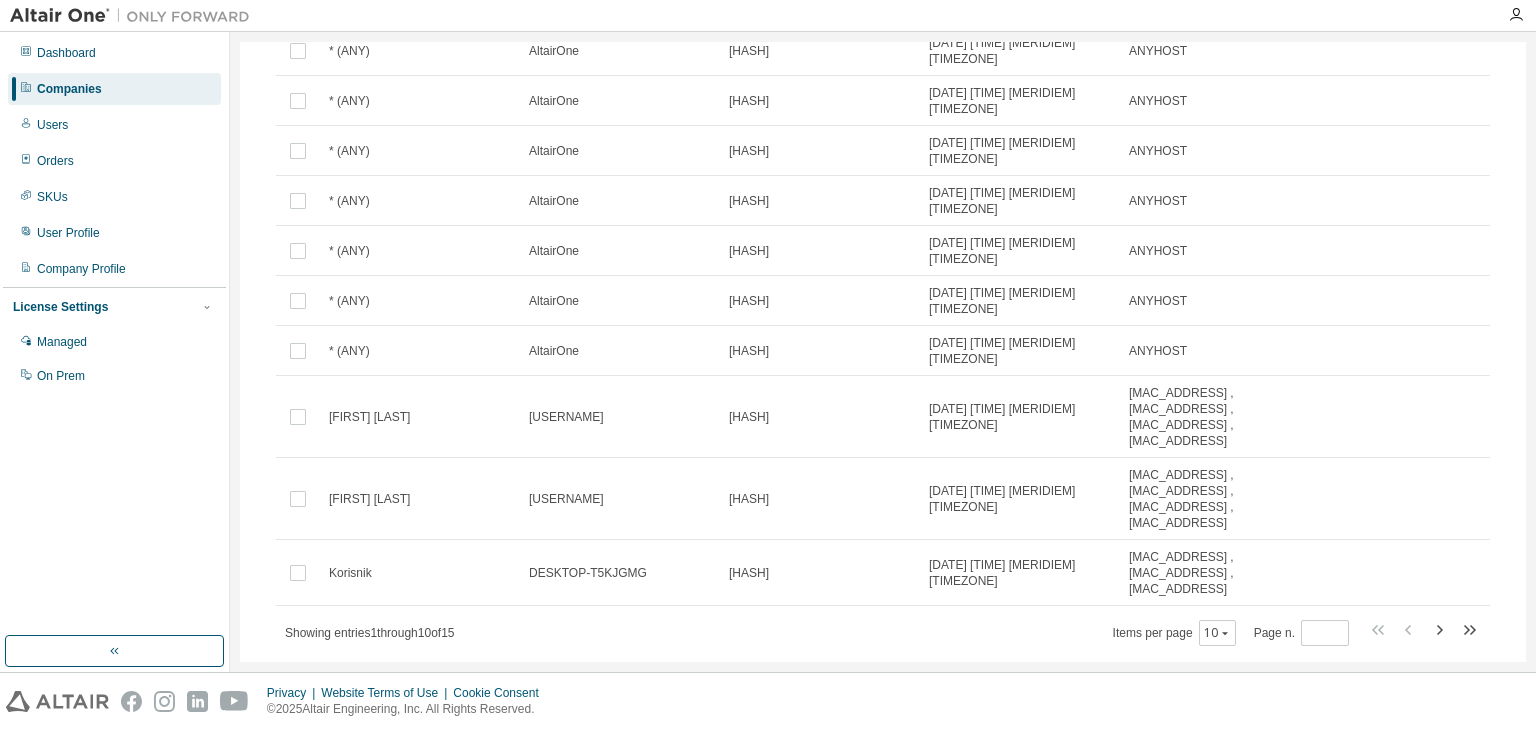 scroll, scrollTop: 0, scrollLeft: 0, axis: both 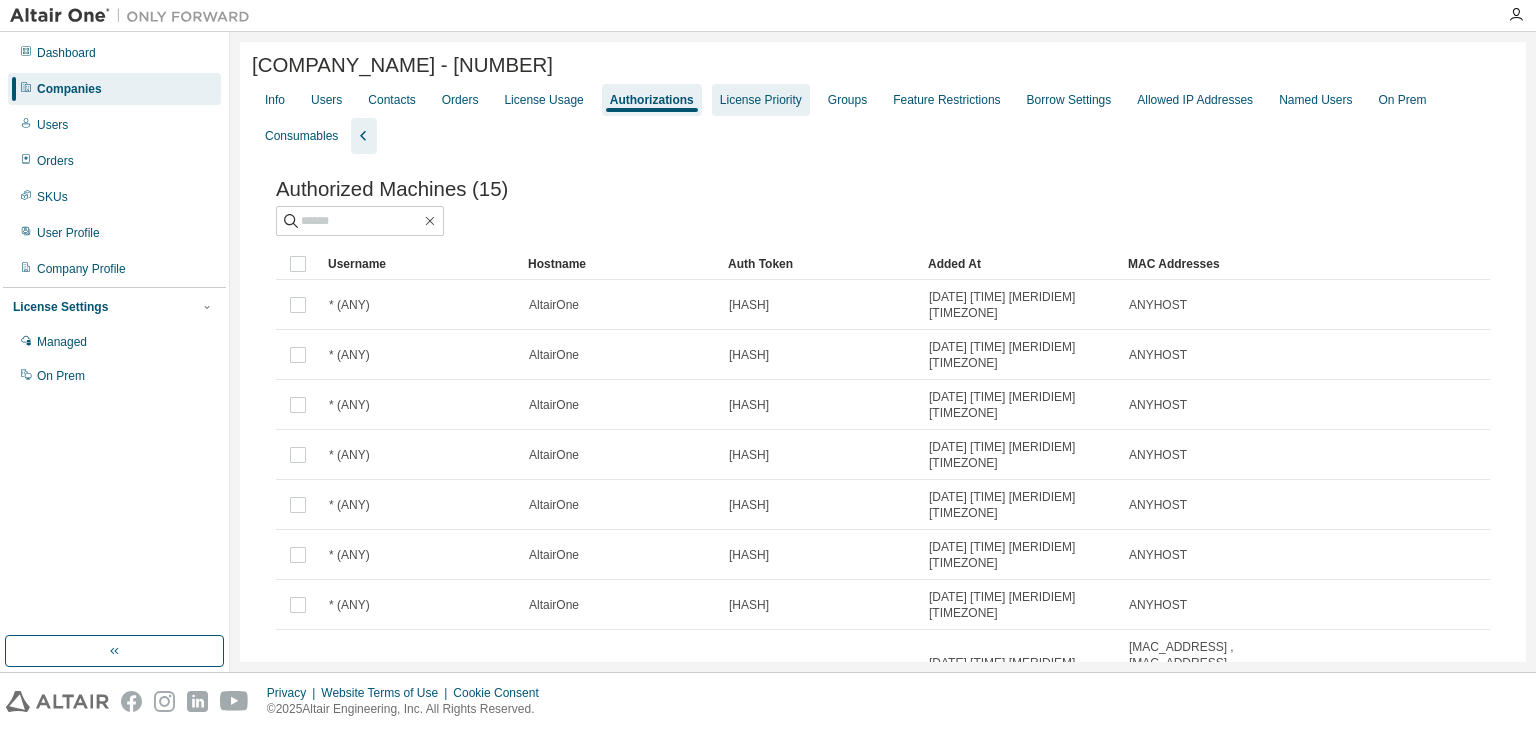 click on "License Priority" at bounding box center [761, 100] 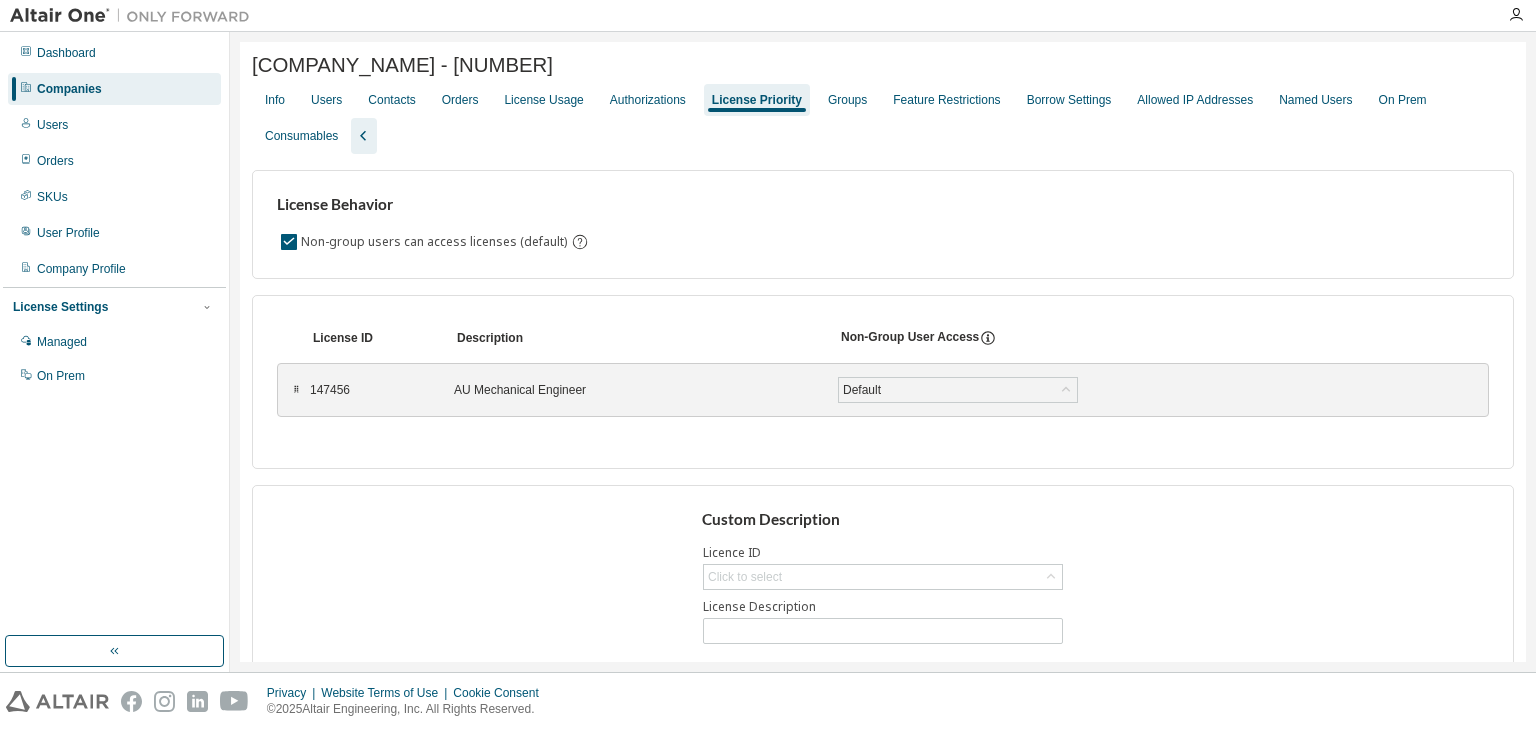 scroll, scrollTop: 72, scrollLeft: 0, axis: vertical 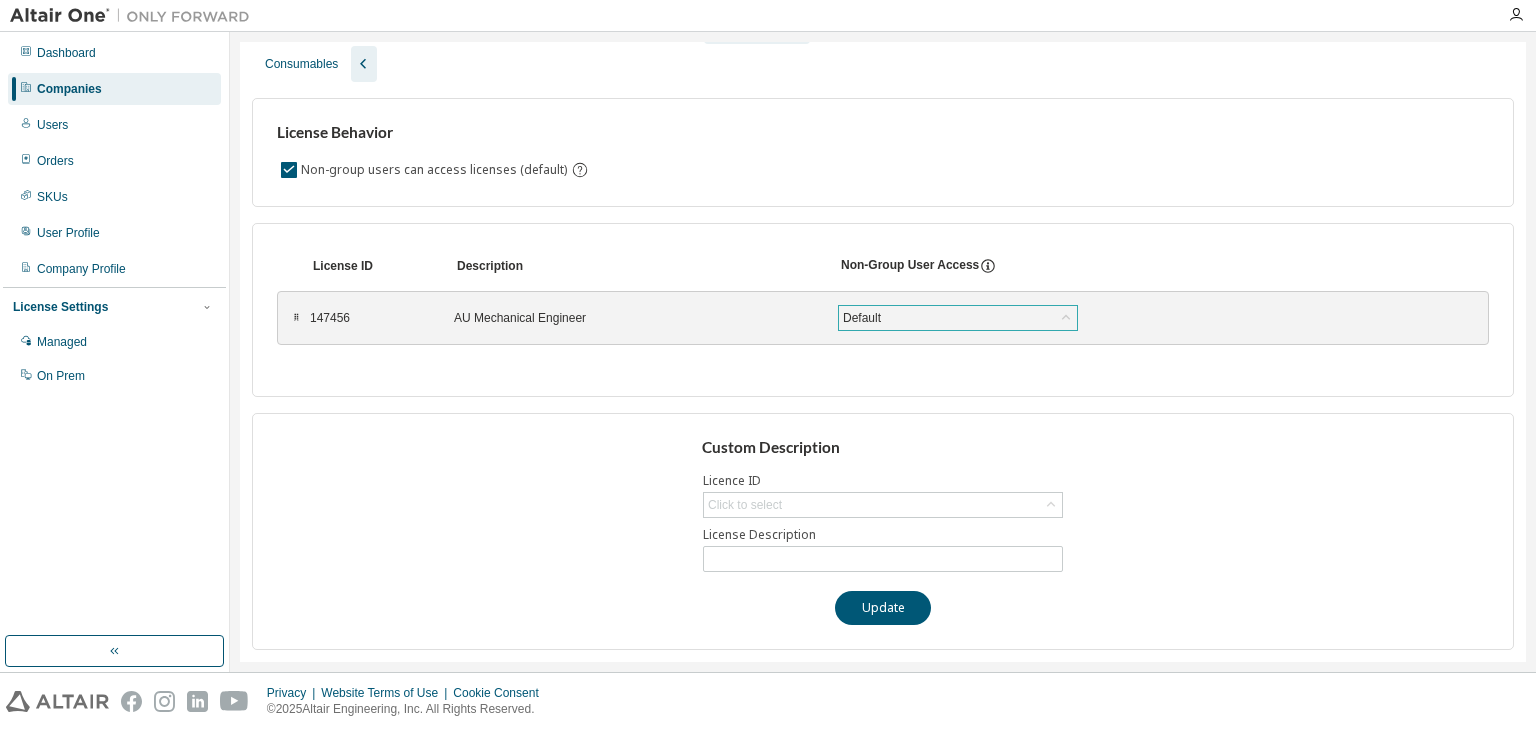 click on "Default" at bounding box center (862, 318) 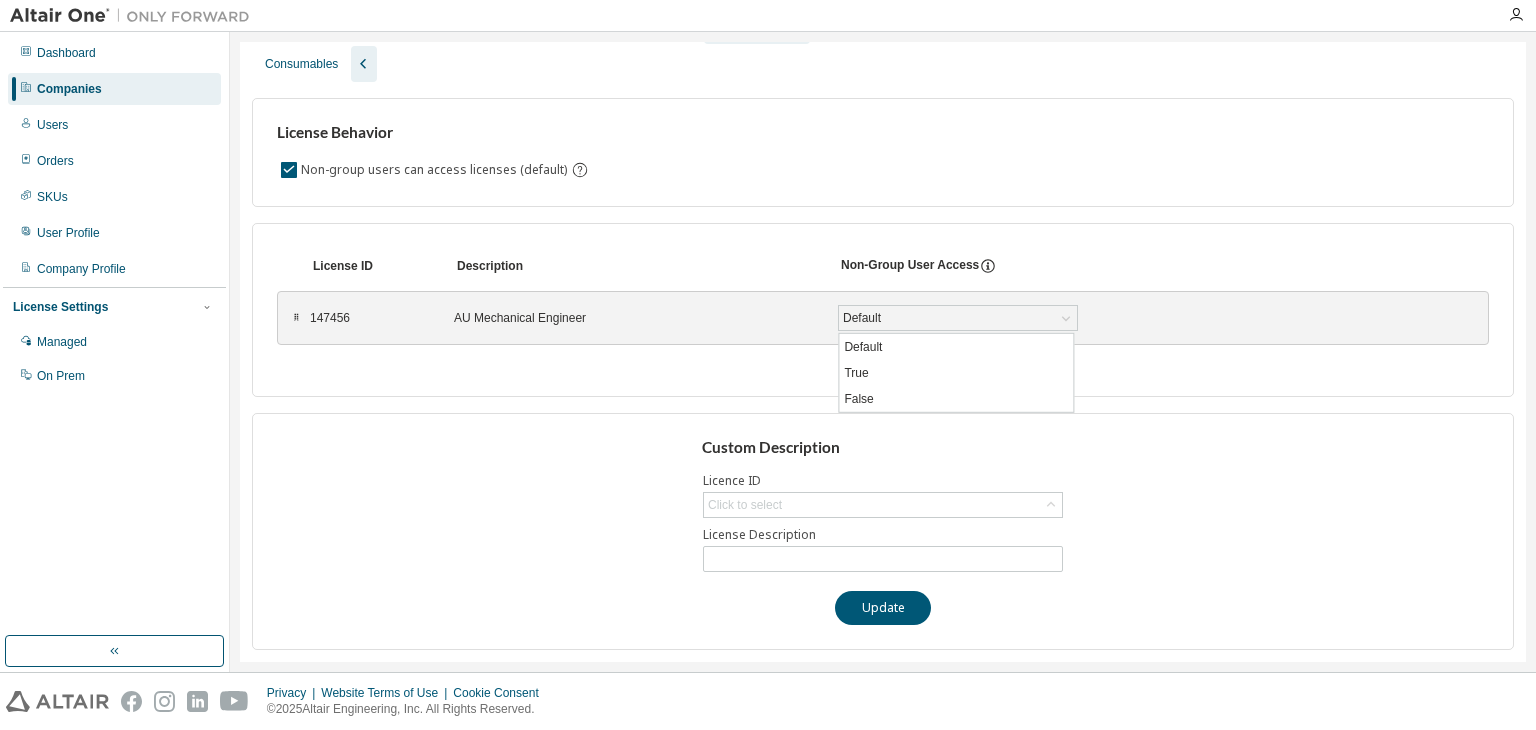 click on "License ID Description Non-Group User Access  ⠿ 147456 AU Mechanical Engineer Default Default True False Save
To pick up a draggable item, press the space bar.
While dragging, use the arrow keys to move the item.
Press space again to drop the item in its new position, or press escape to cancel.
Updating Licenses order. Please wait..." at bounding box center [883, 310] 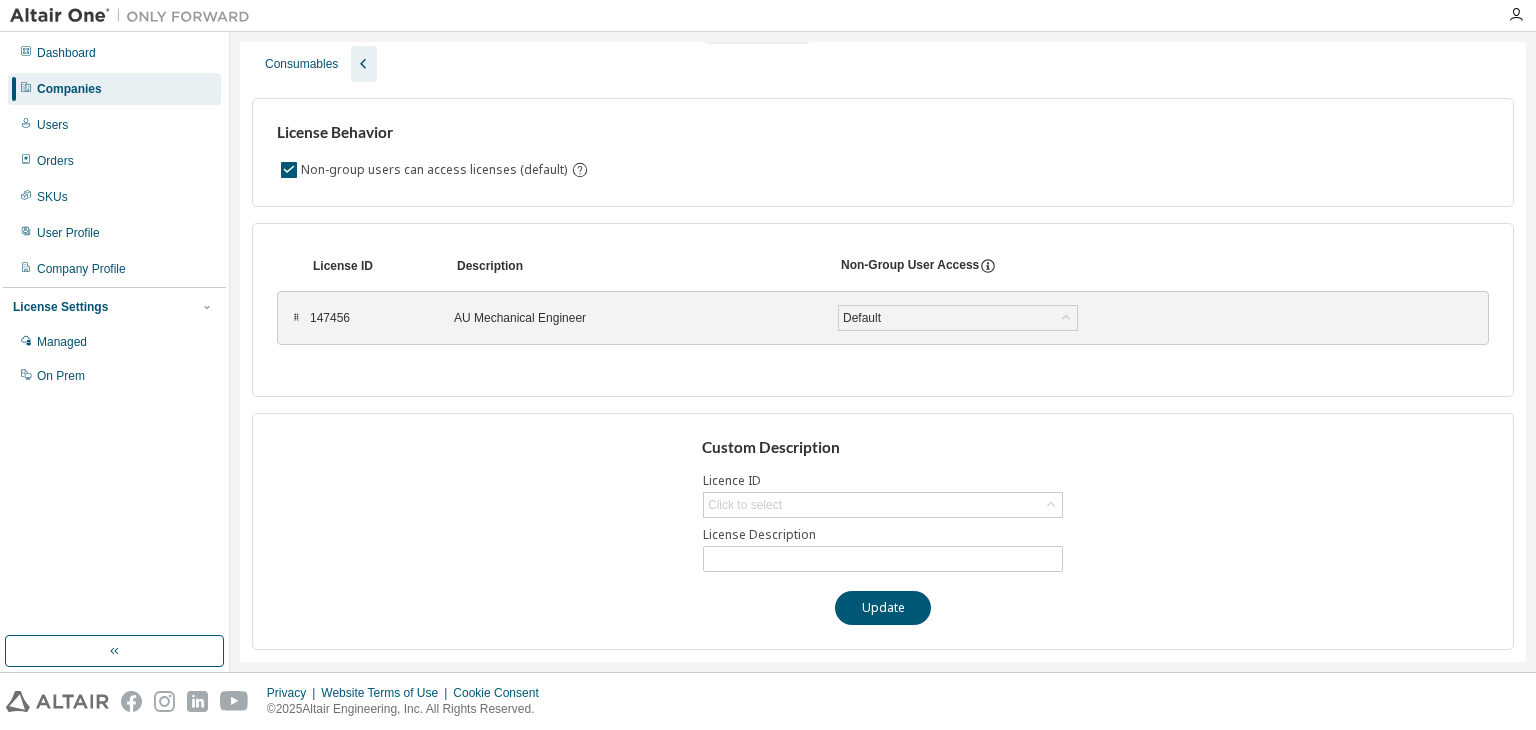 click on "AU Mechanical Engineer" at bounding box center [634, 318] 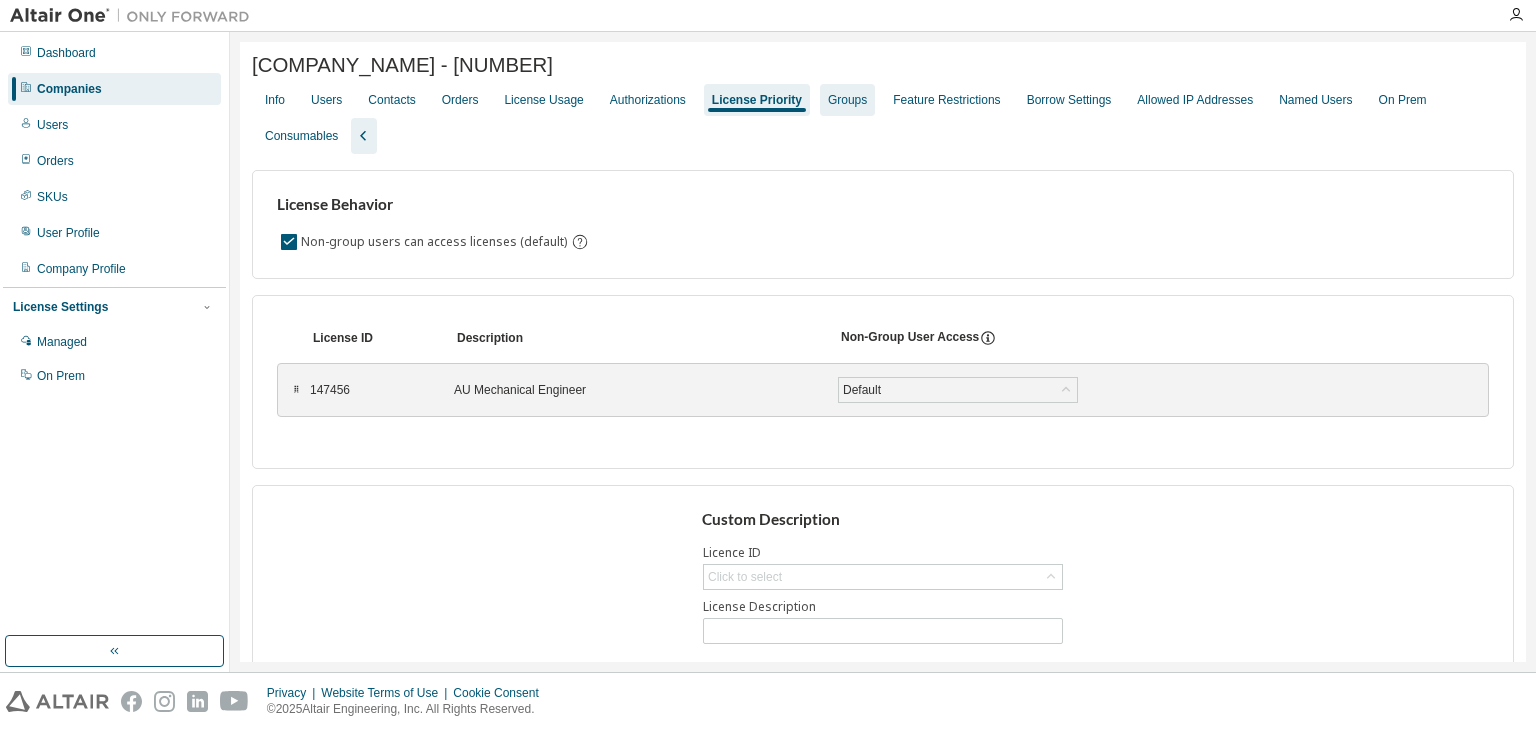 click on "Groups" at bounding box center [847, 100] 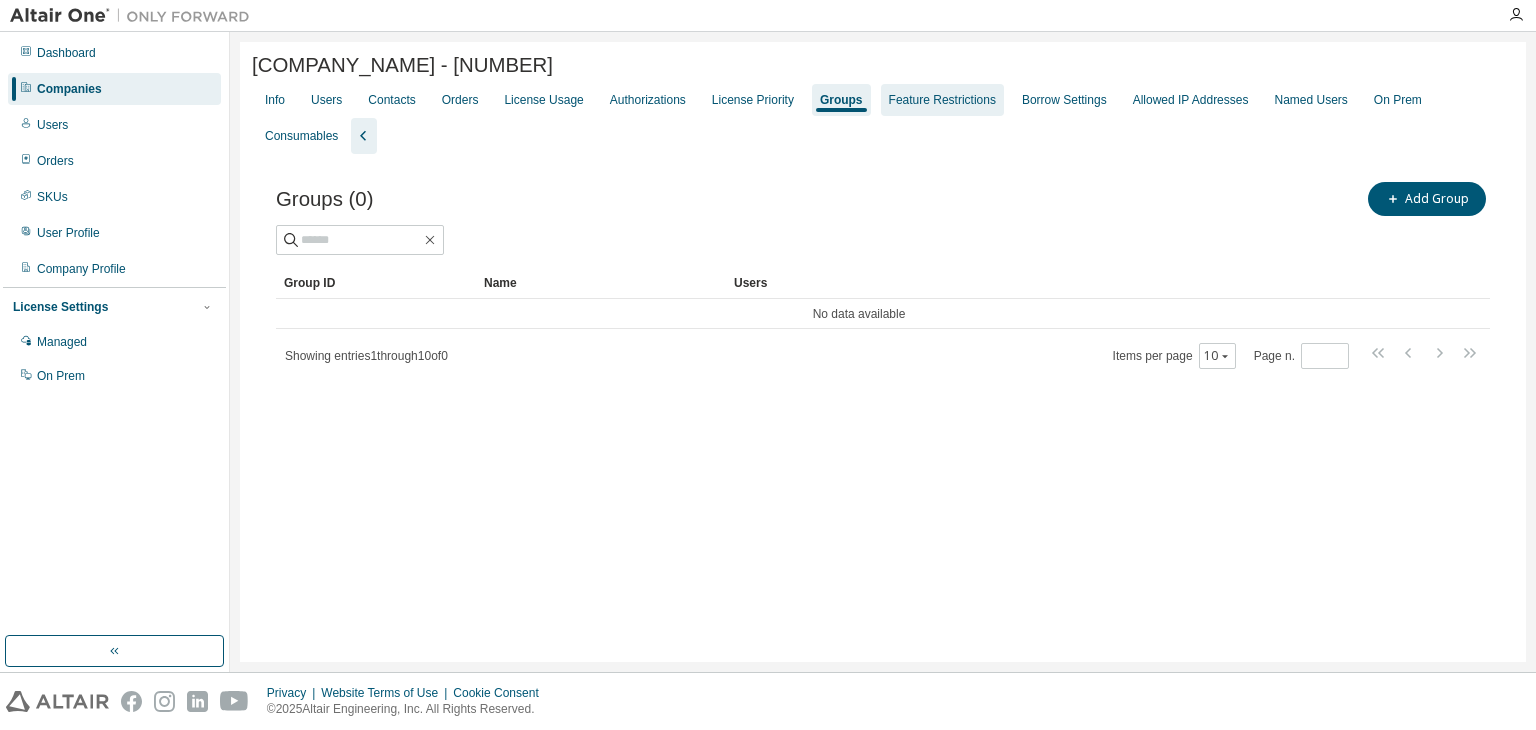 click on "Feature Restrictions" at bounding box center (942, 100) 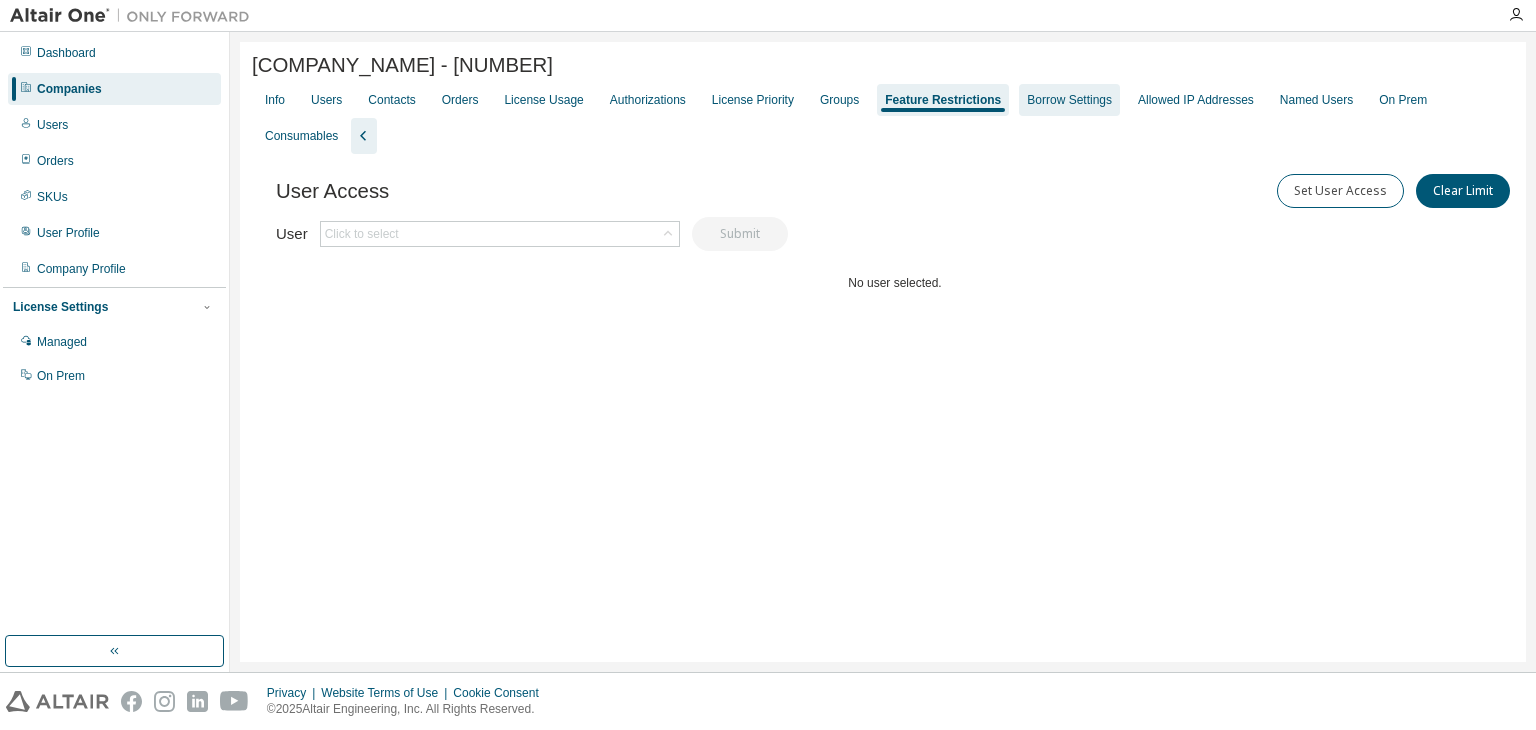 click on "Borrow Settings" at bounding box center (1069, 100) 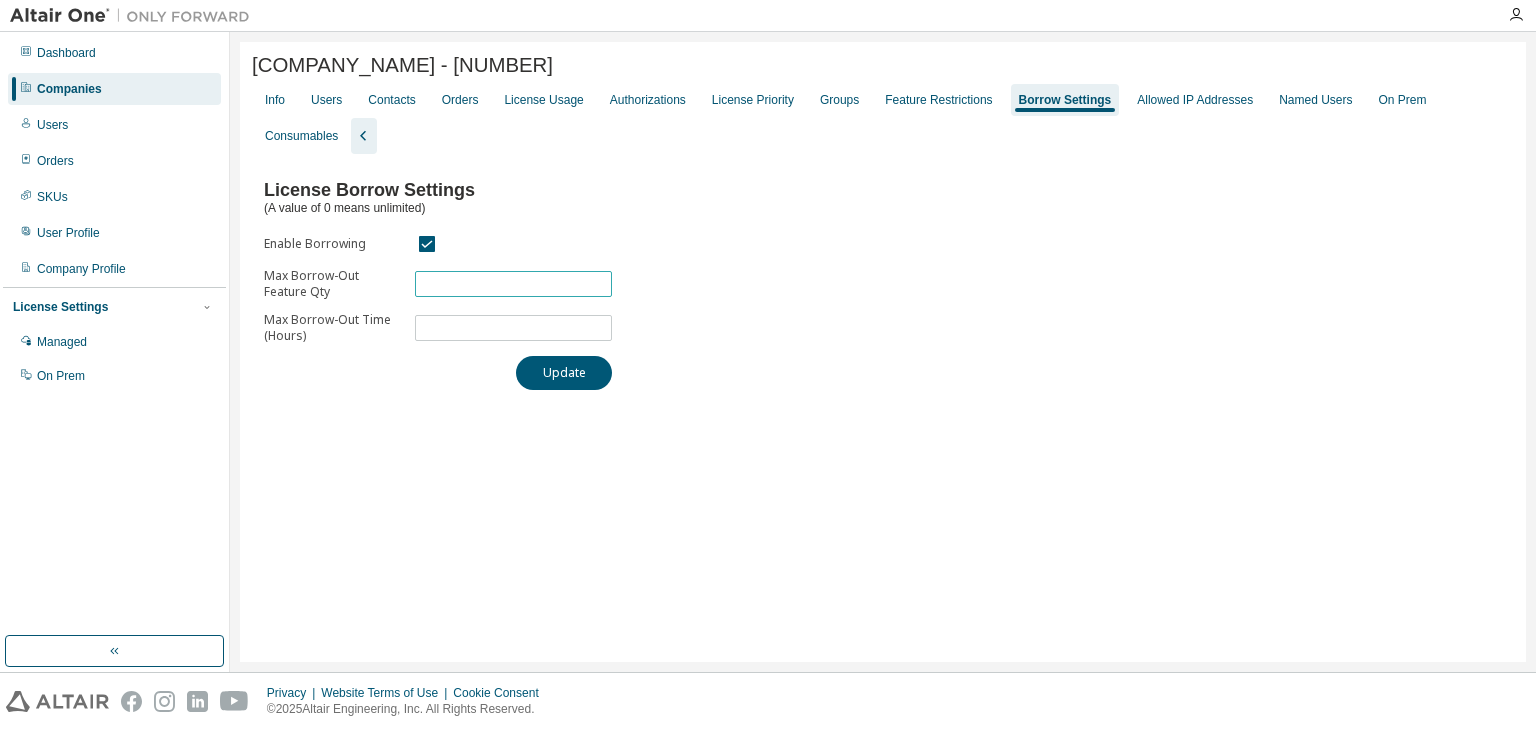 click on "**" at bounding box center [513, 284] 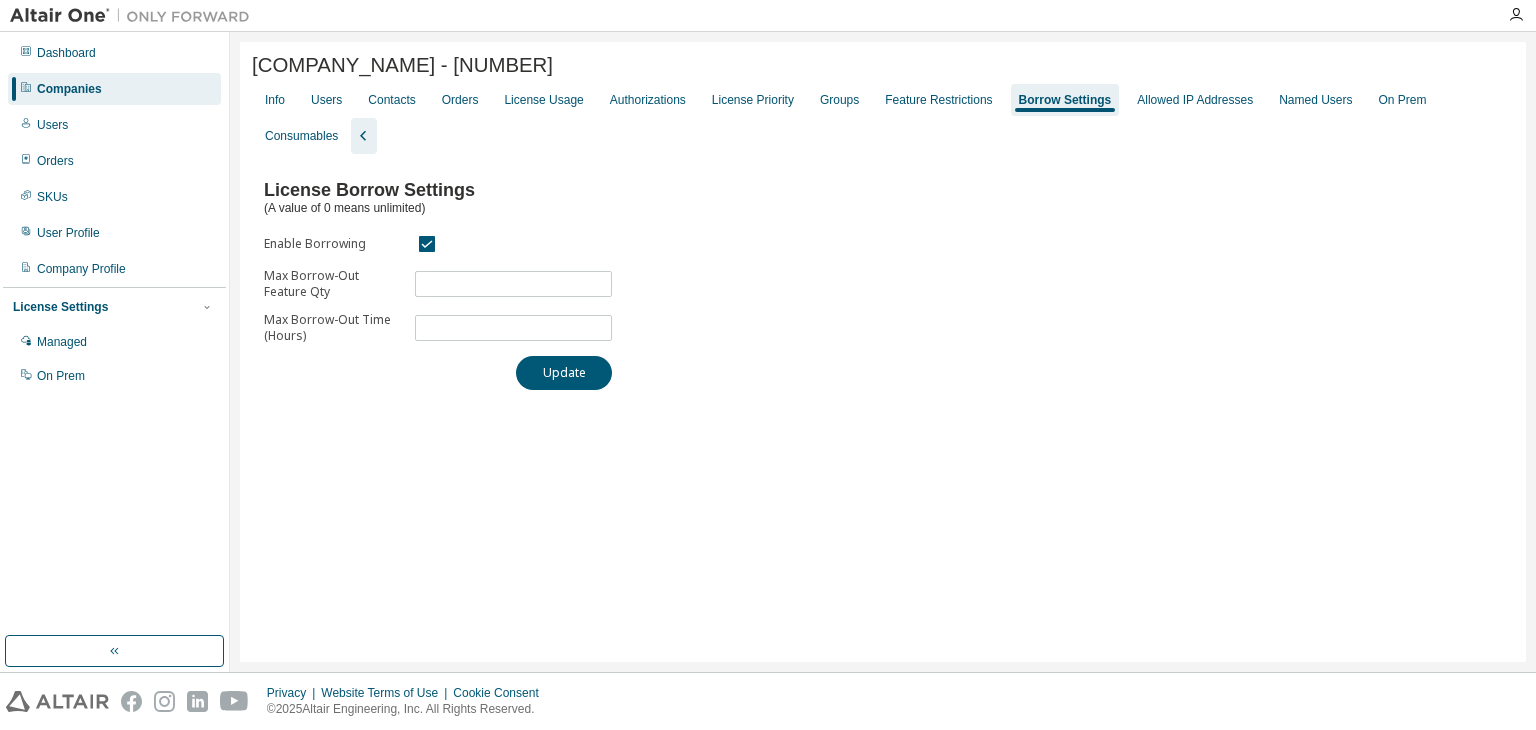 click on "License Borrow Settings (A value of 0 means unlimited) Enable Borrowing Max Borrow-Out Feature Qty ** Max Borrow-Out Time (Hours) * Update" at bounding box center [883, 278] 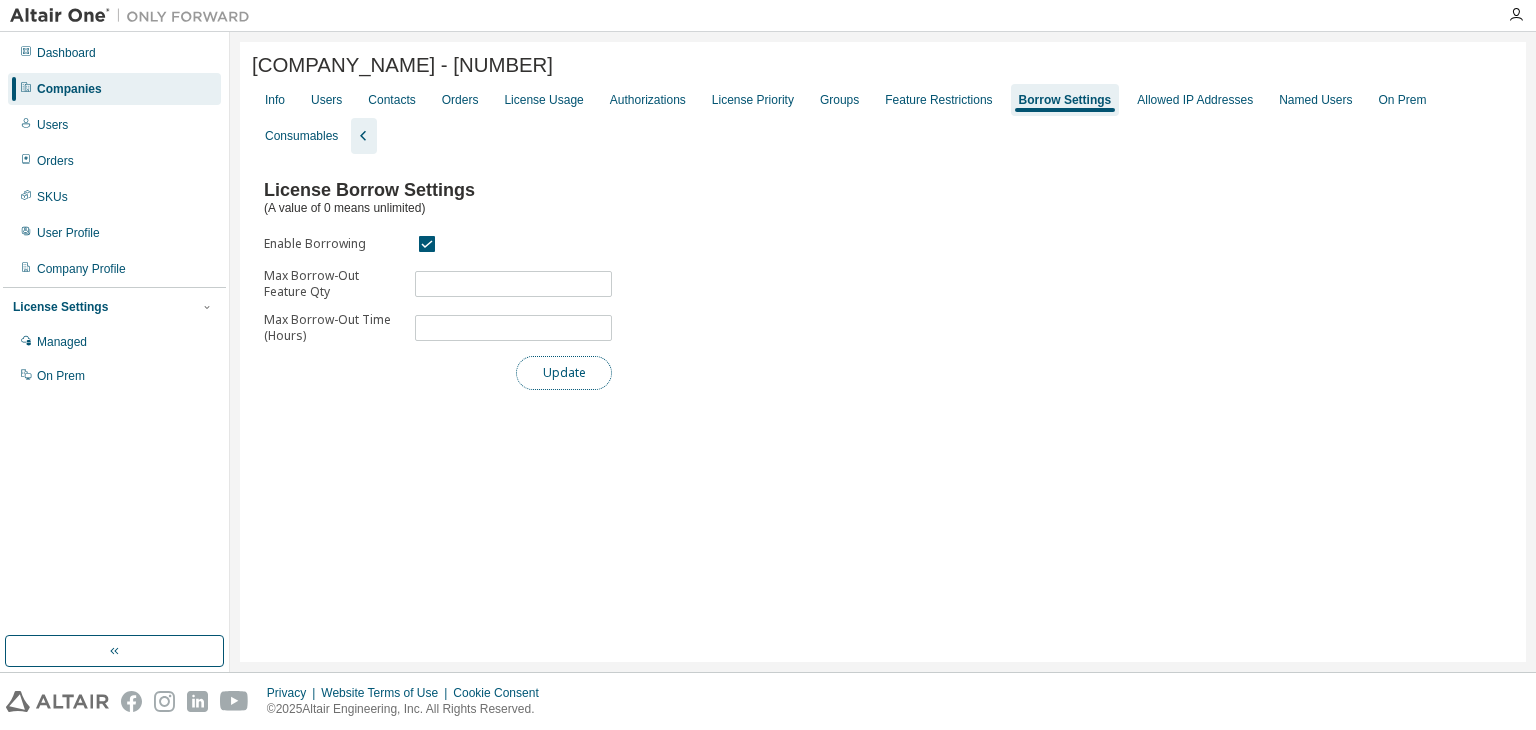 click on "Update" at bounding box center [564, 373] 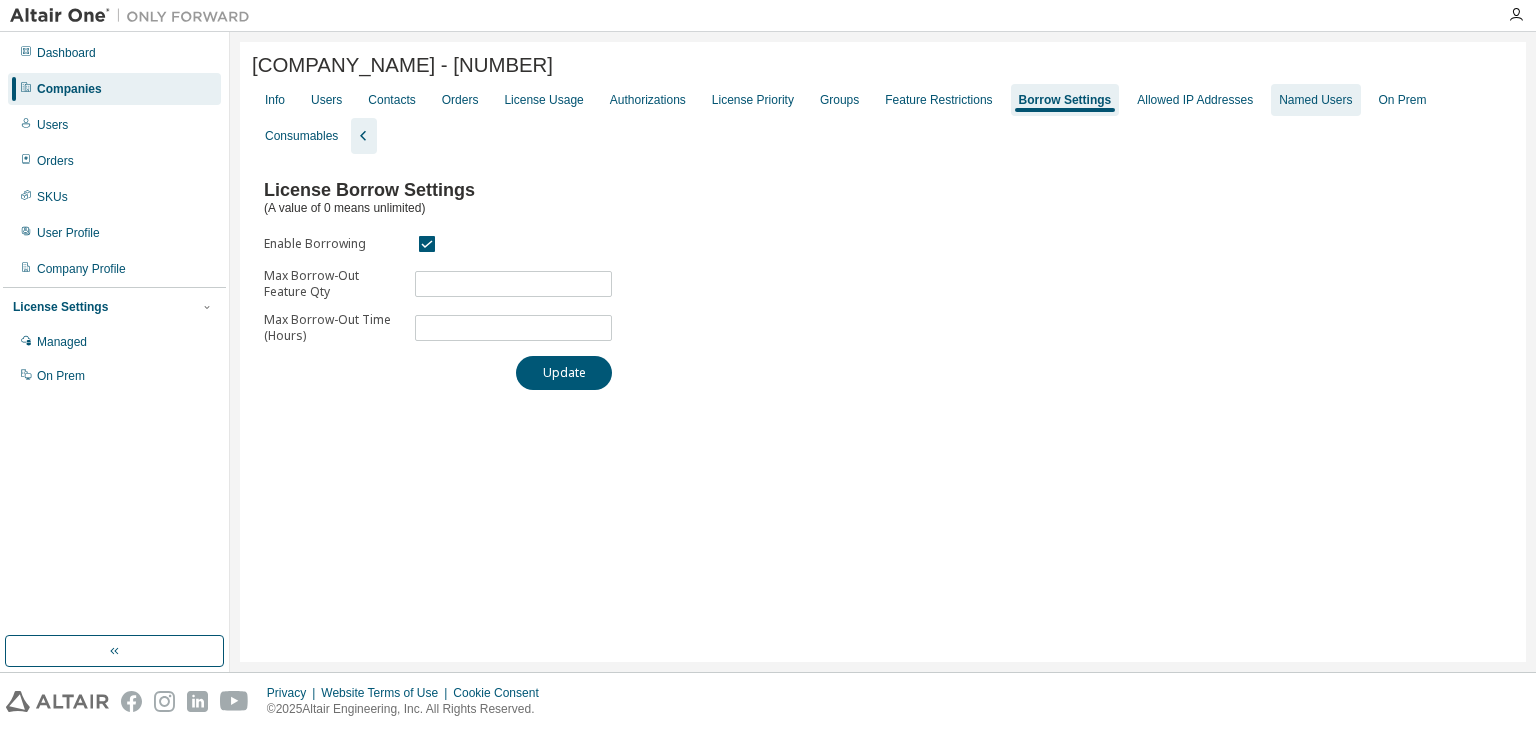 click on "Named Users" at bounding box center (1315, 100) 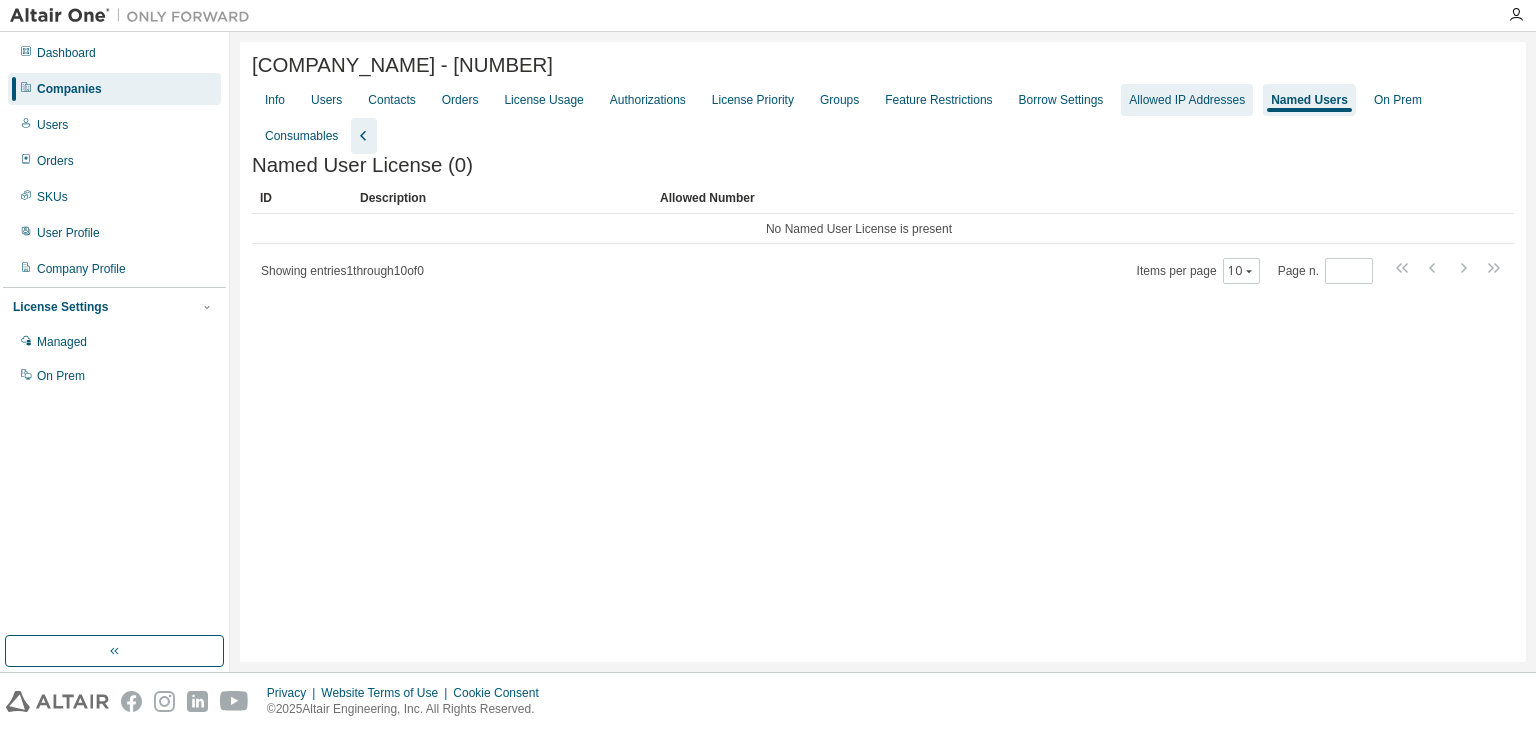 click on "Allowed IP Addresses" at bounding box center [1187, 100] 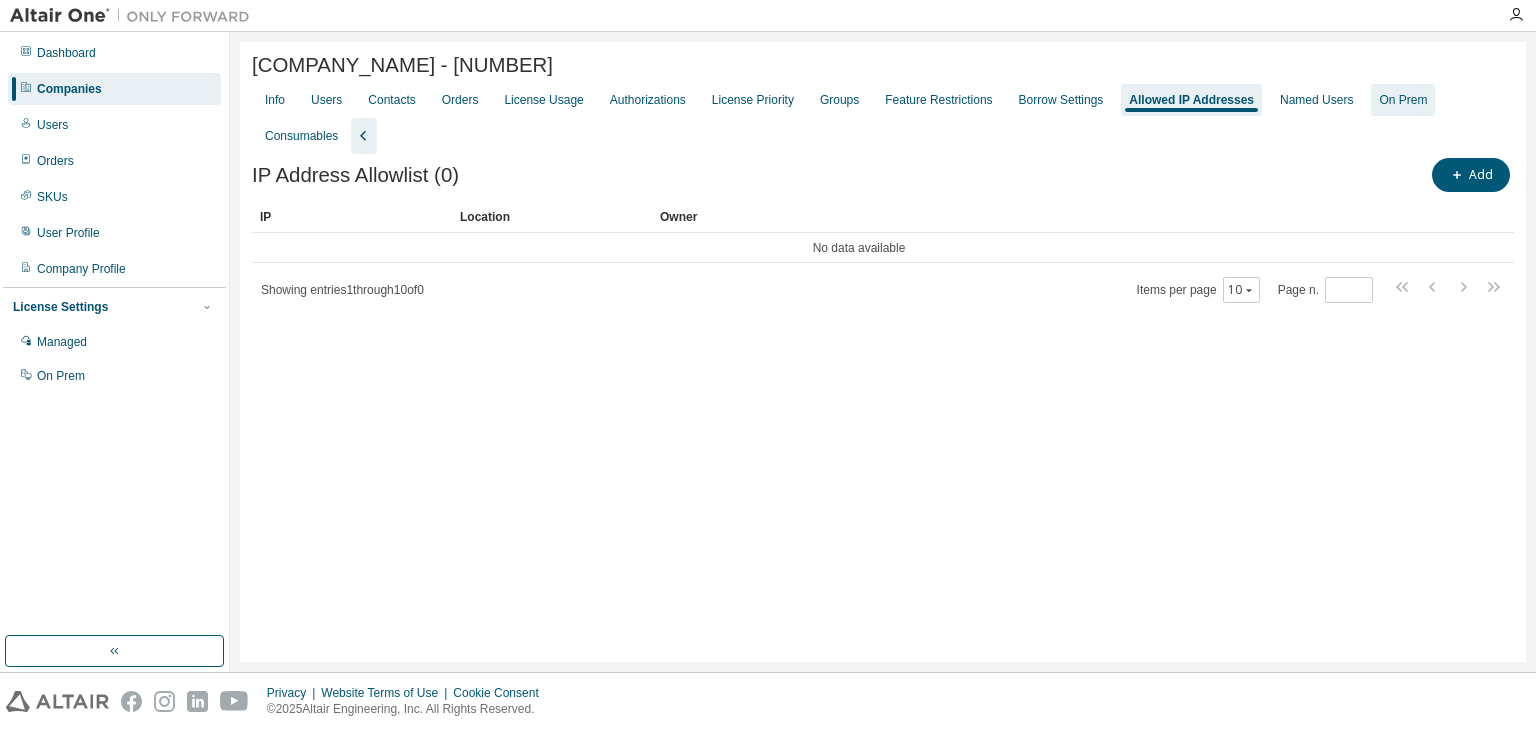 click on "On Prem" at bounding box center [1403, 100] 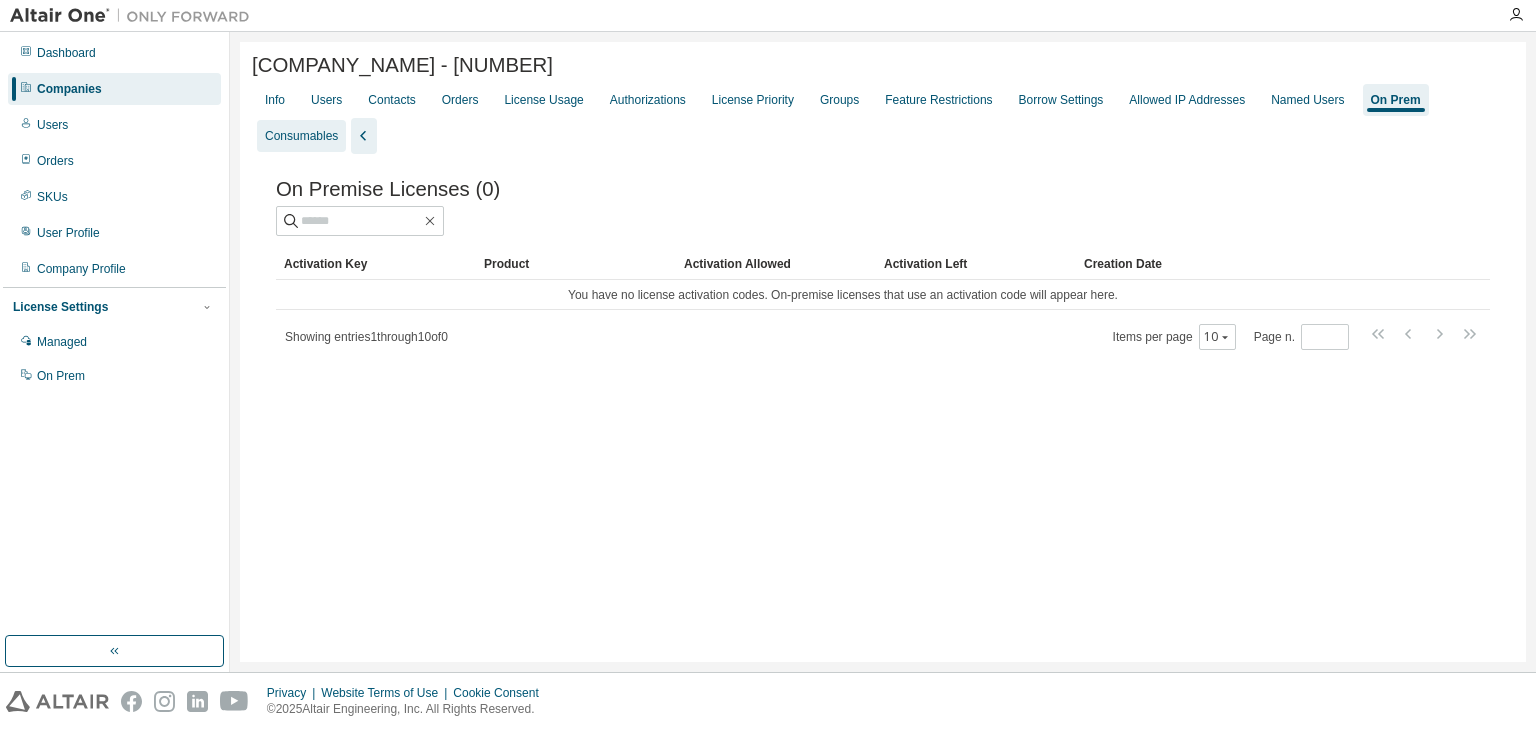 click on "Consumables" at bounding box center [301, 136] 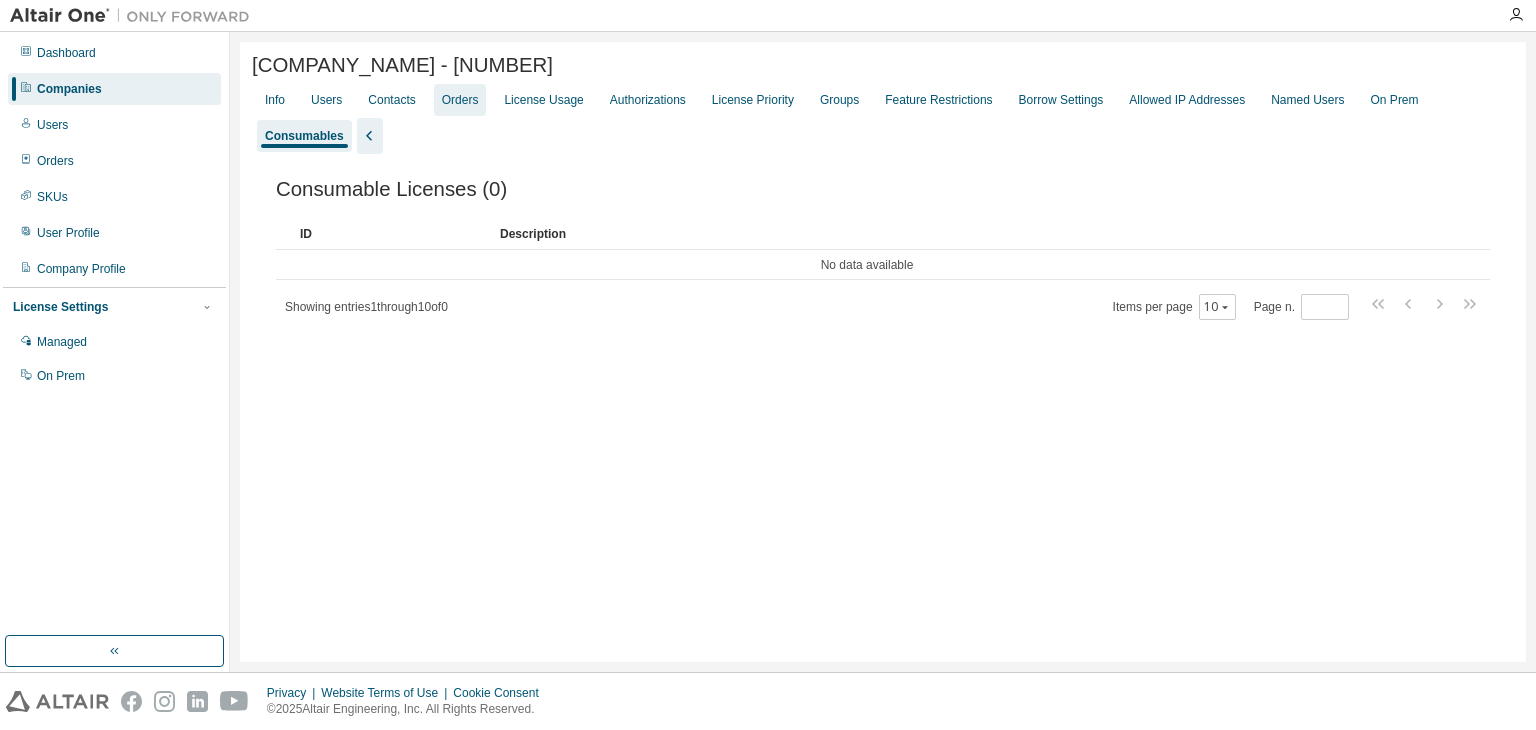 click on "Orders" at bounding box center (460, 100) 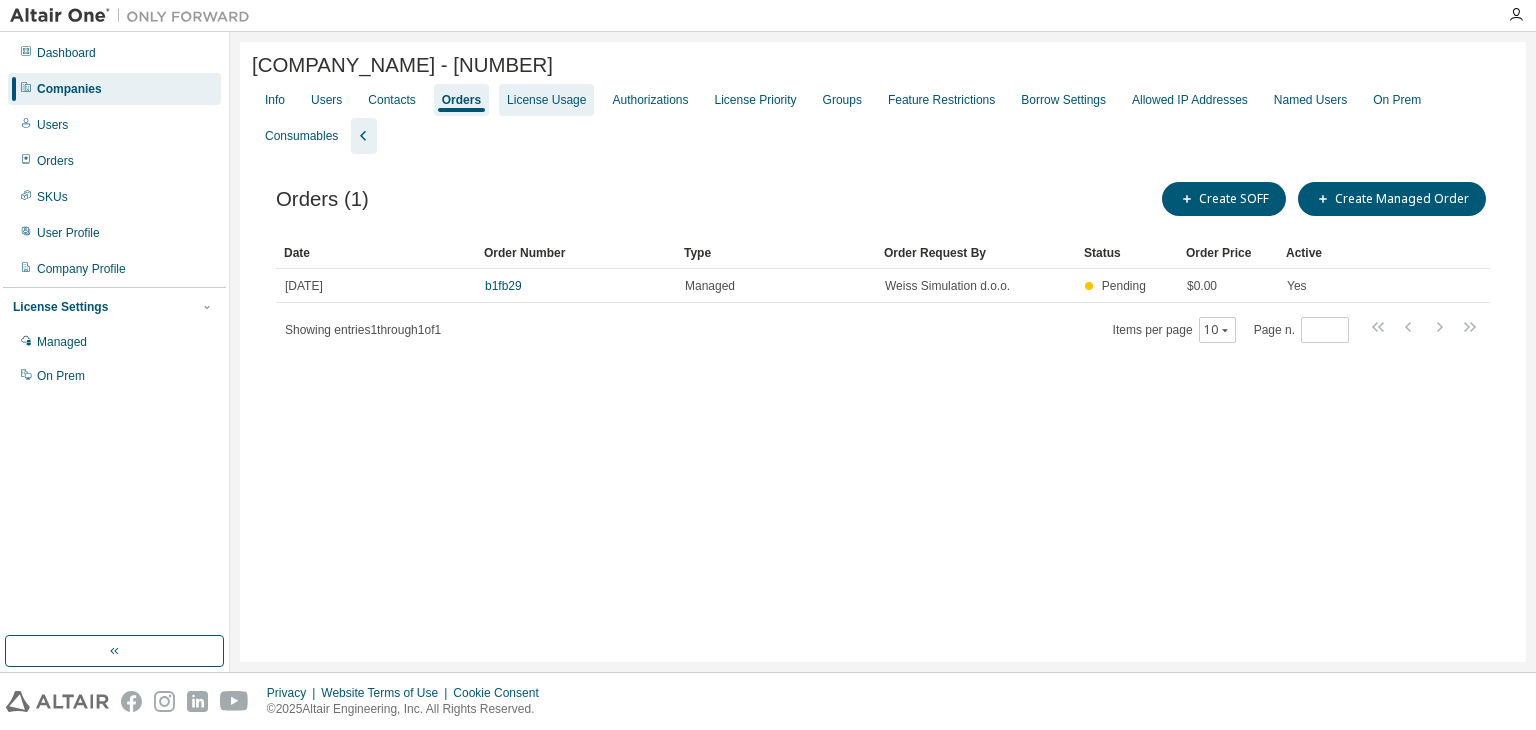 click on "License Usage" at bounding box center [546, 100] 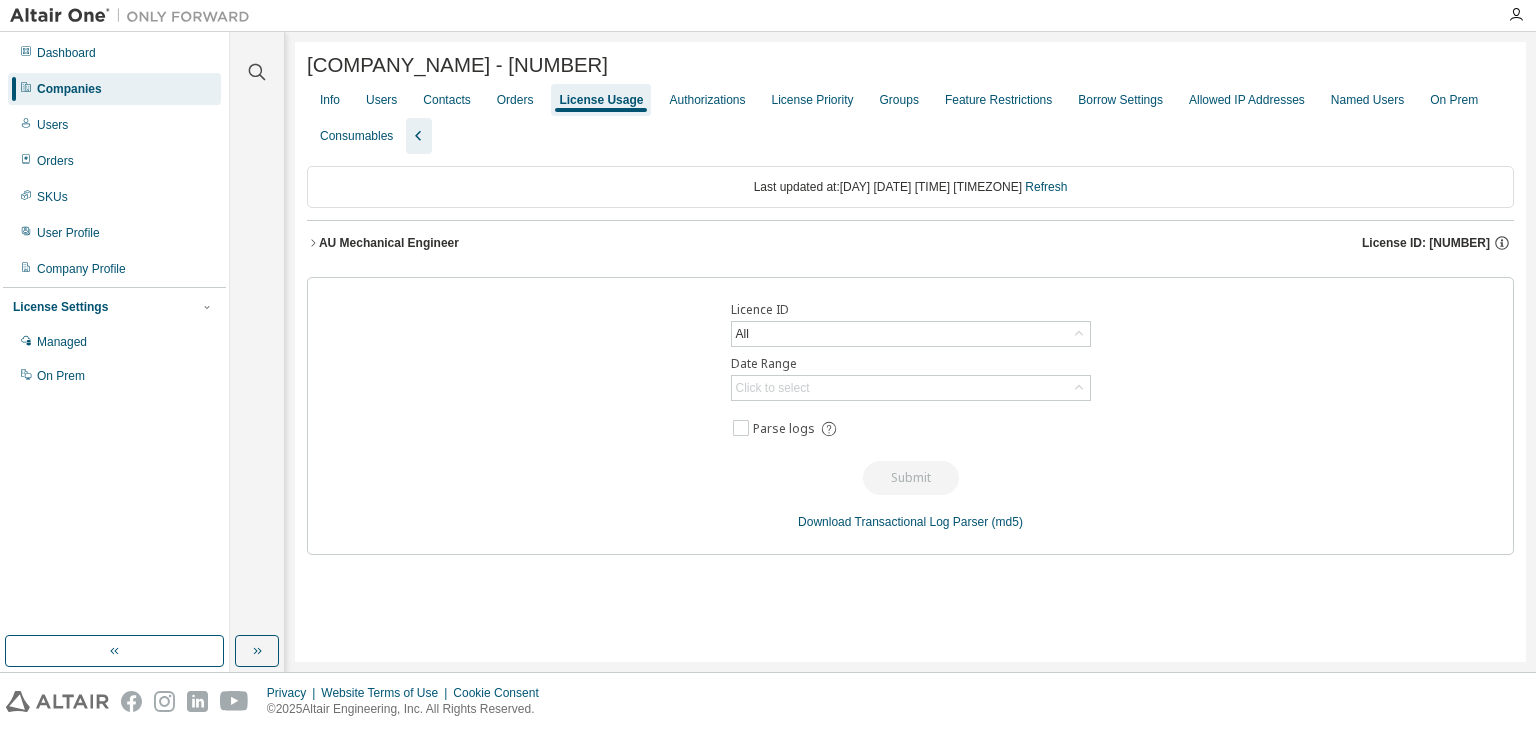 click 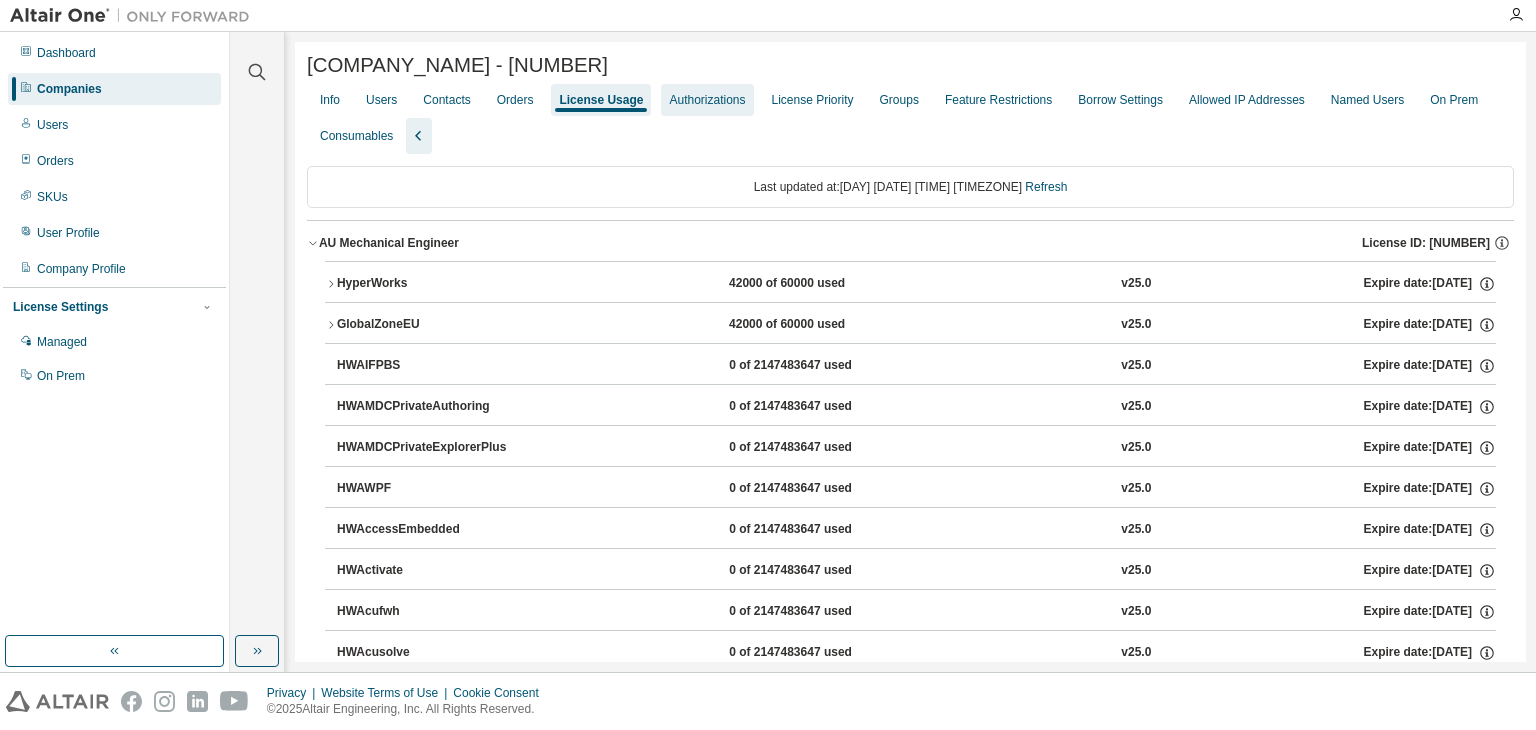 click on "Authorizations" at bounding box center (707, 100) 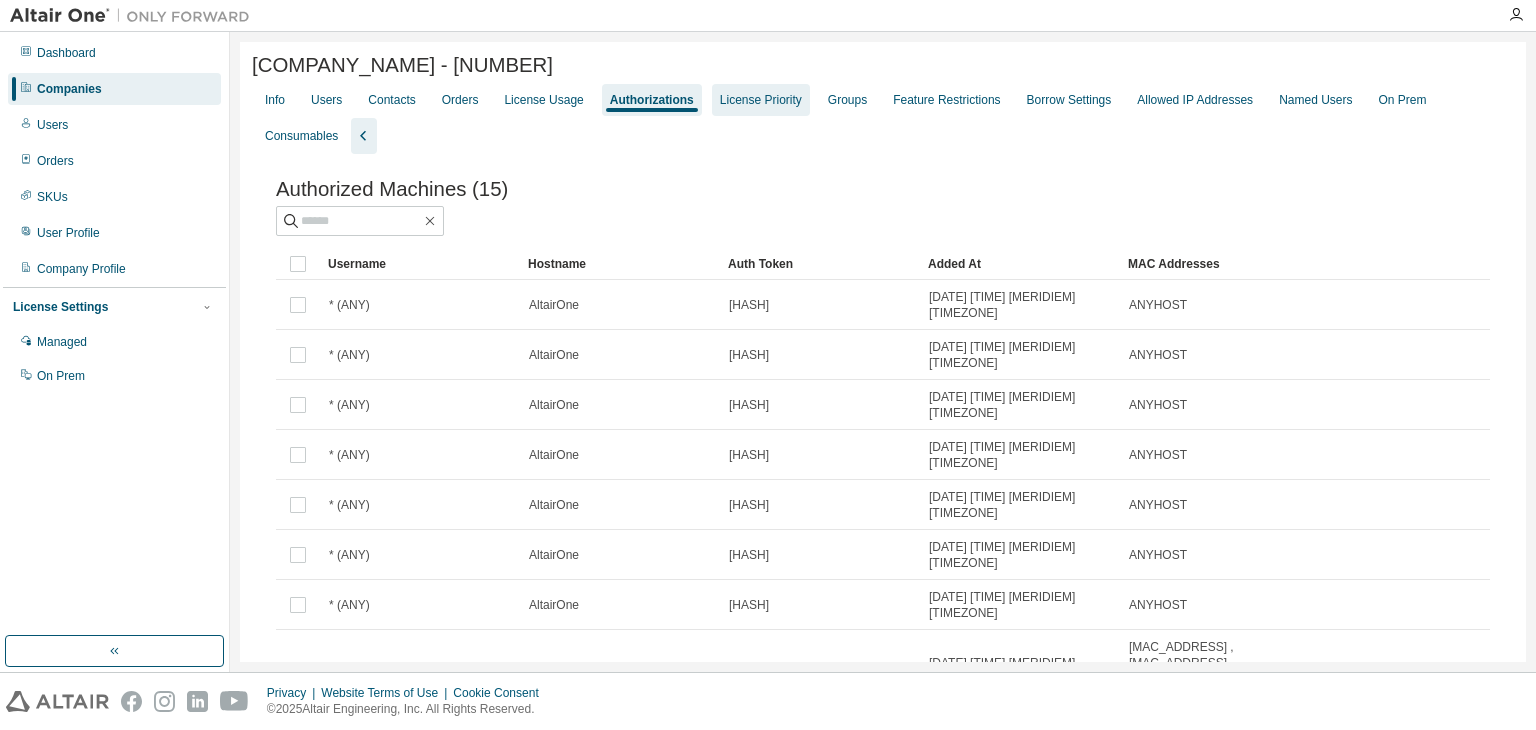 click on "License Priority" at bounding box center [761, 100] 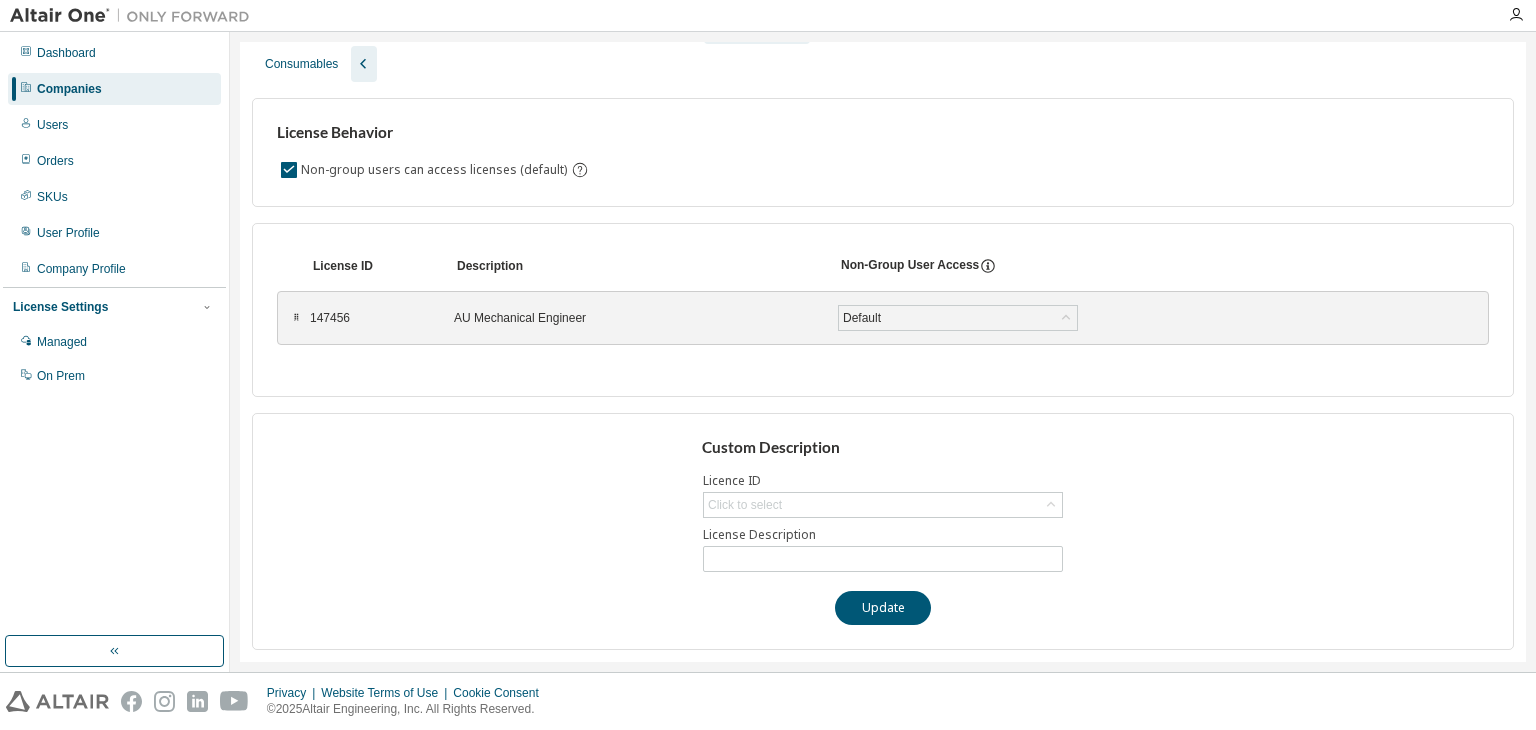 scroll, scrollTop: 0, scrollLeft: 0, axis: both 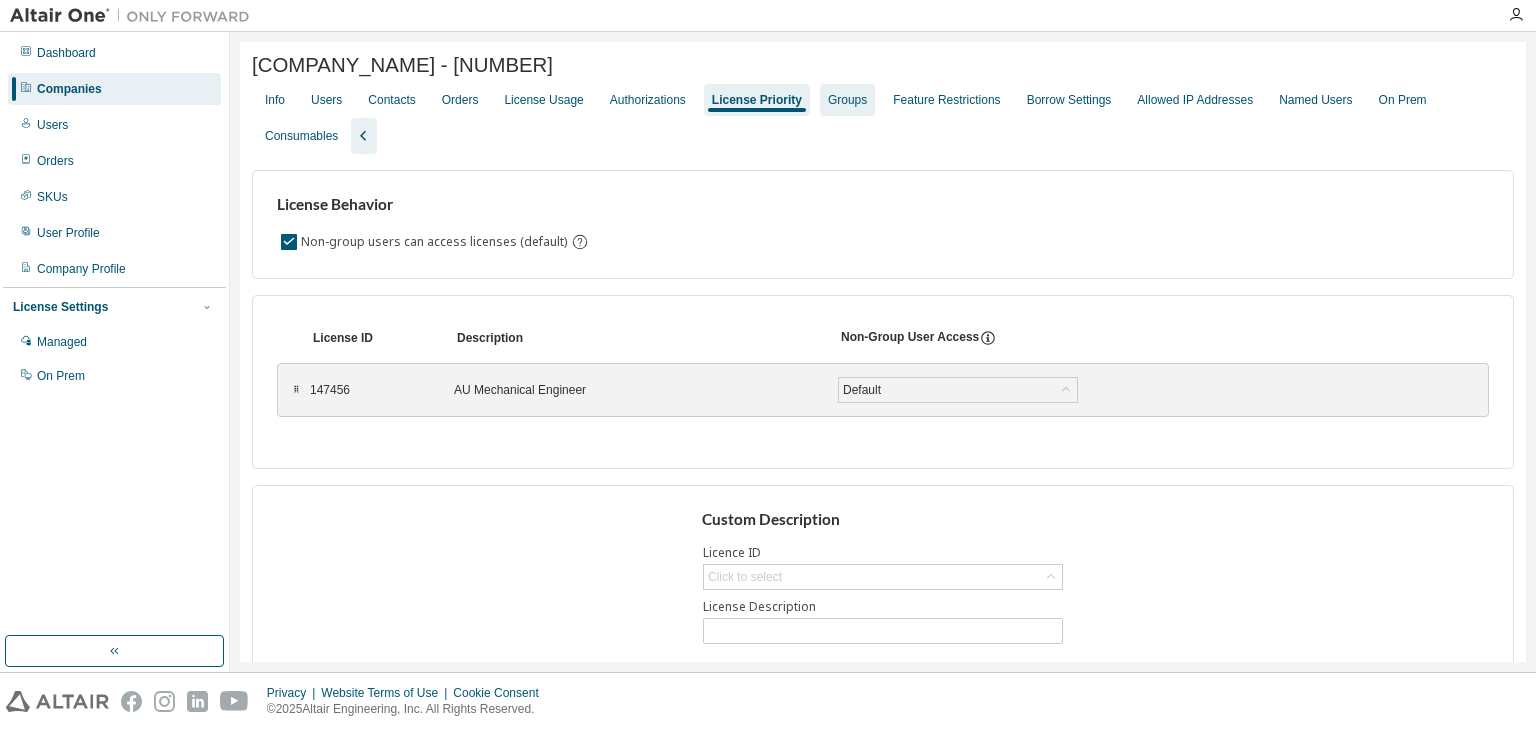 click on "Groups" at bounding box center [847, 100] 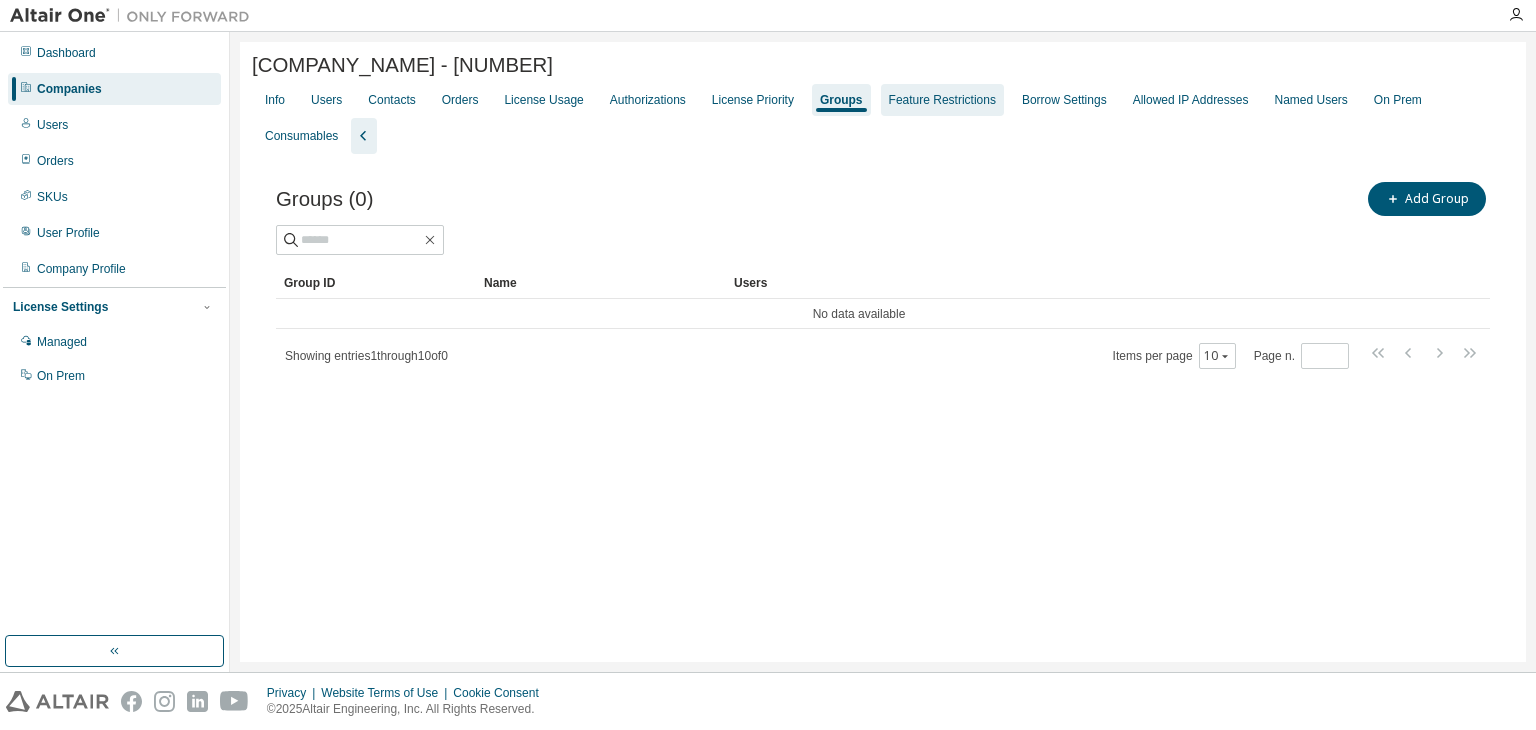 click on "Feature Restrictions" at bounding box center (942, 100) 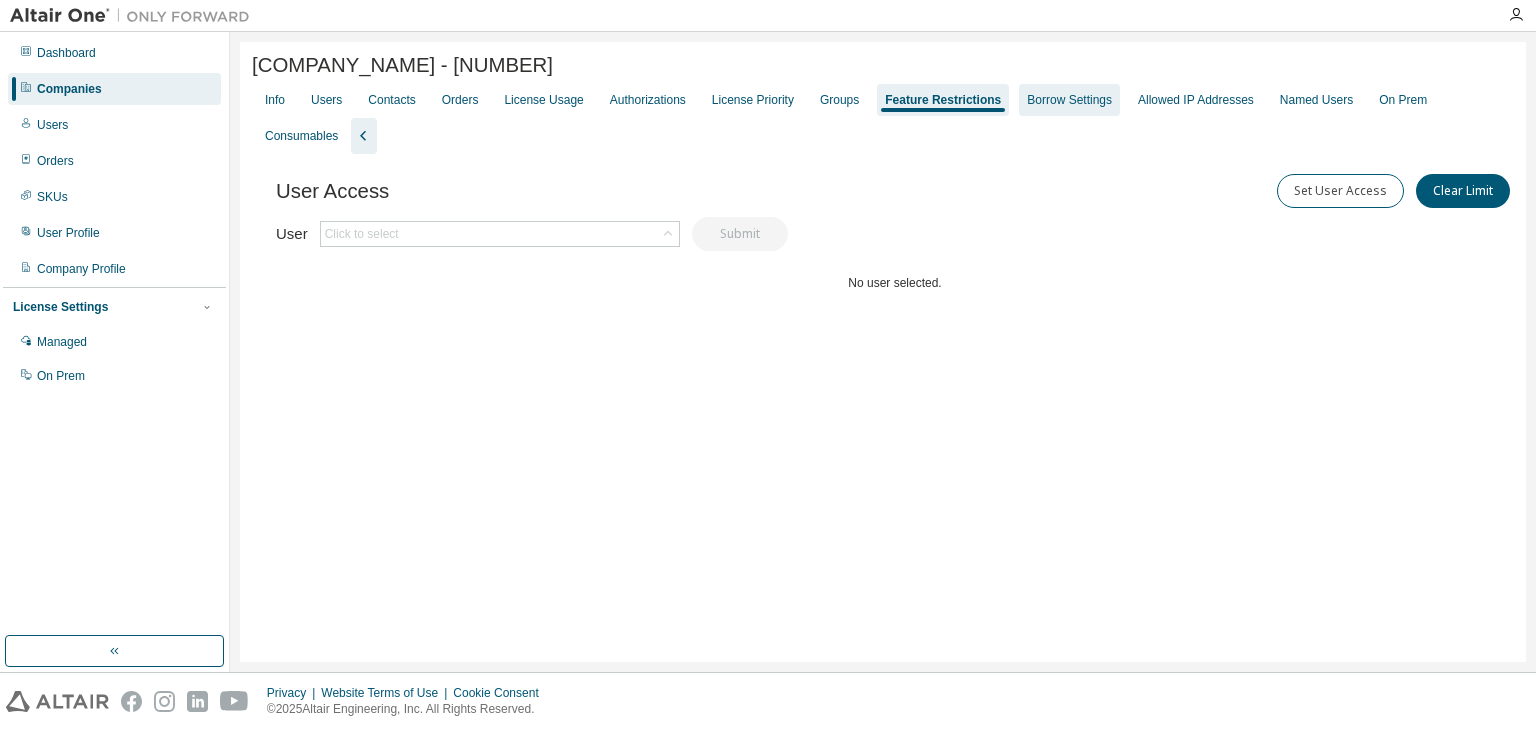 click on "Borrow Settings" at bounding box center [1069, 100] 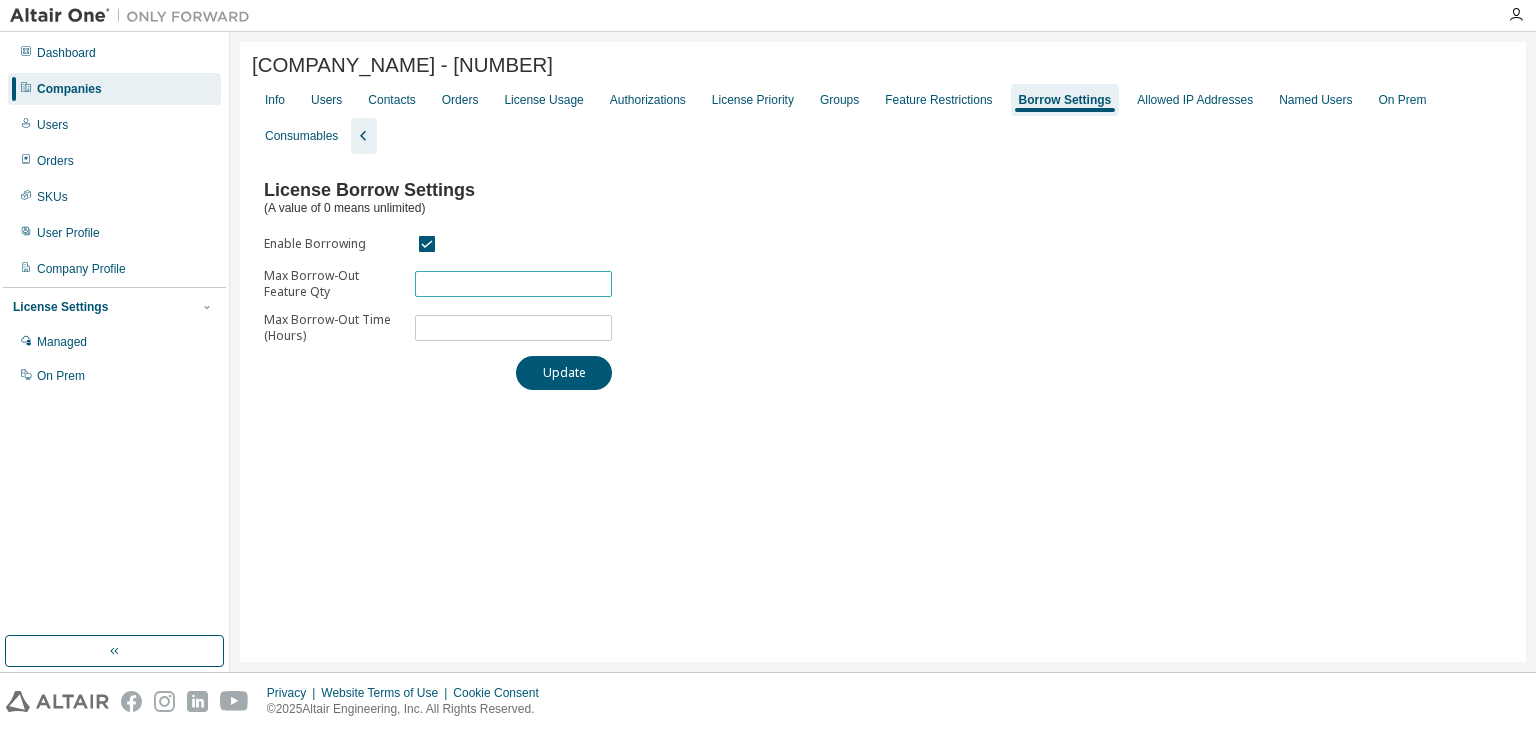 click on "**" at bounding box center [513, 284] 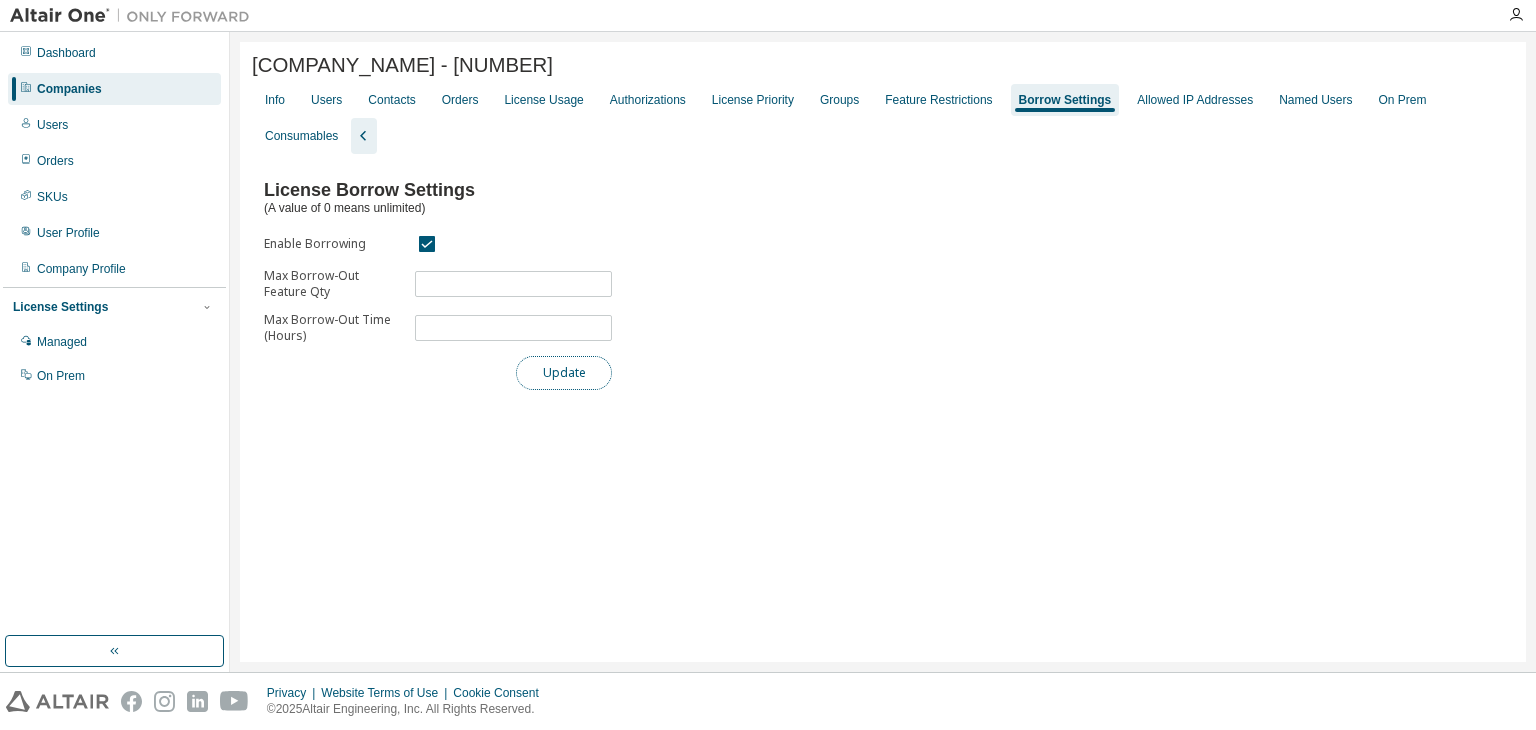 click on "Update" at bounding box center [564, 373] 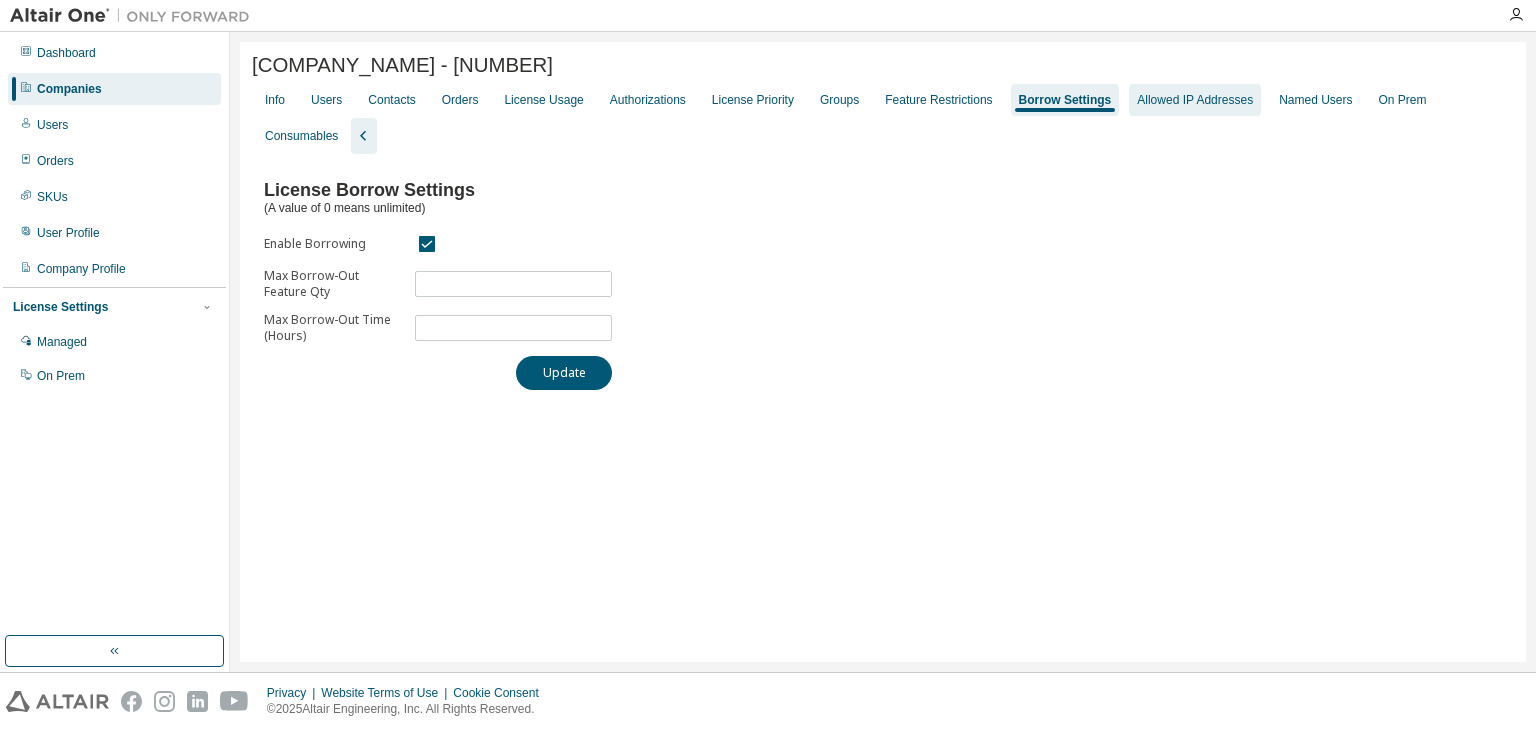 click on "Allowed IP Addresses" at bounding box center [1195, 100] 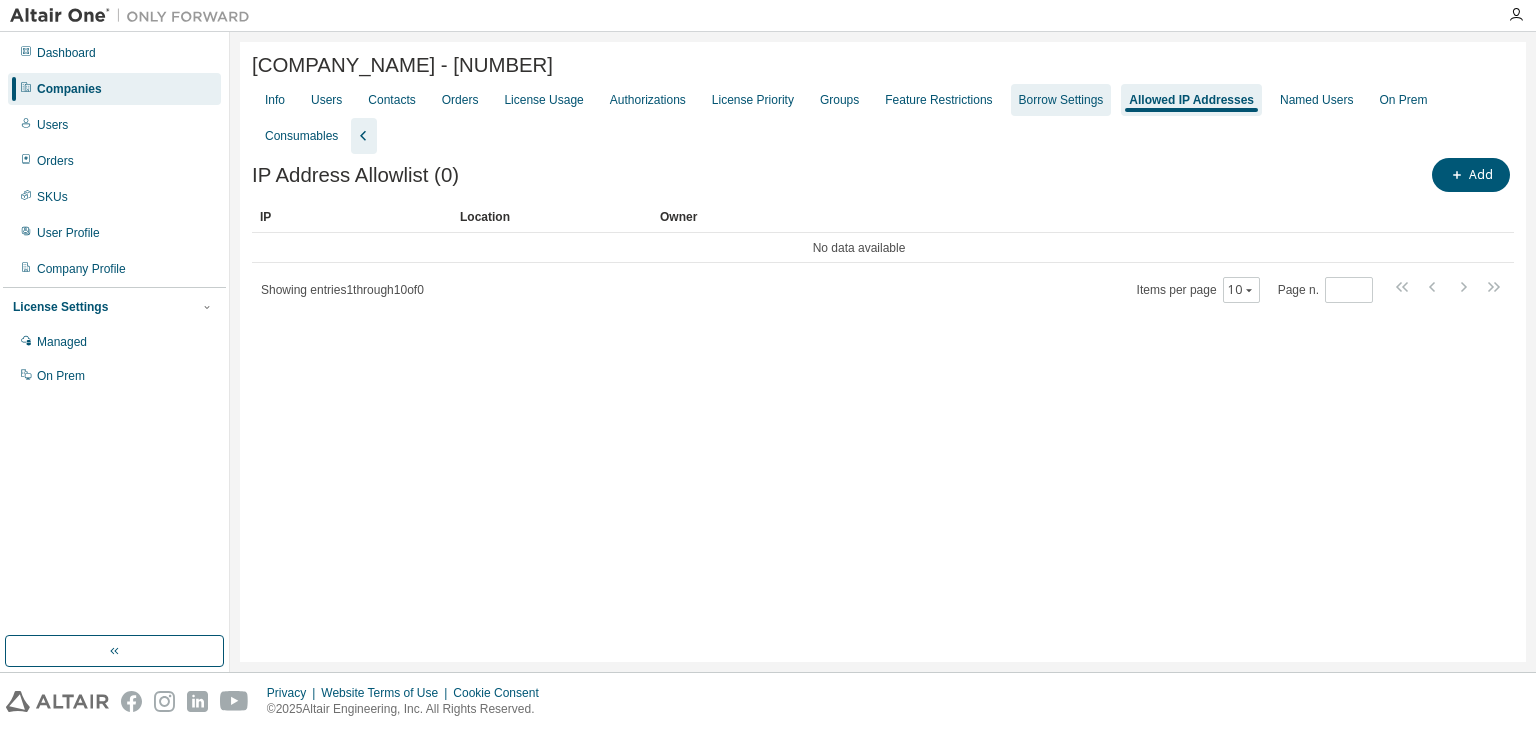 click on "Borrow Settings" at bounding box center (1061, 100) 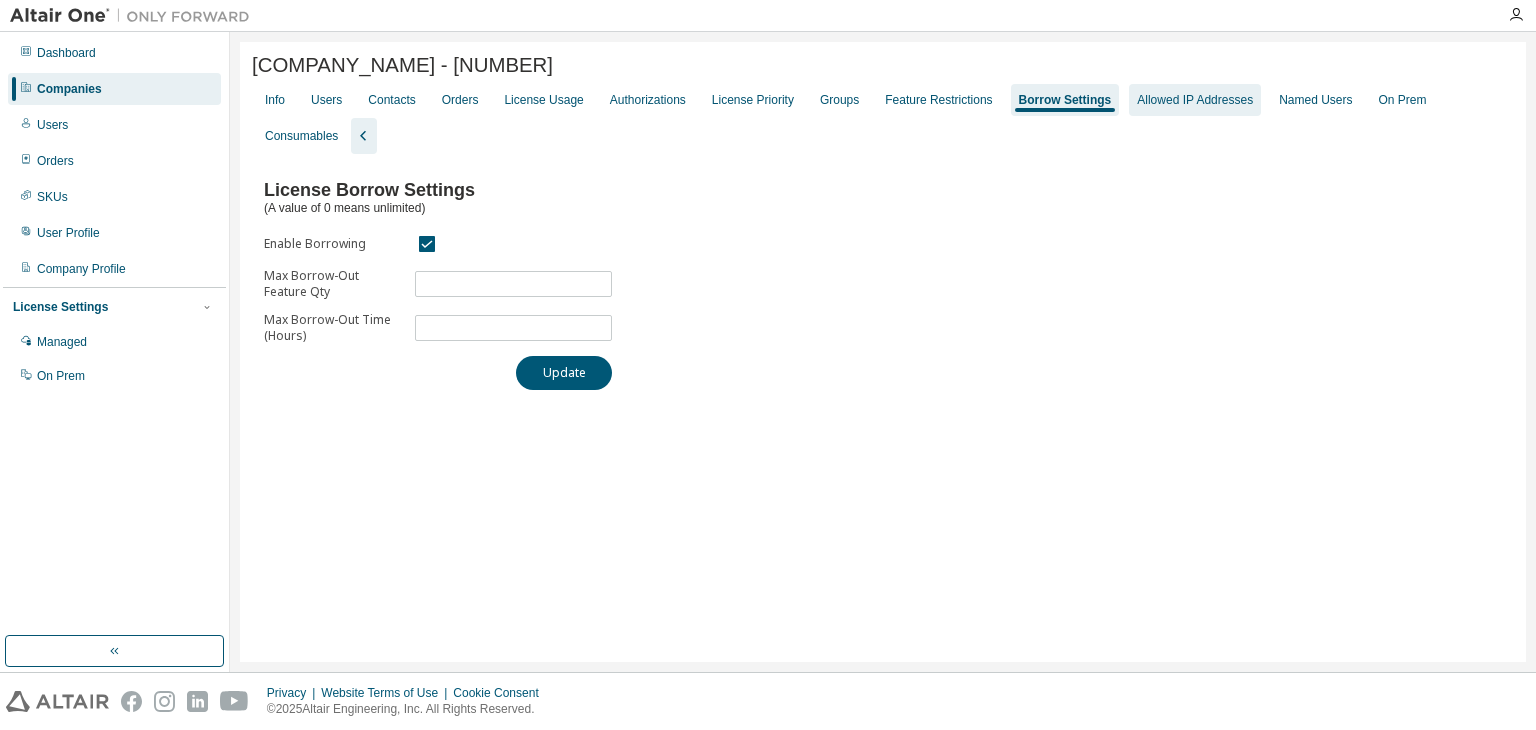 click on "Allowed IP Addresses" at bounding box center (1195, 100) 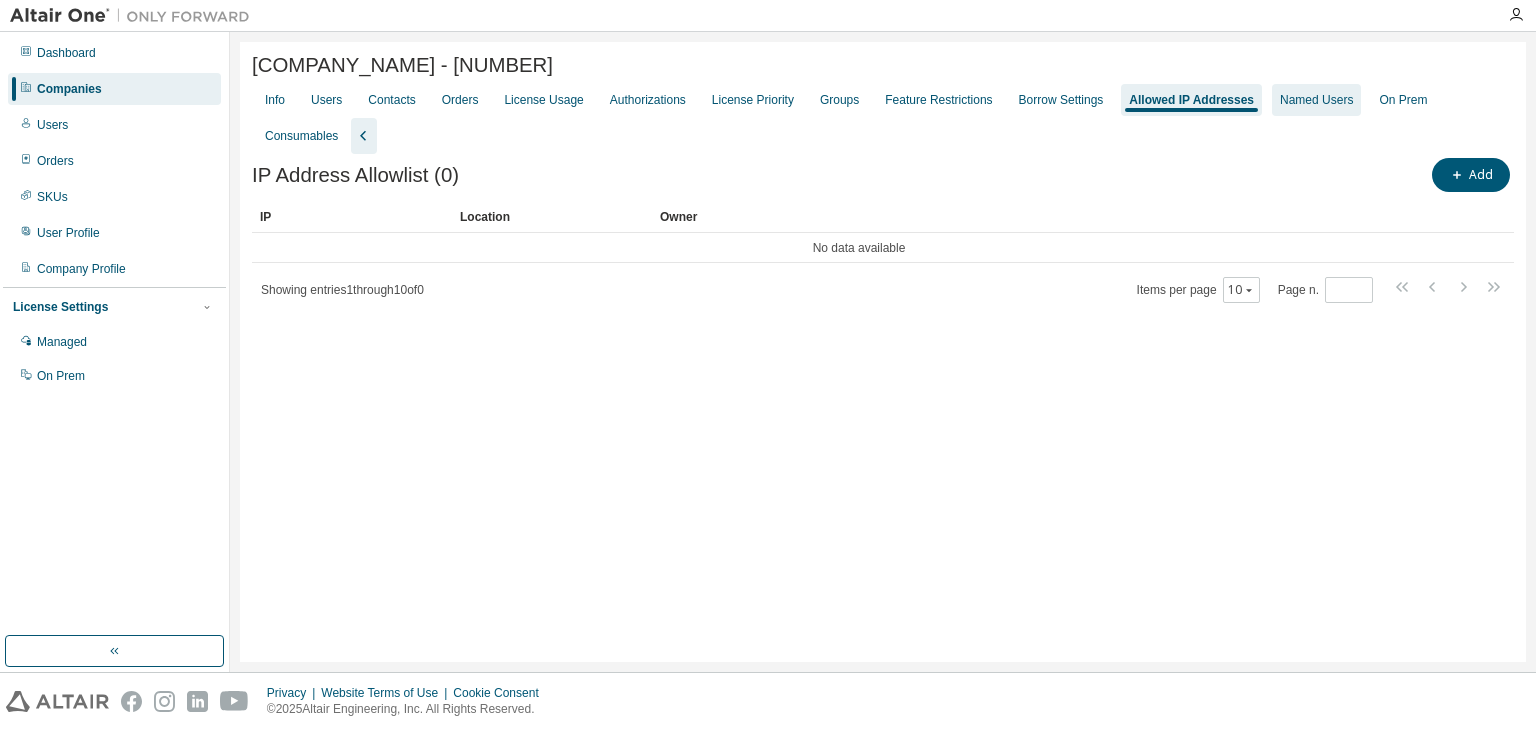 click on "Named Users" at bounding box center (1316, 100) 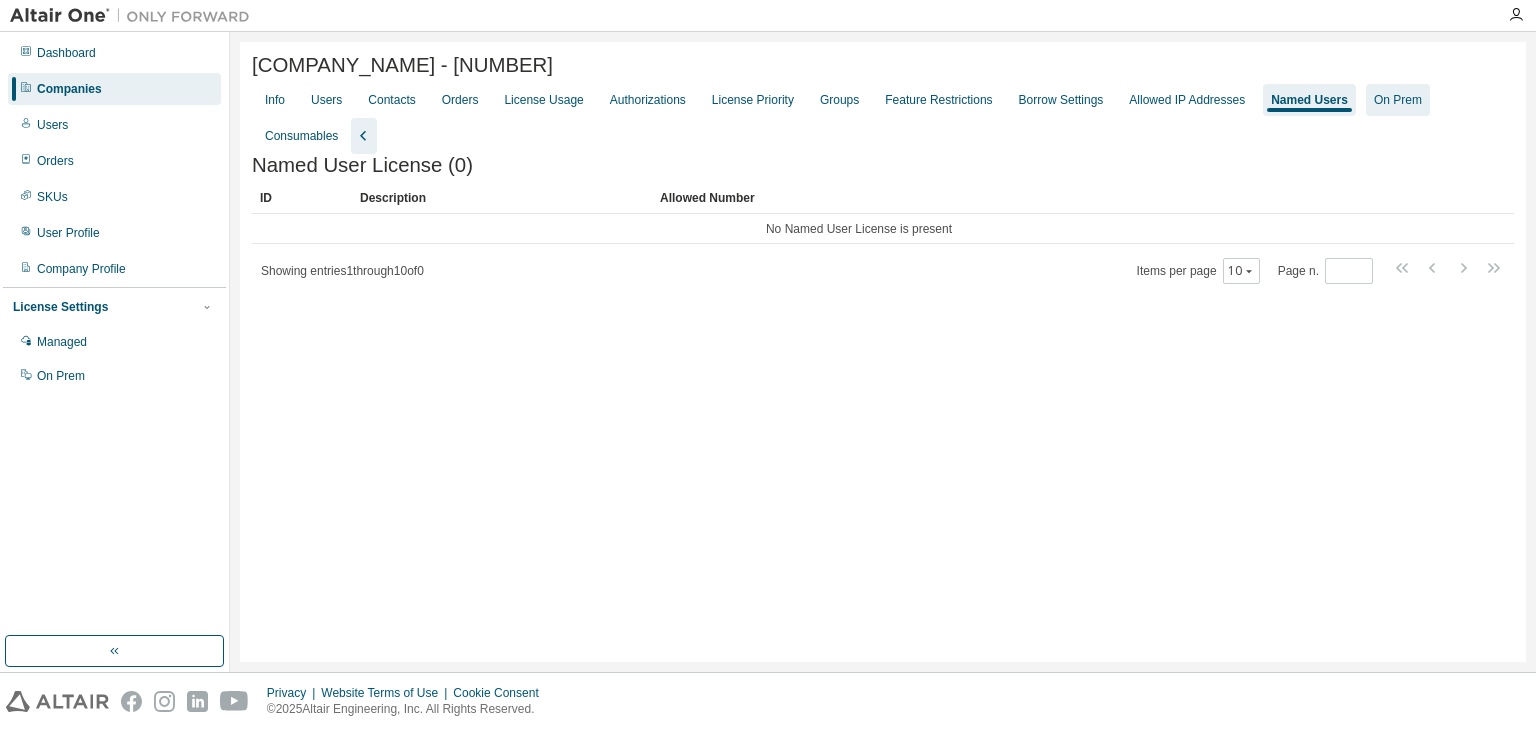 click on "On Prem" at bounding box center (1398, 100) 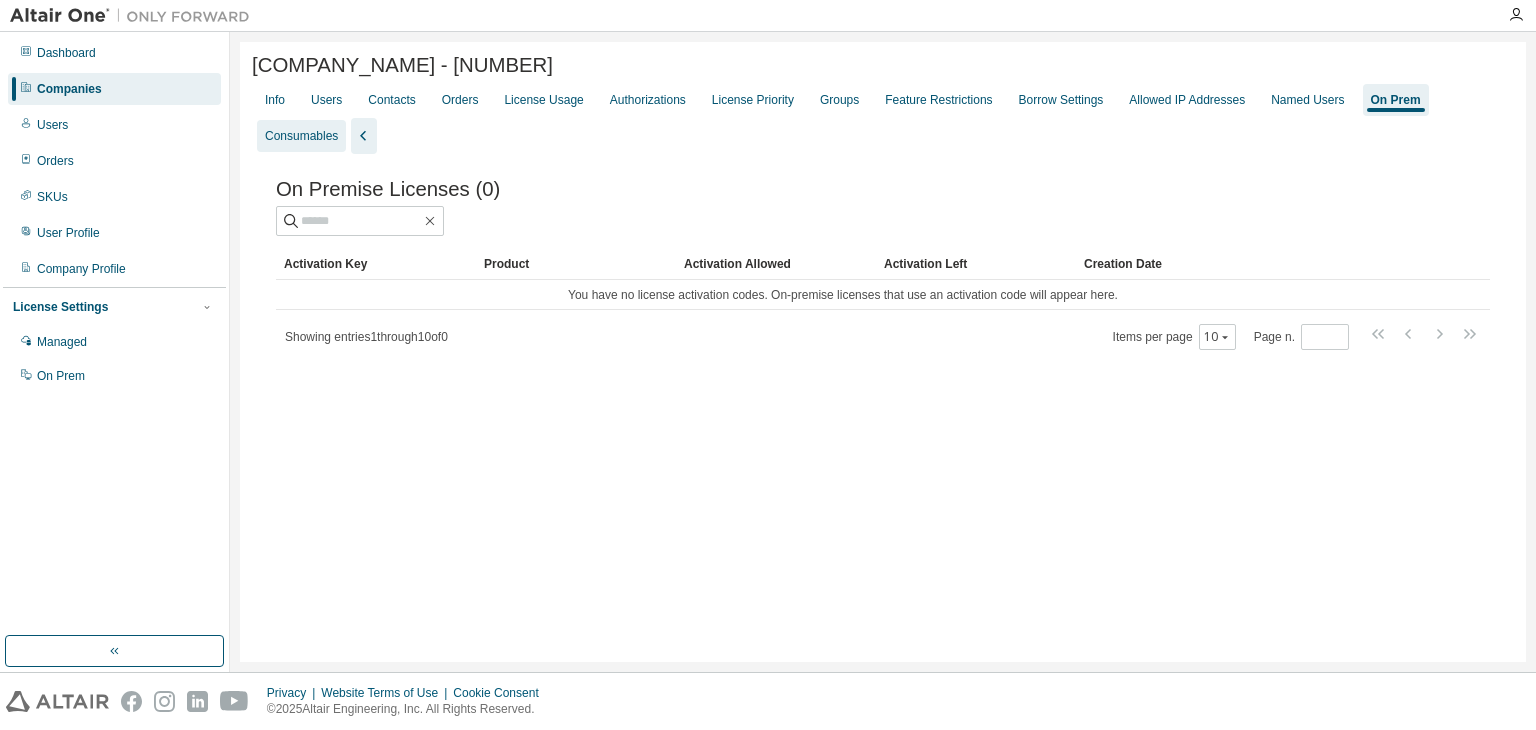 click on "Consumables" at bounding box center (301, 136) 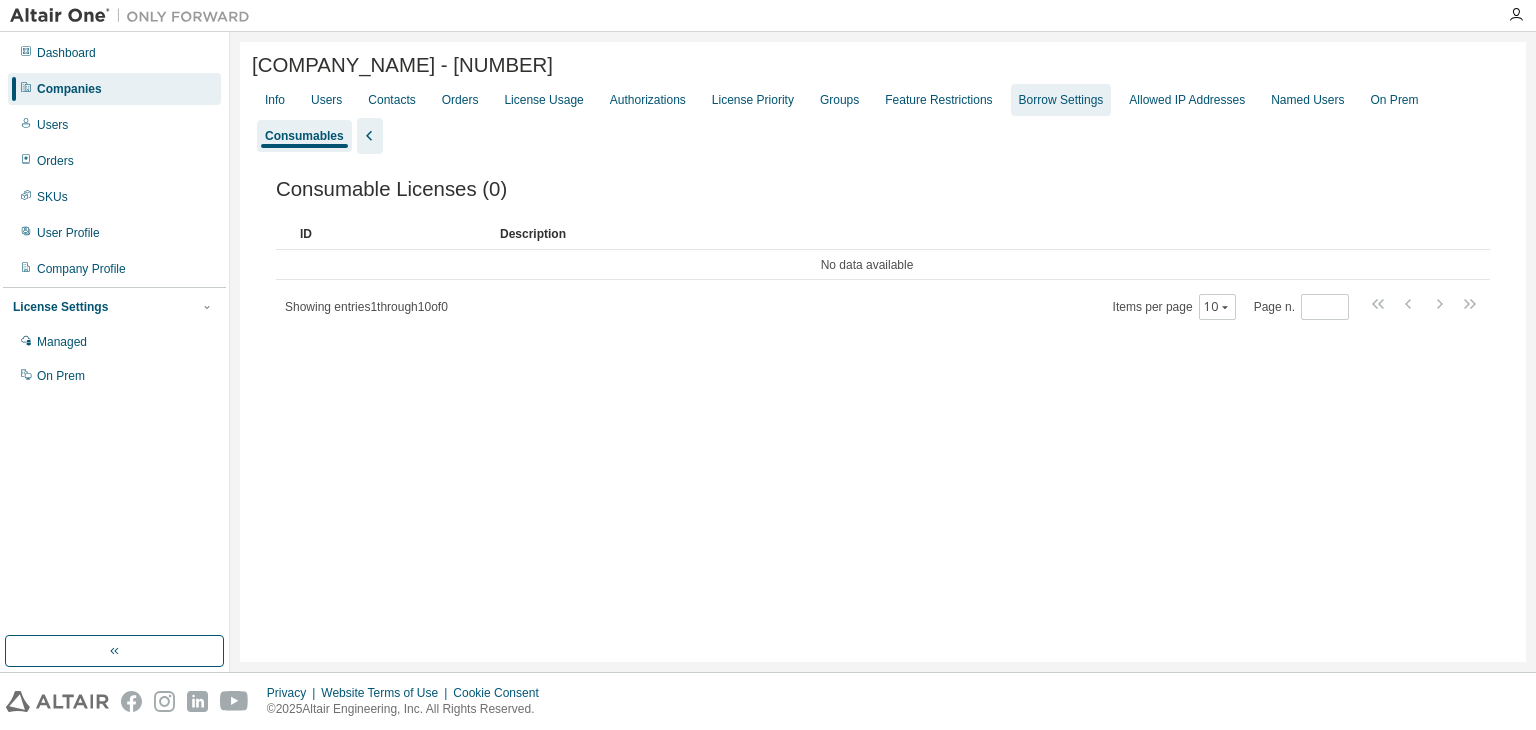 click on "Borrow Settings" at bounding box center (1061, 100) 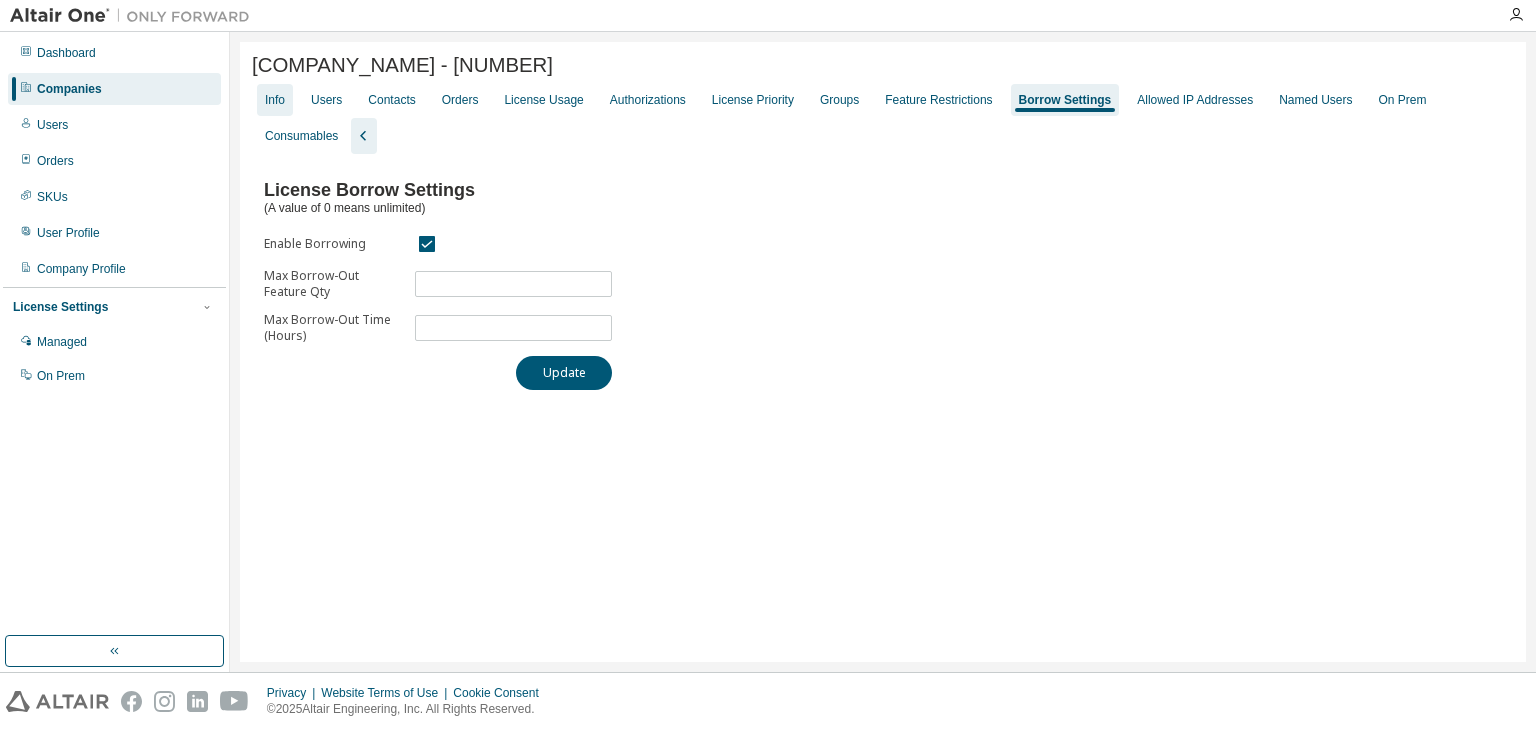 click on "Info" at bounding box center [275, 100] 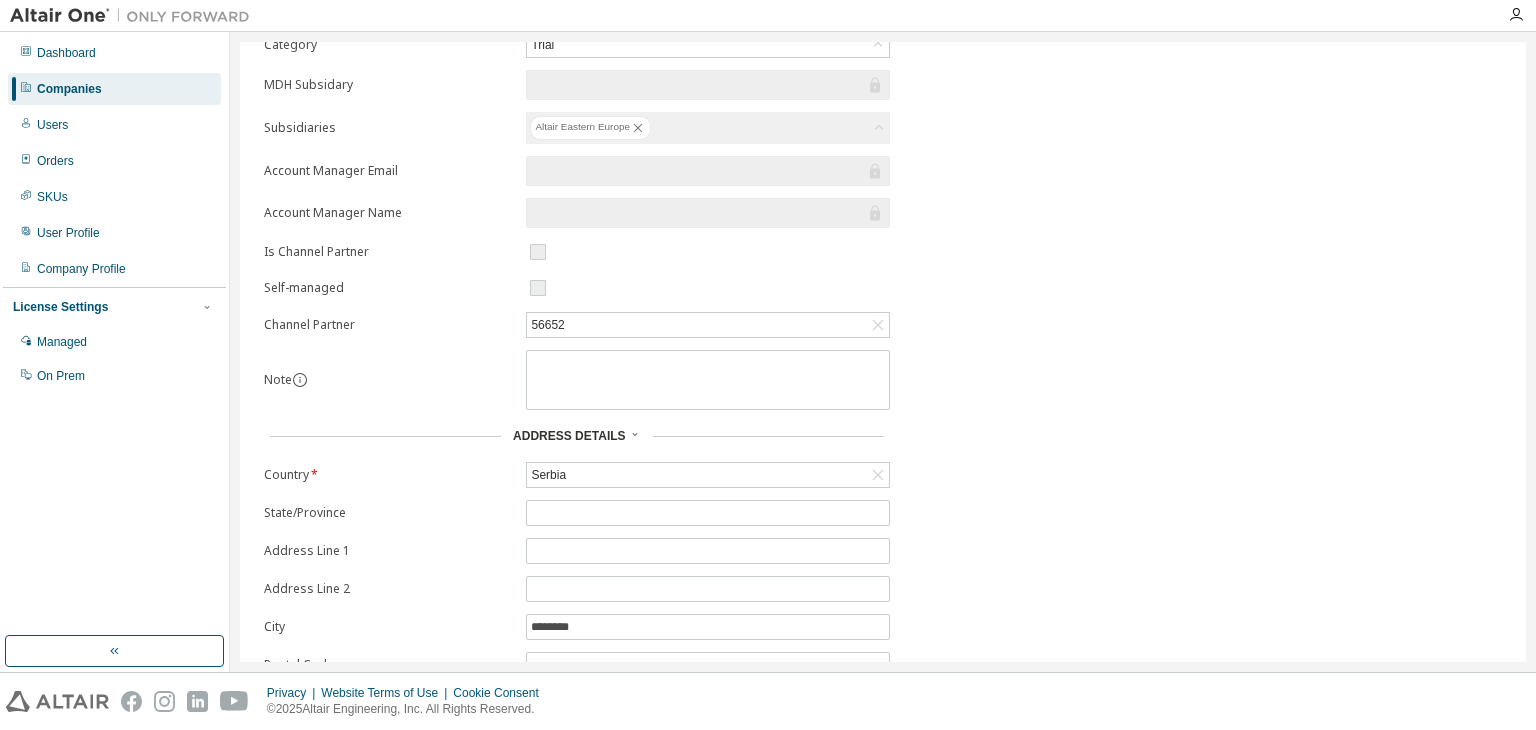 scroll, scrollTop: 311, scrollLeft: 0, axis: vertical 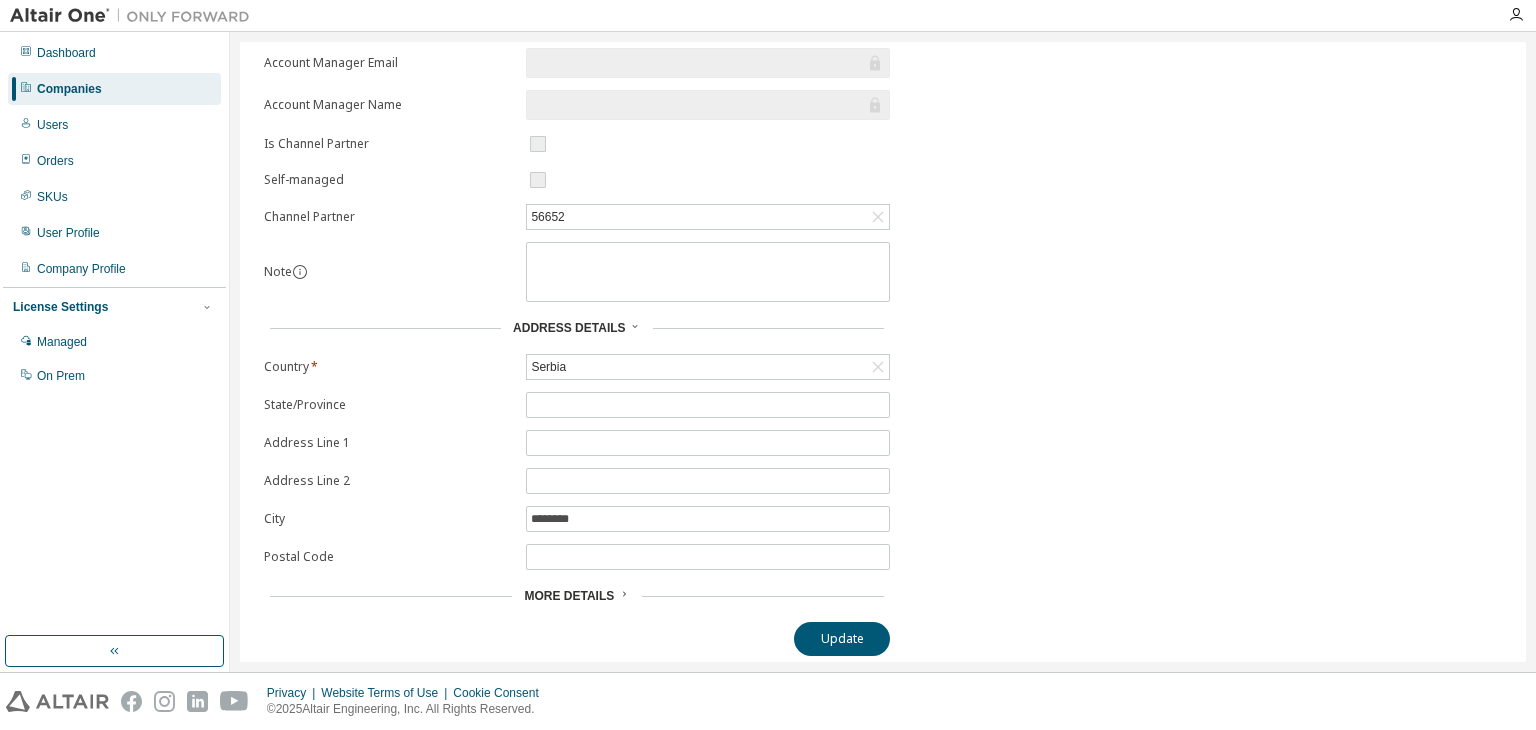 click 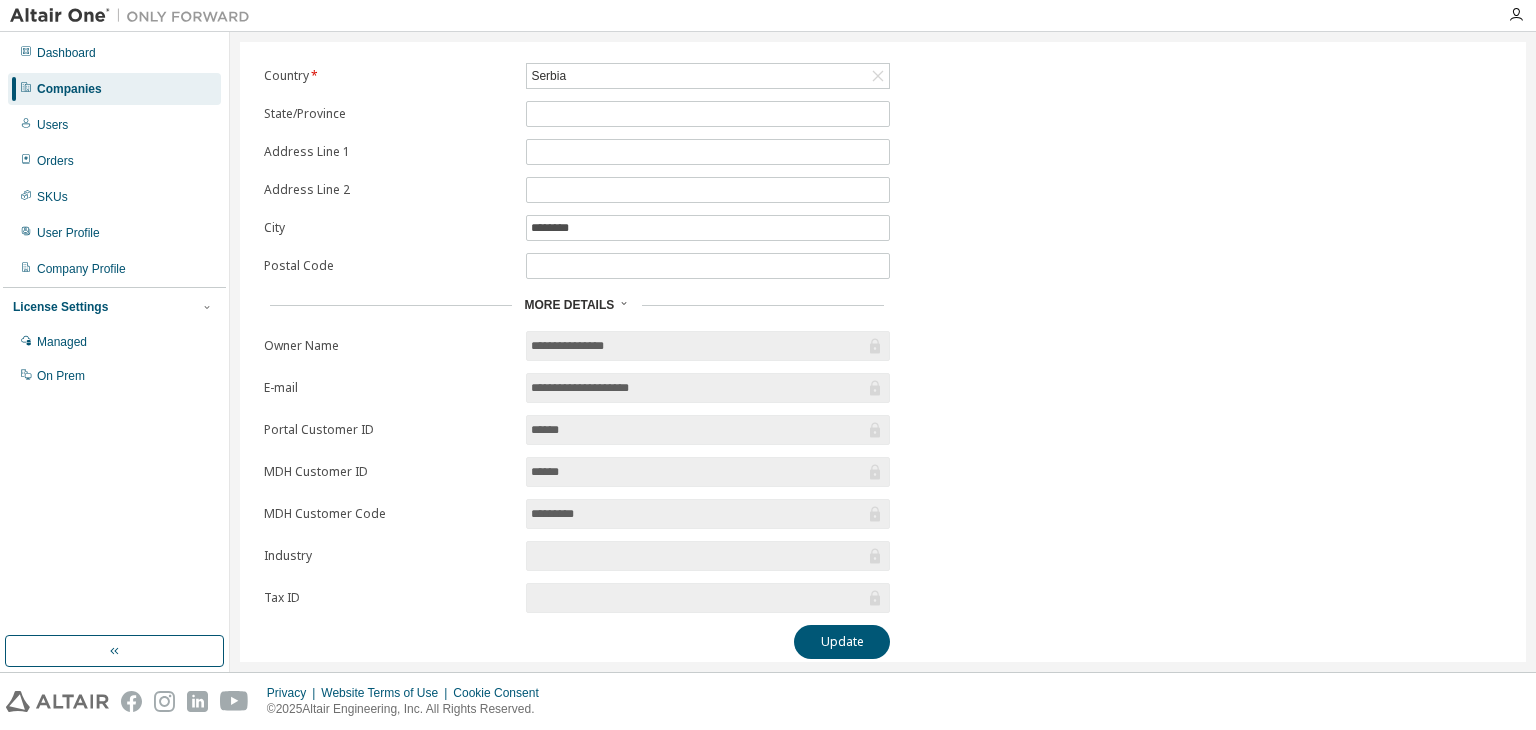 scroll, scrollTop: 0, scrollLeft: 0, axis: both 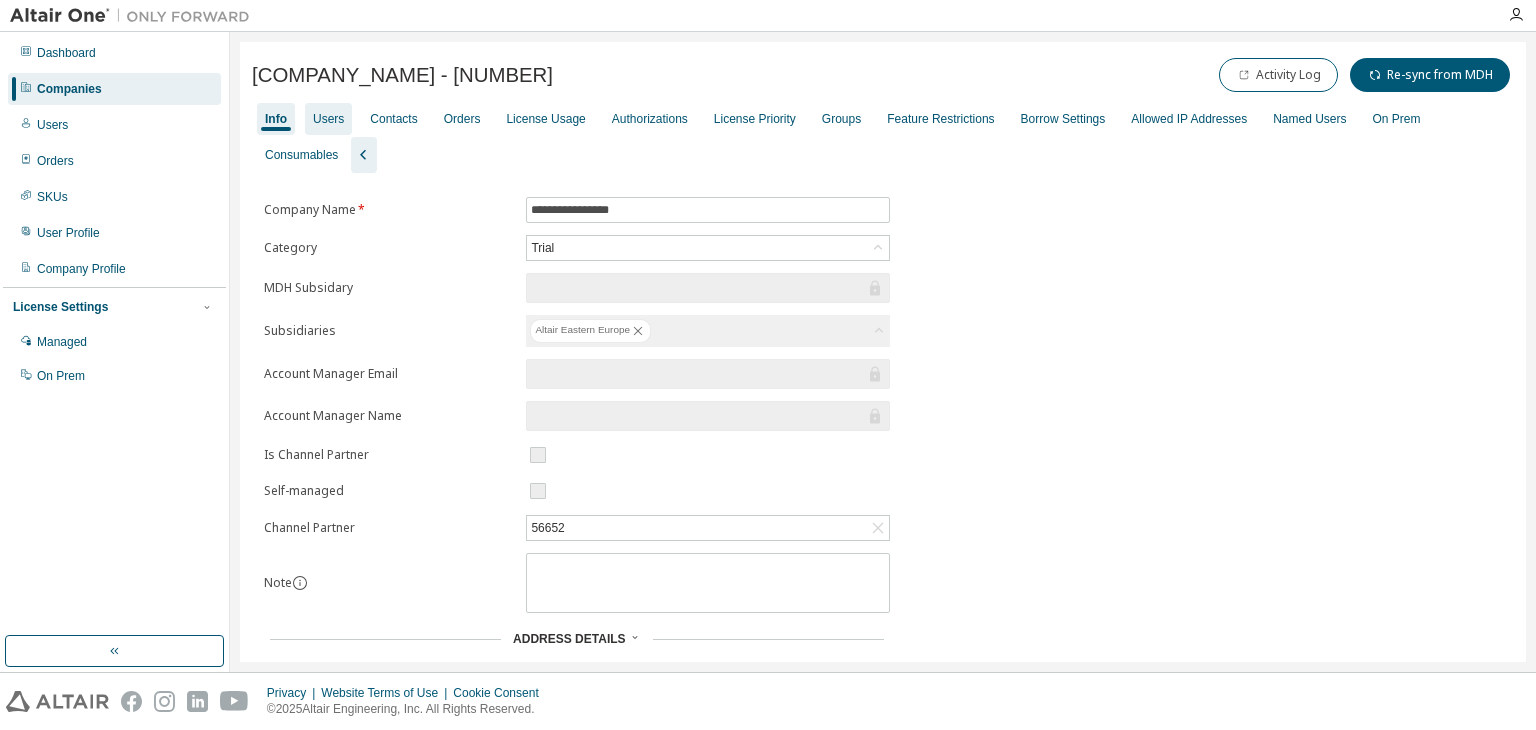 click on "Users" at bounding box center [328, 119] 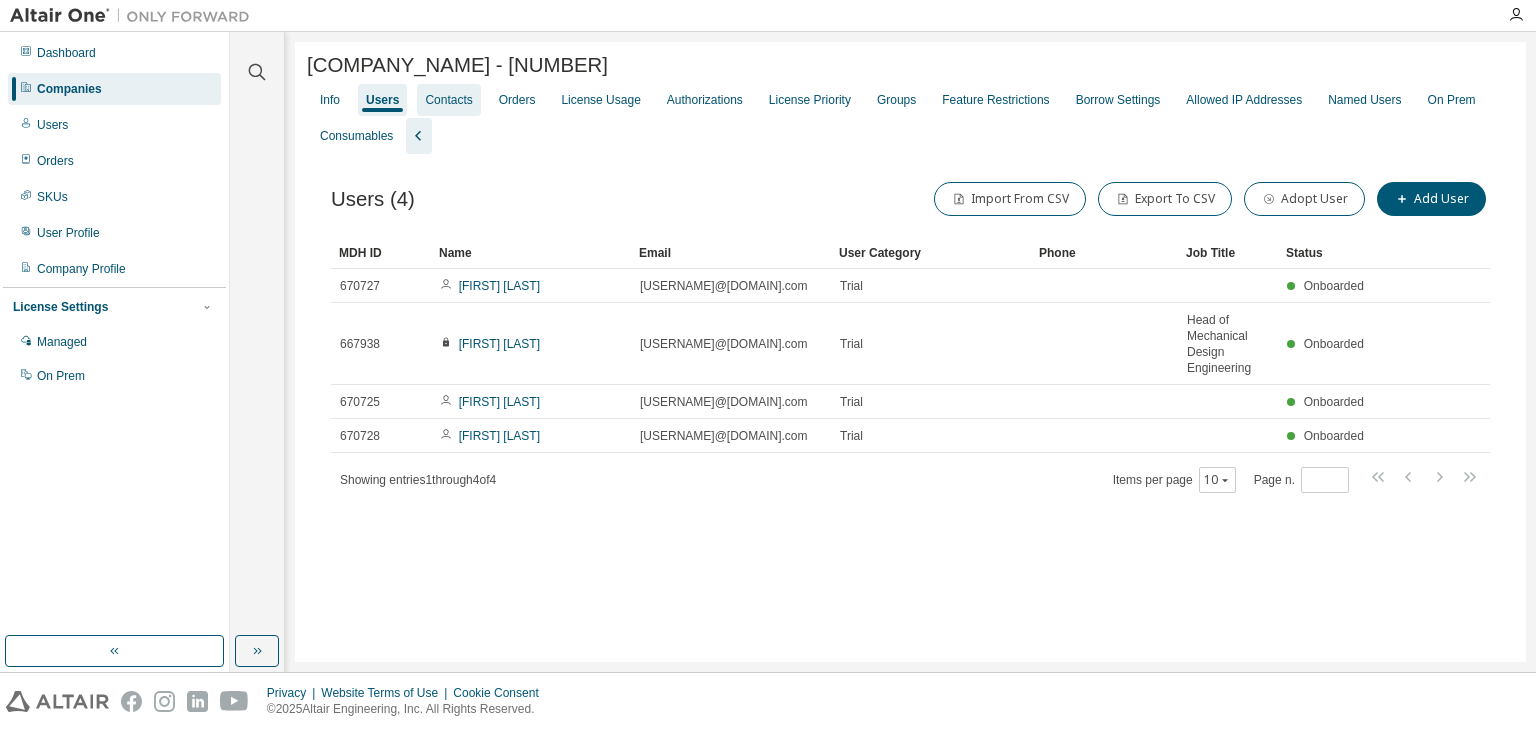 click on "Contacts" at bounding box center [448, 100] 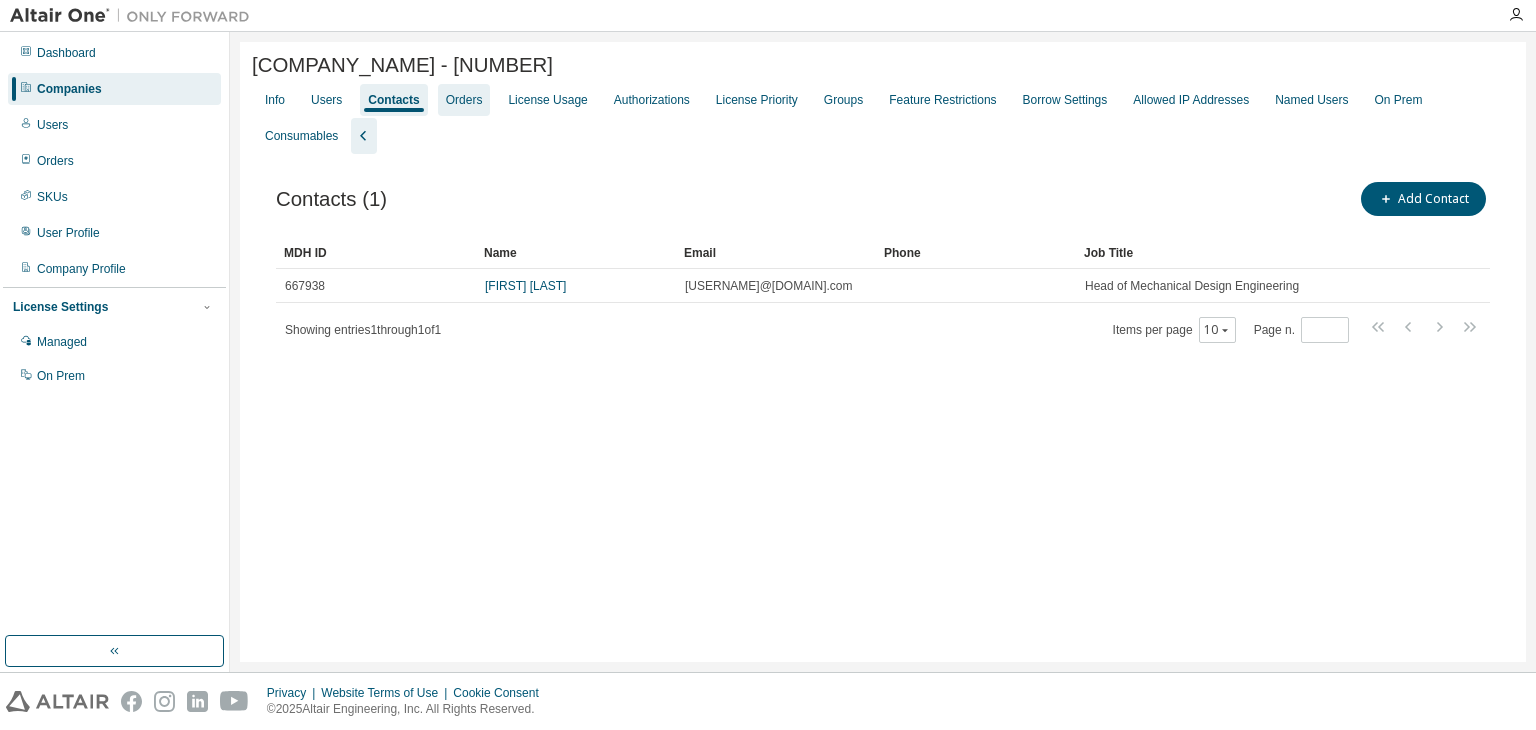 click on "Orders" at bounding box center (464, 100) 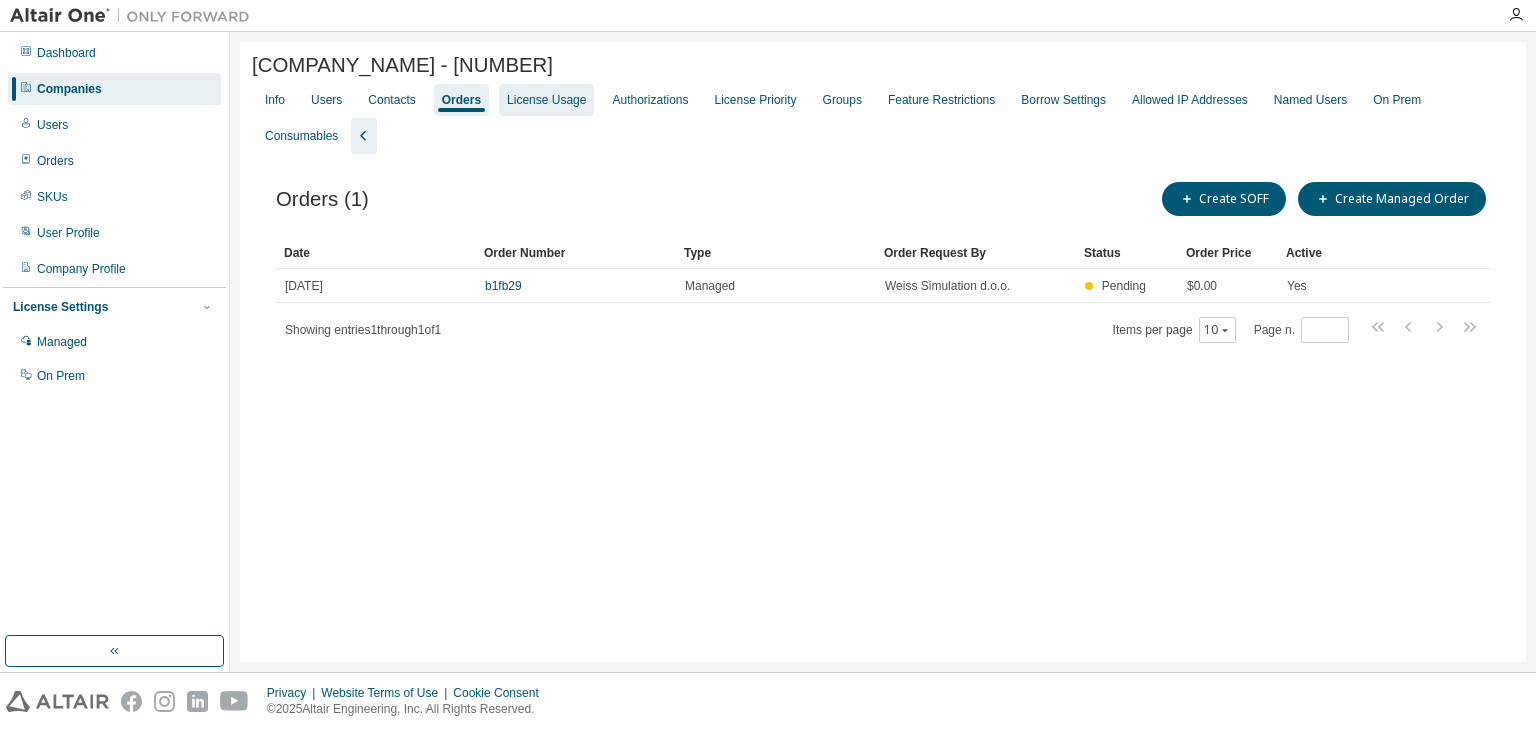 click on "License Usage" at bounding box center (546, 100) 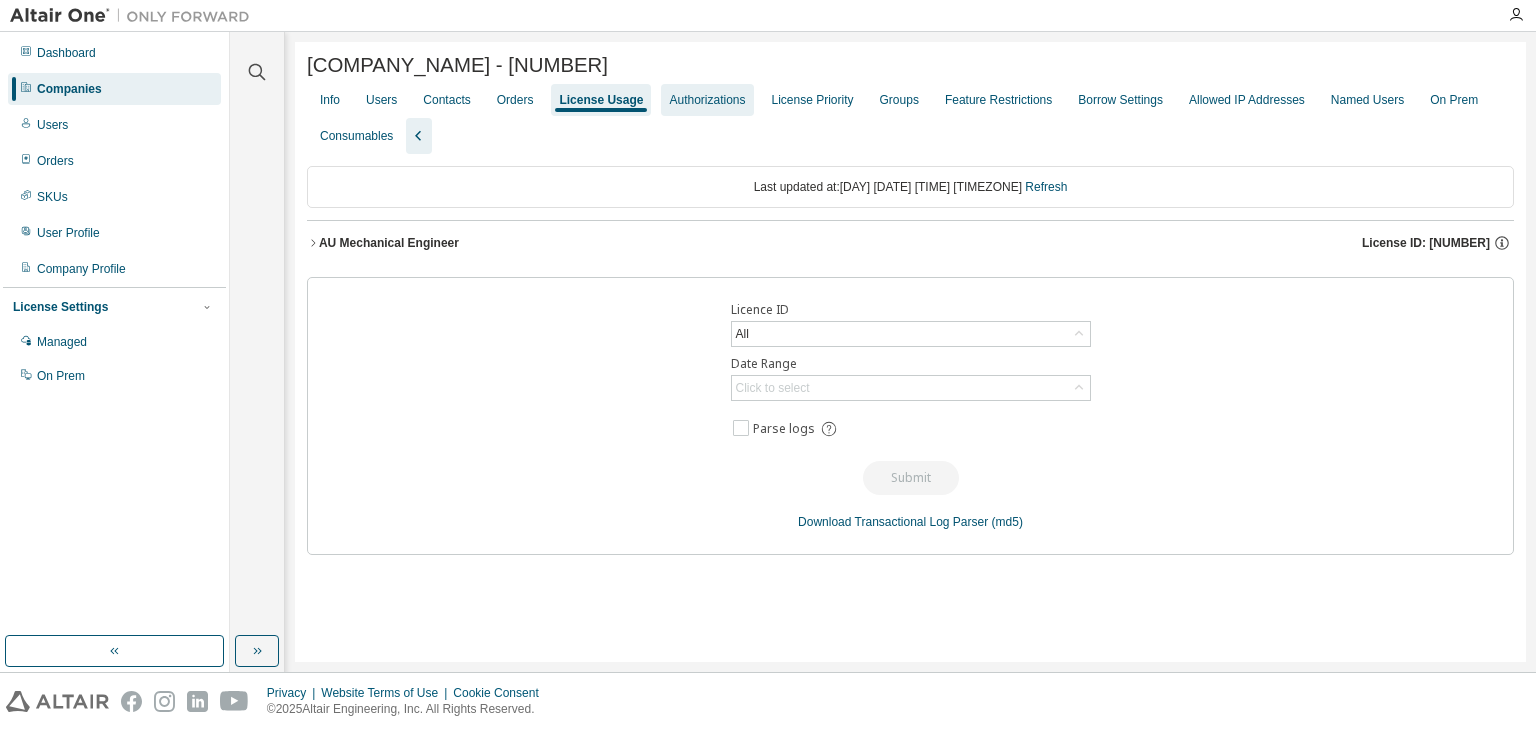 click on "Authorizations" at bounding box center (707, 100) 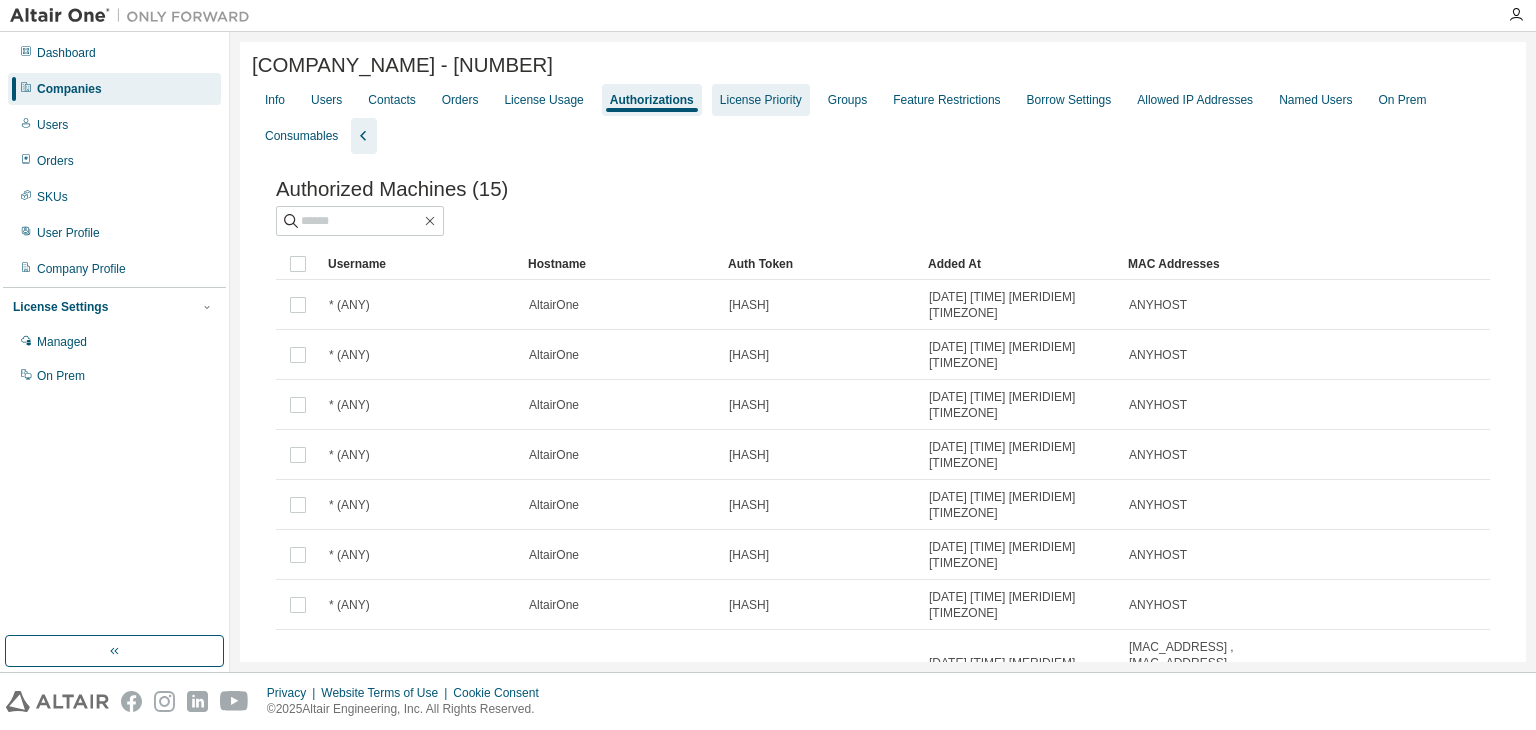 click on "License Priority" at bounding box center [761, 100] 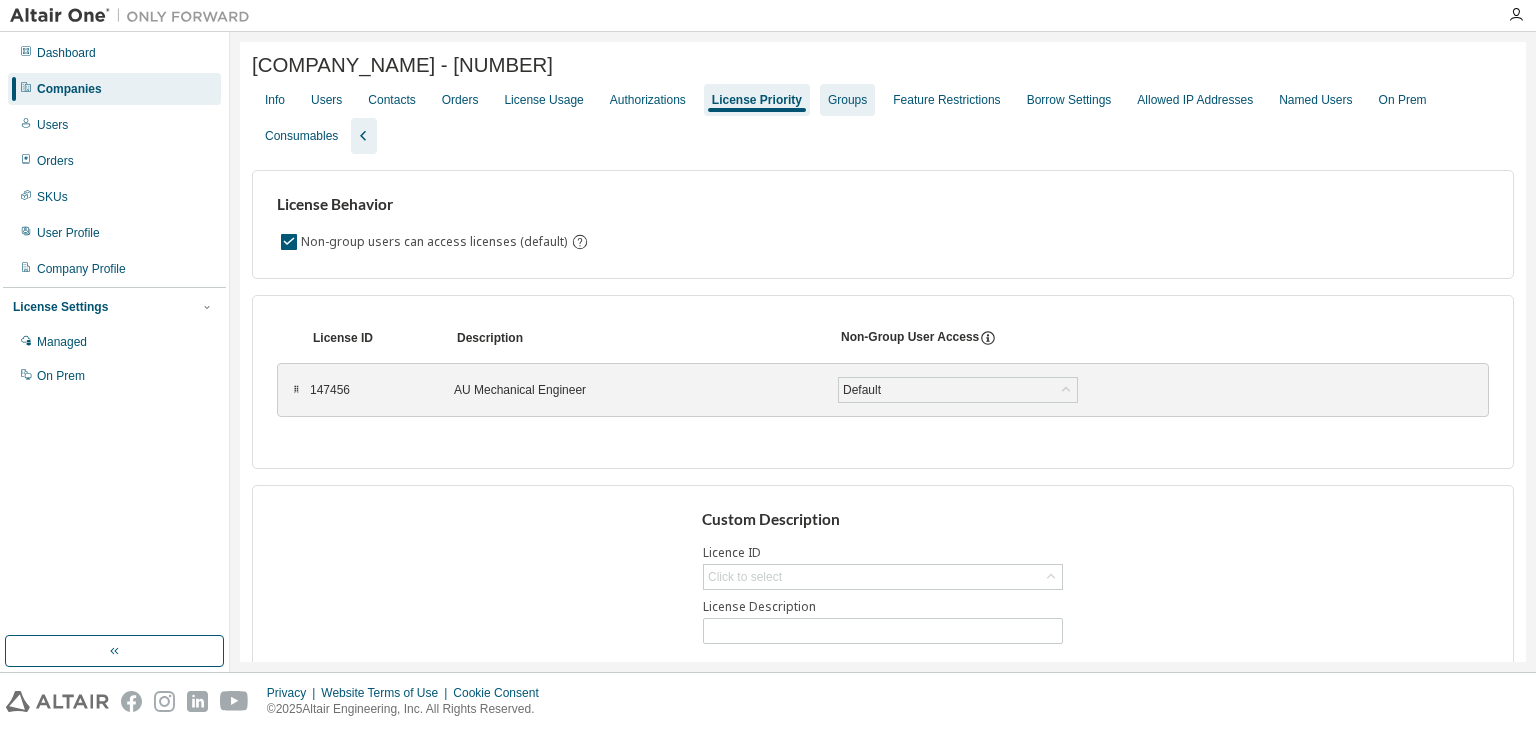 click on "Groups" at bounding box center [847, 100] 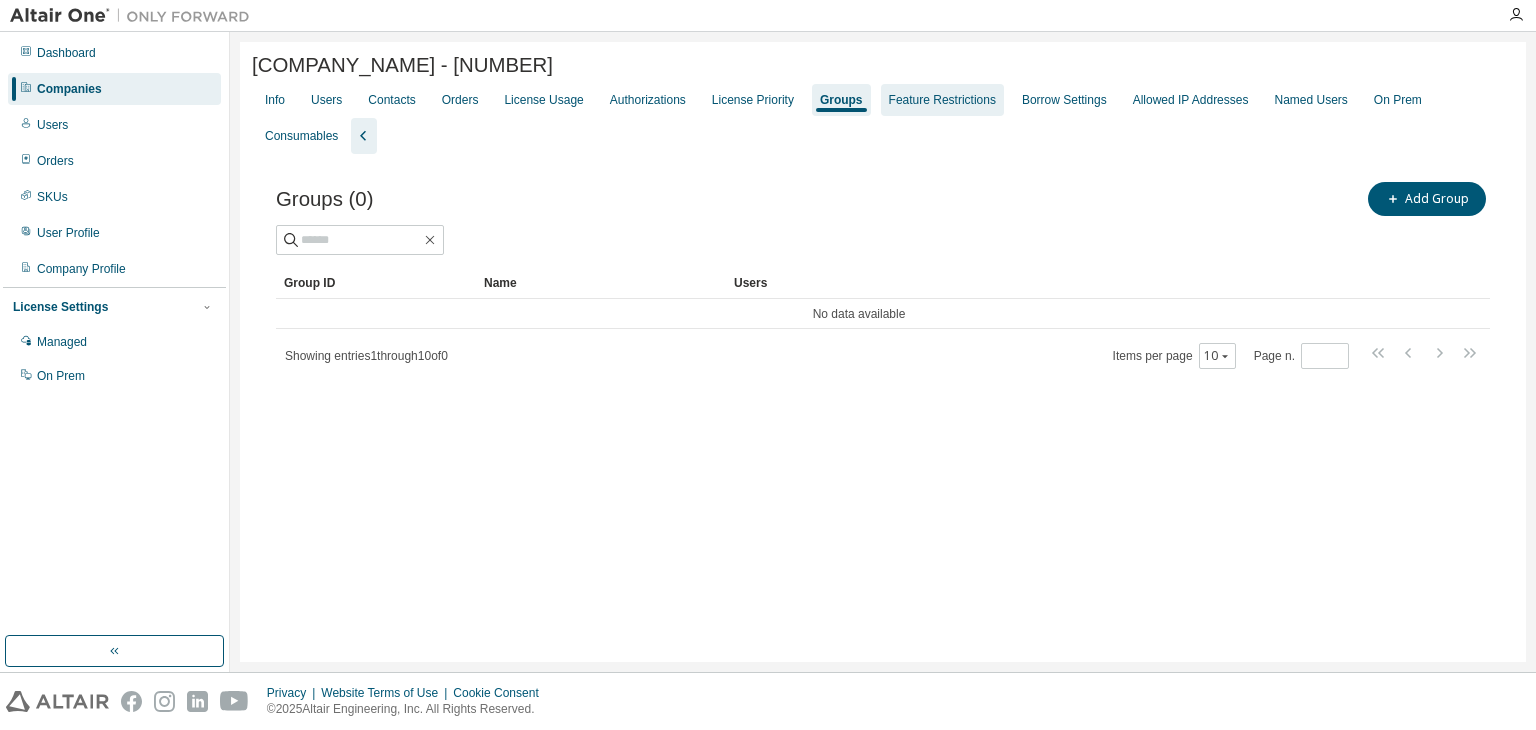 click on "Feature Restrictions" at bounding box center (942, 100) 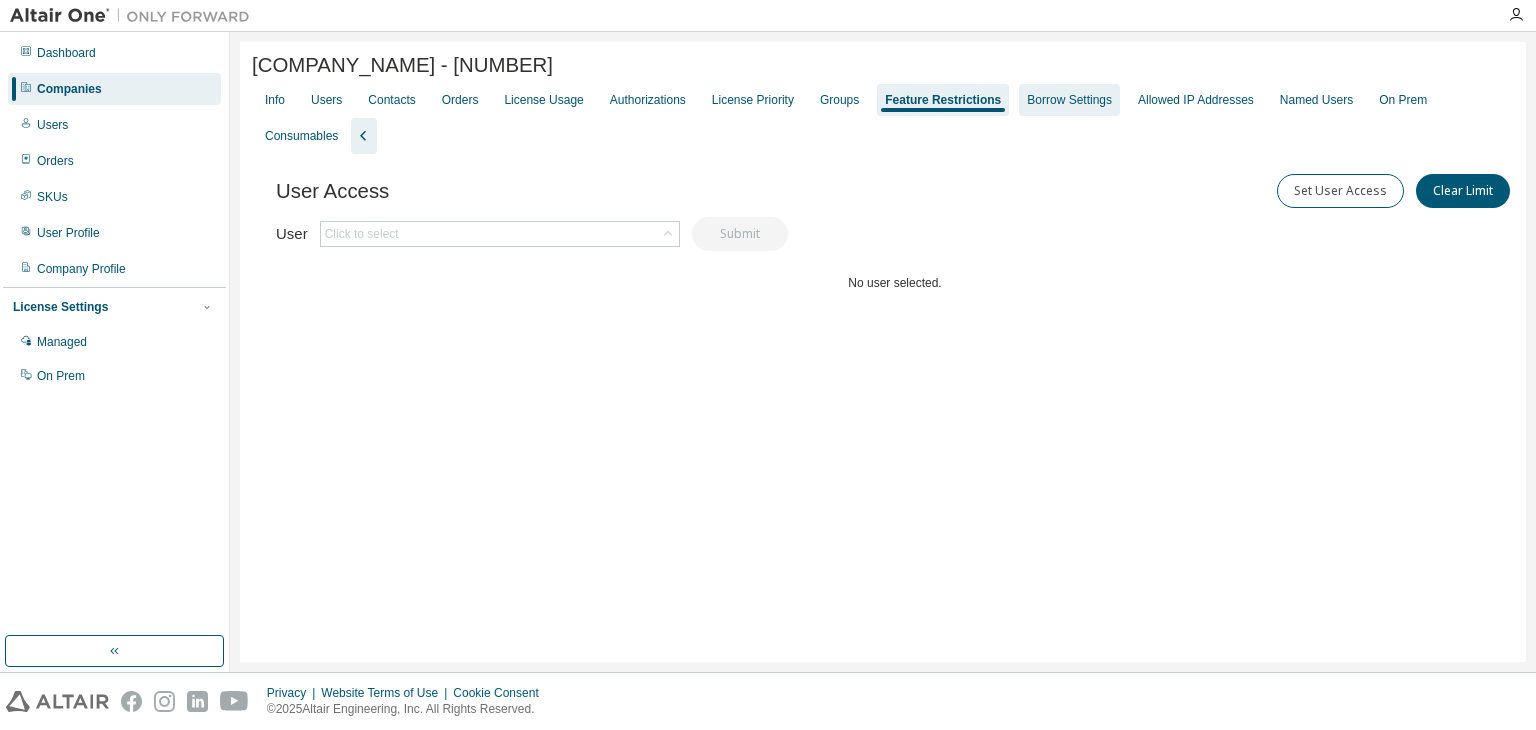 click on "Borrow Settings" at bounding box center (1069, 100) 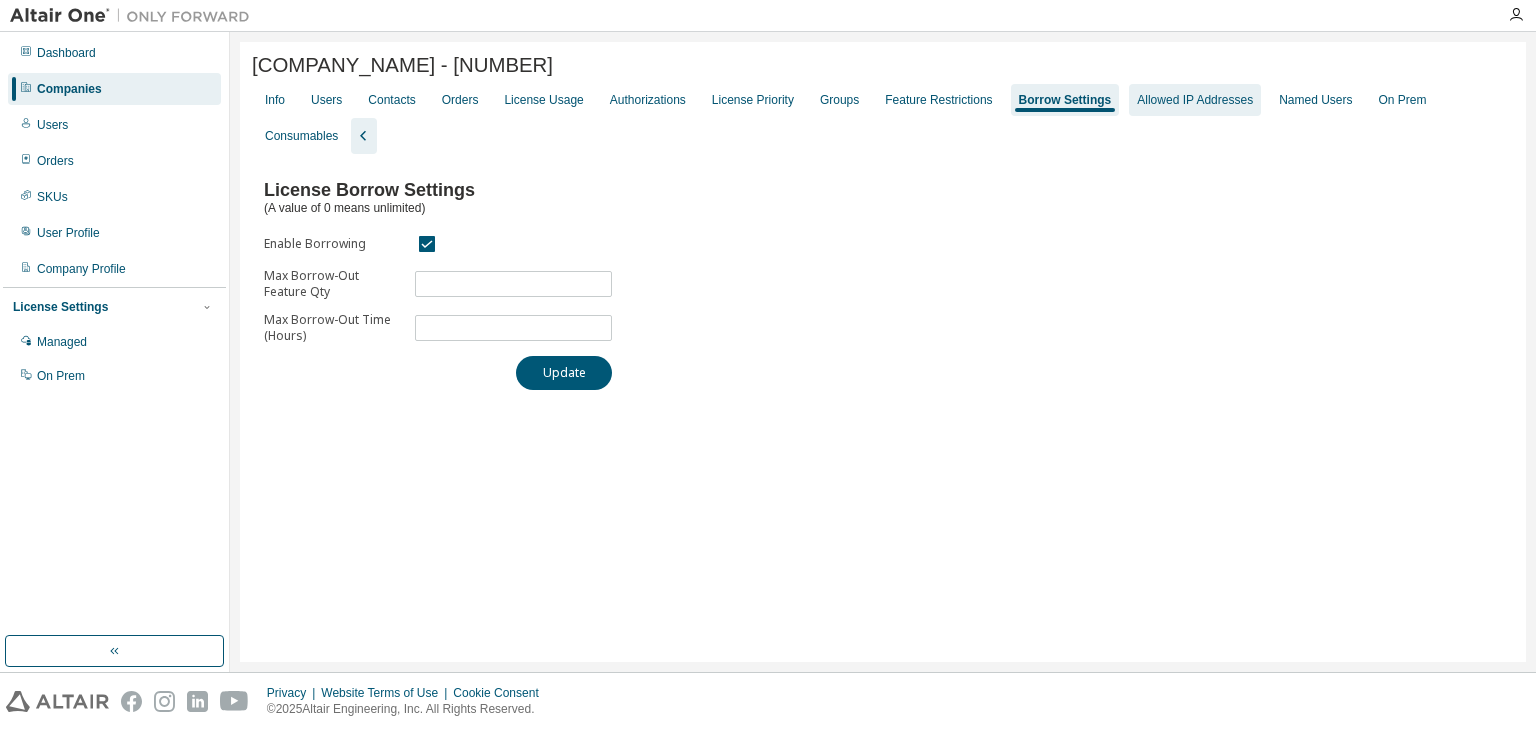 click on "Allowed IP Addresses" at bounding box center [1195, 100] 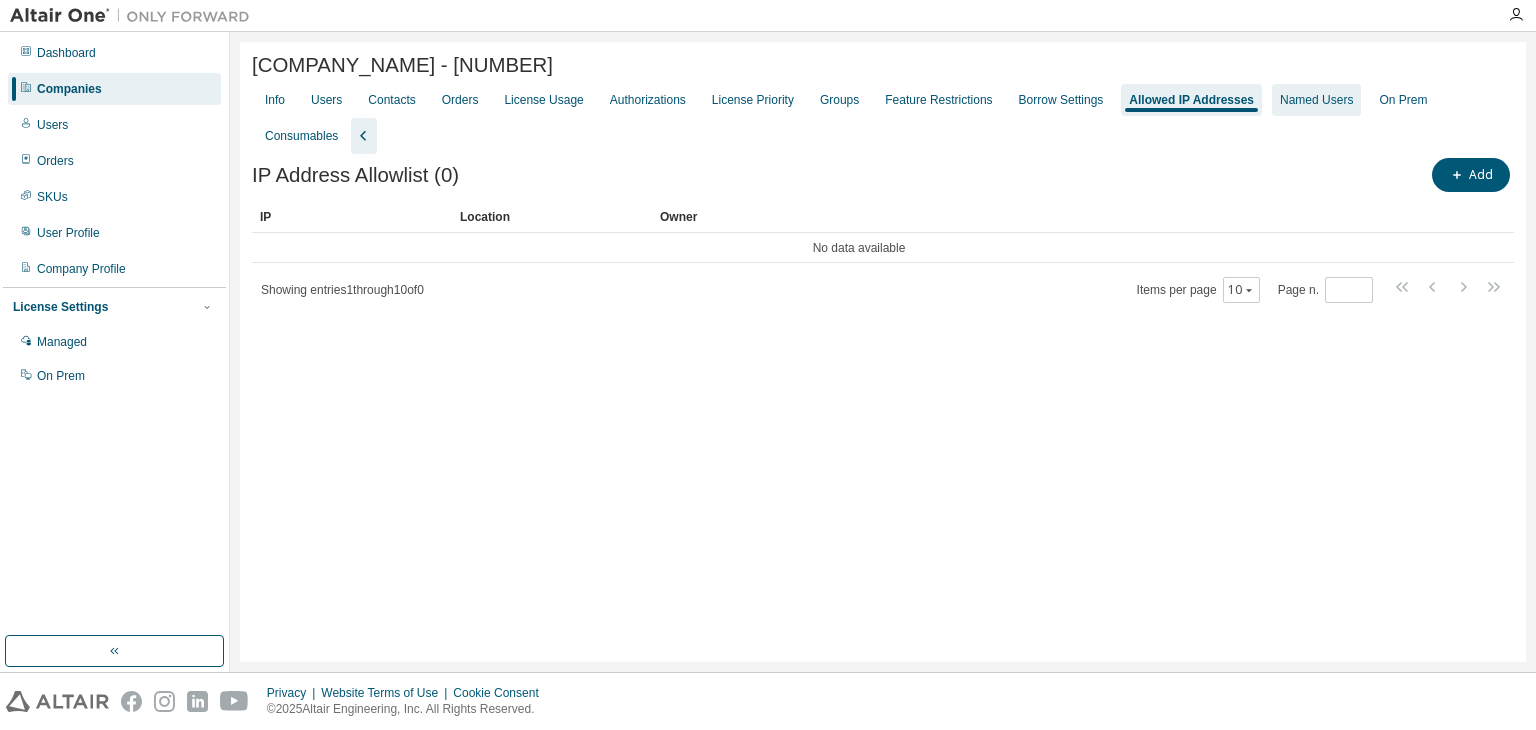 click on "Named Users" at bounding box center [1316, 100] 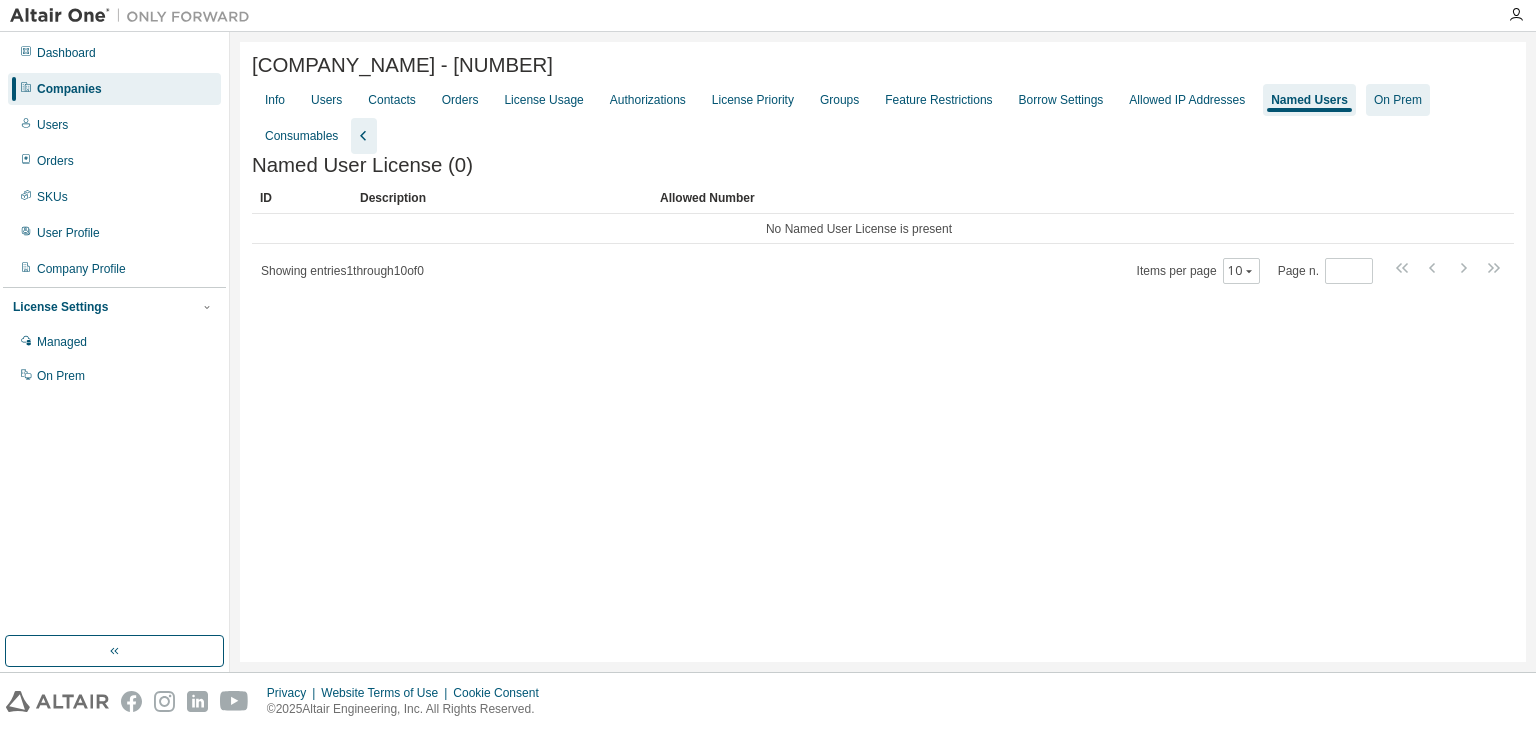 click on "On Prem" at bounding box center (1398, 100) 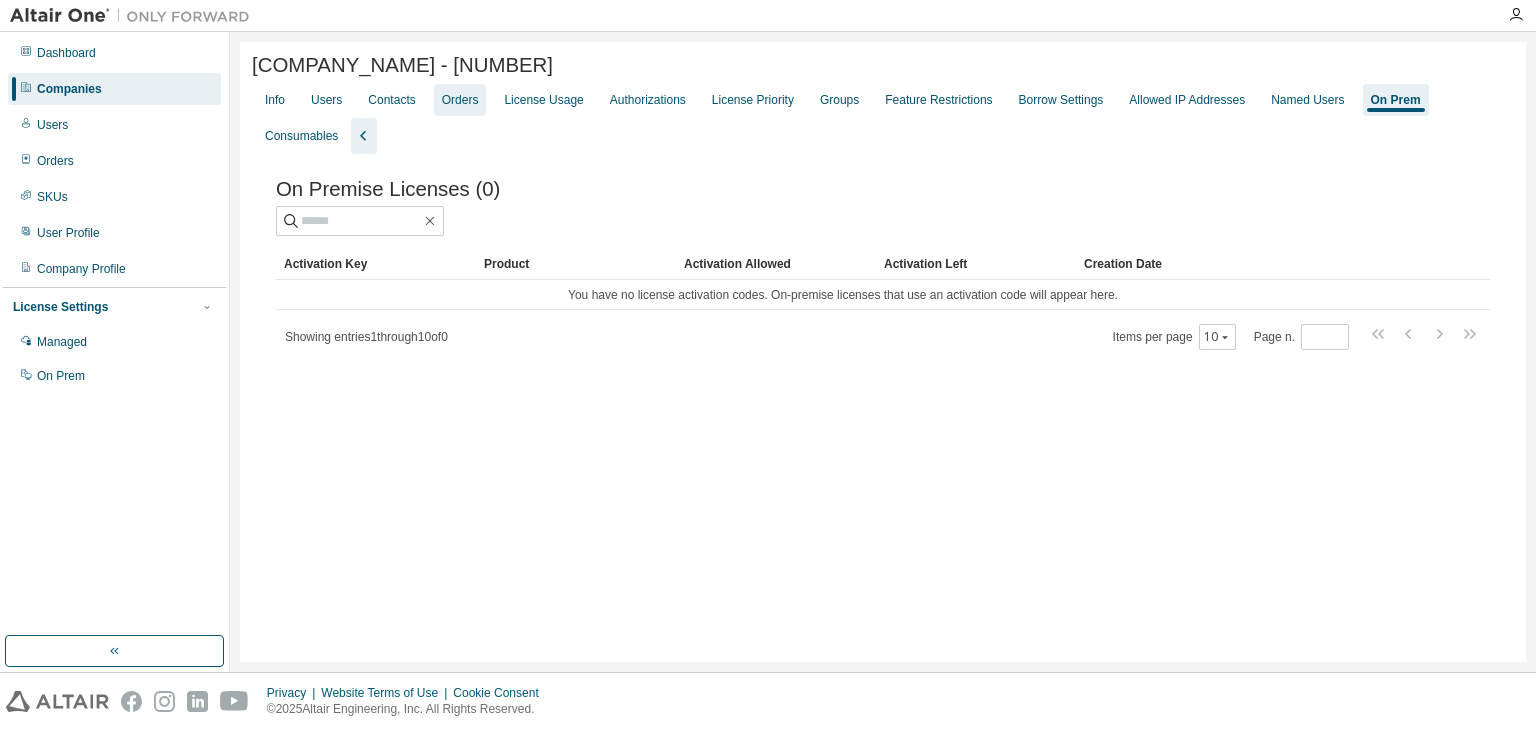 click on "Orders" at bounding box center [460, 100] 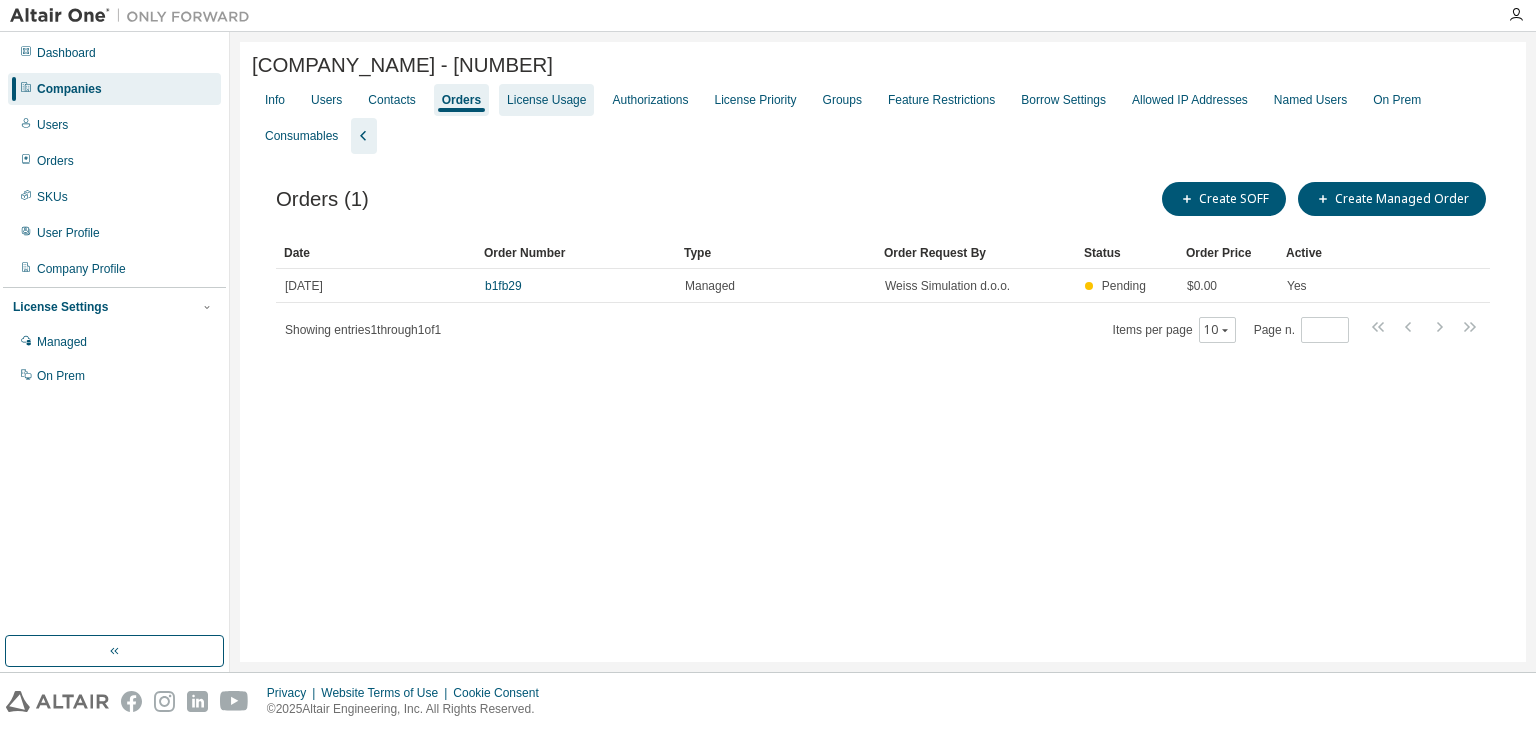 click on "License Usage" at bounding box center [546, 100] 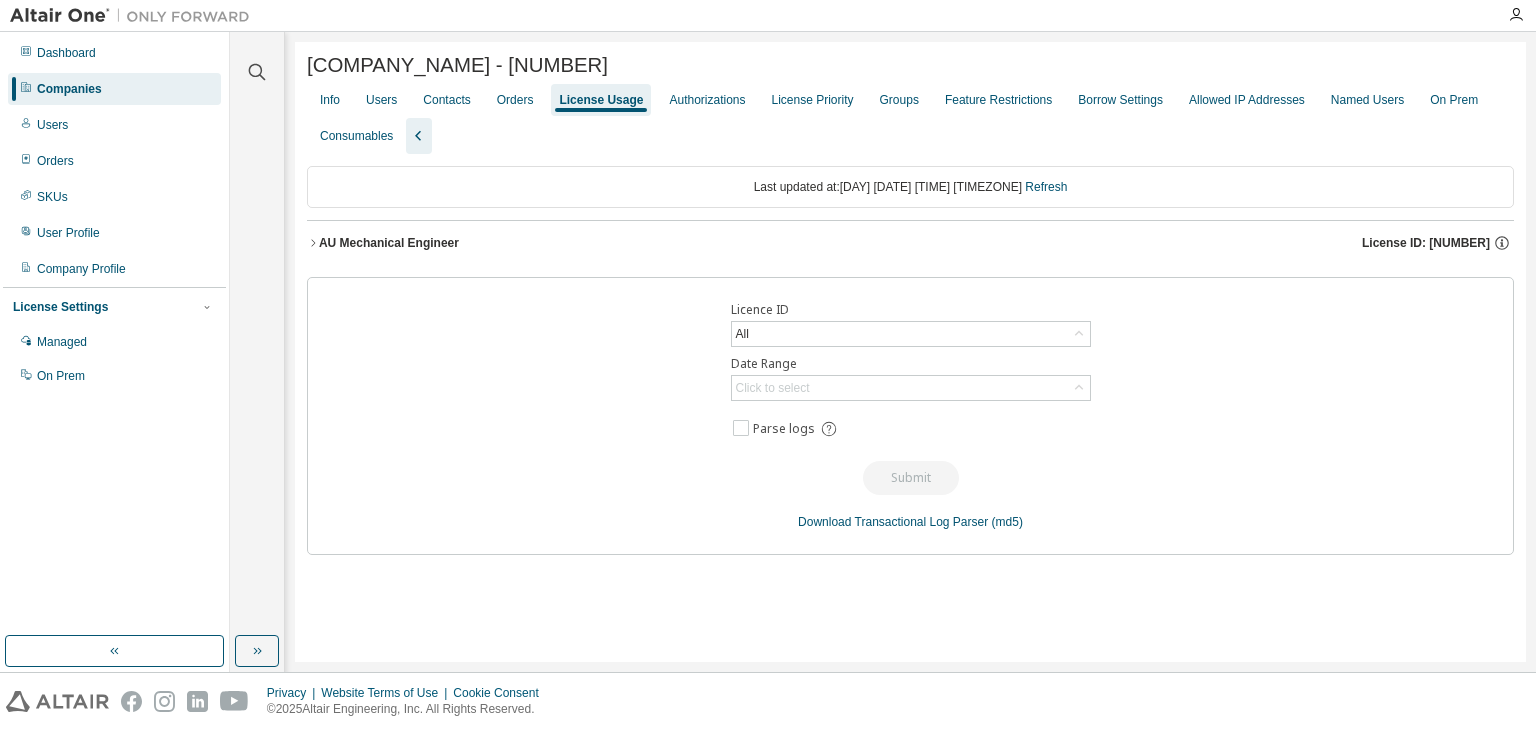 click 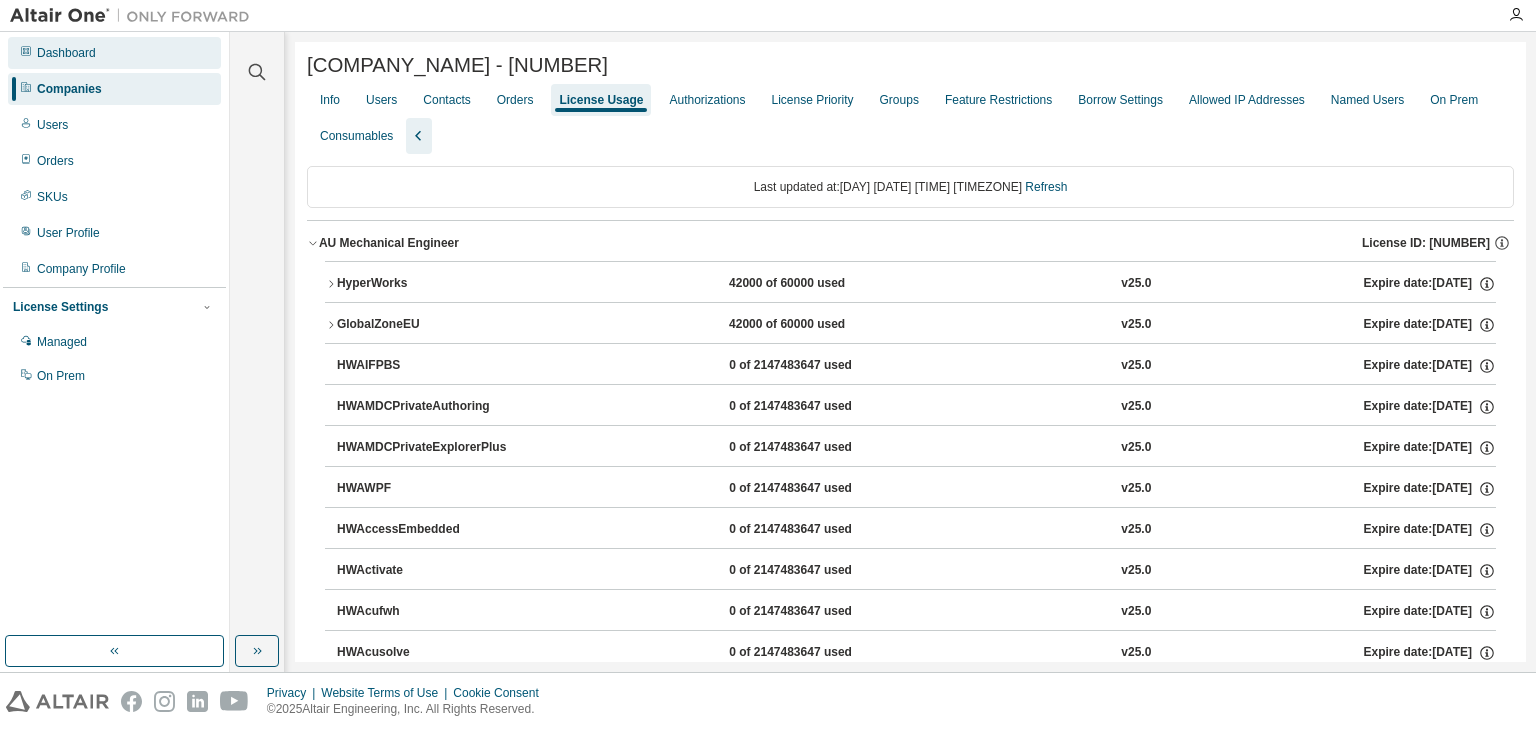 click on "Dashboard" at bounding box center [66, 53] 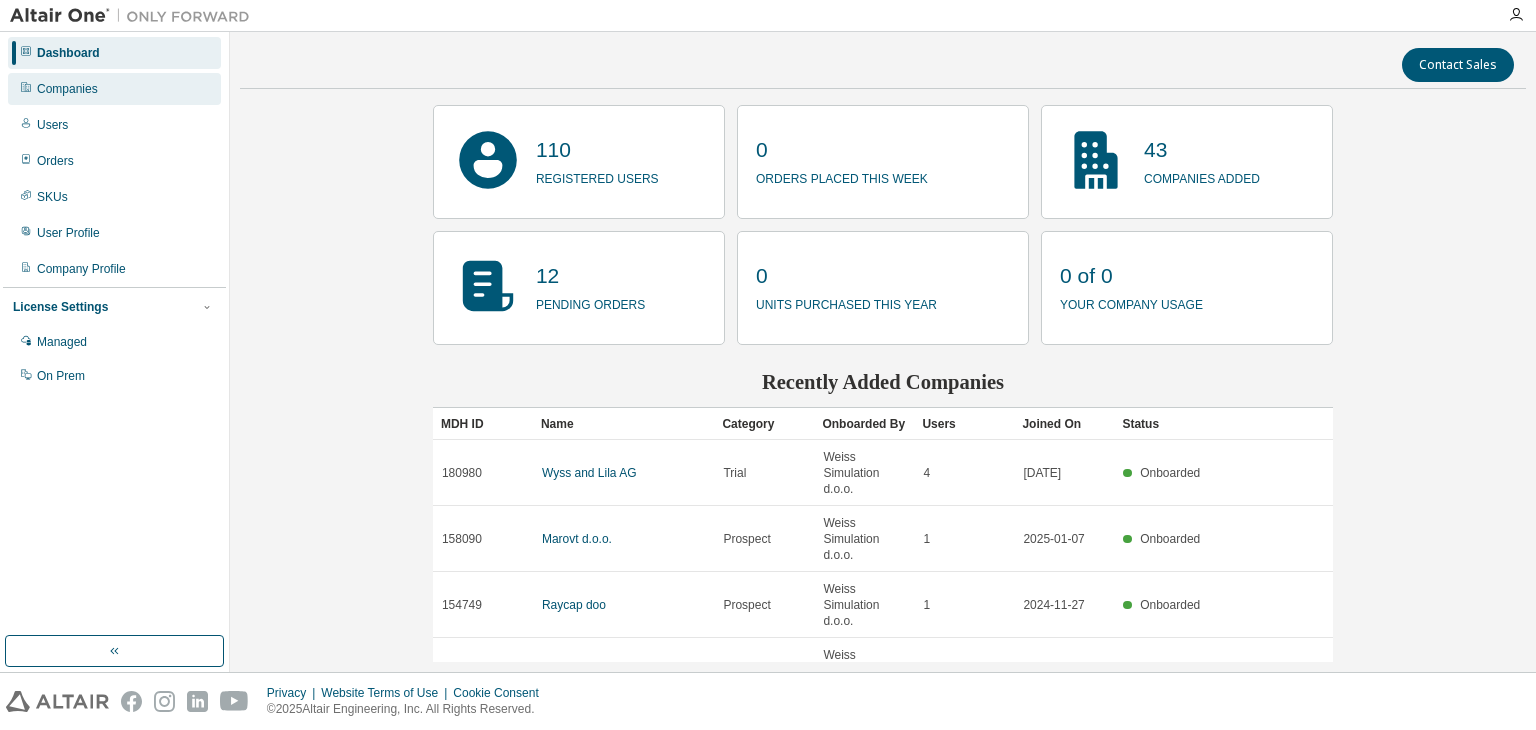 click on "Companies" at bounding box center [114, 89] 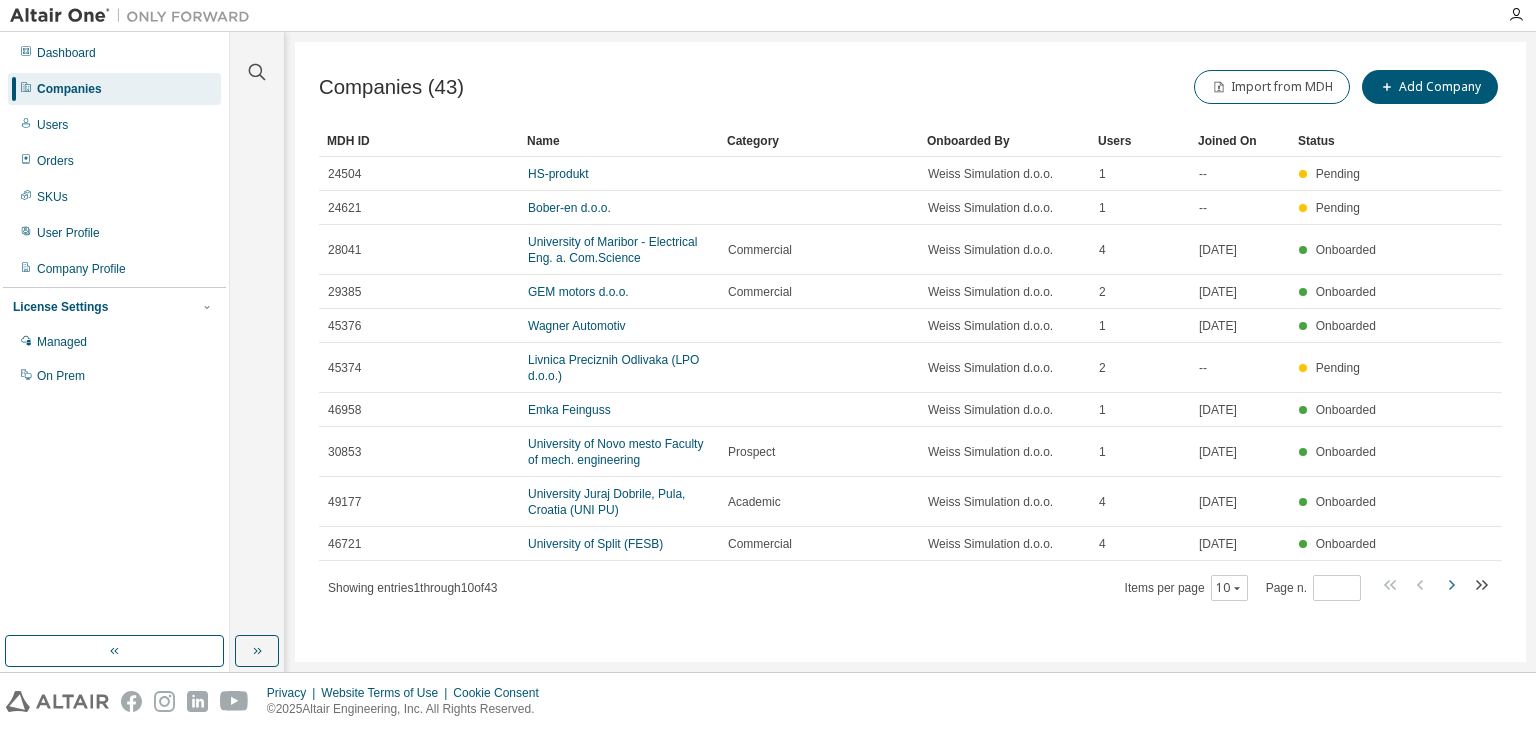 click 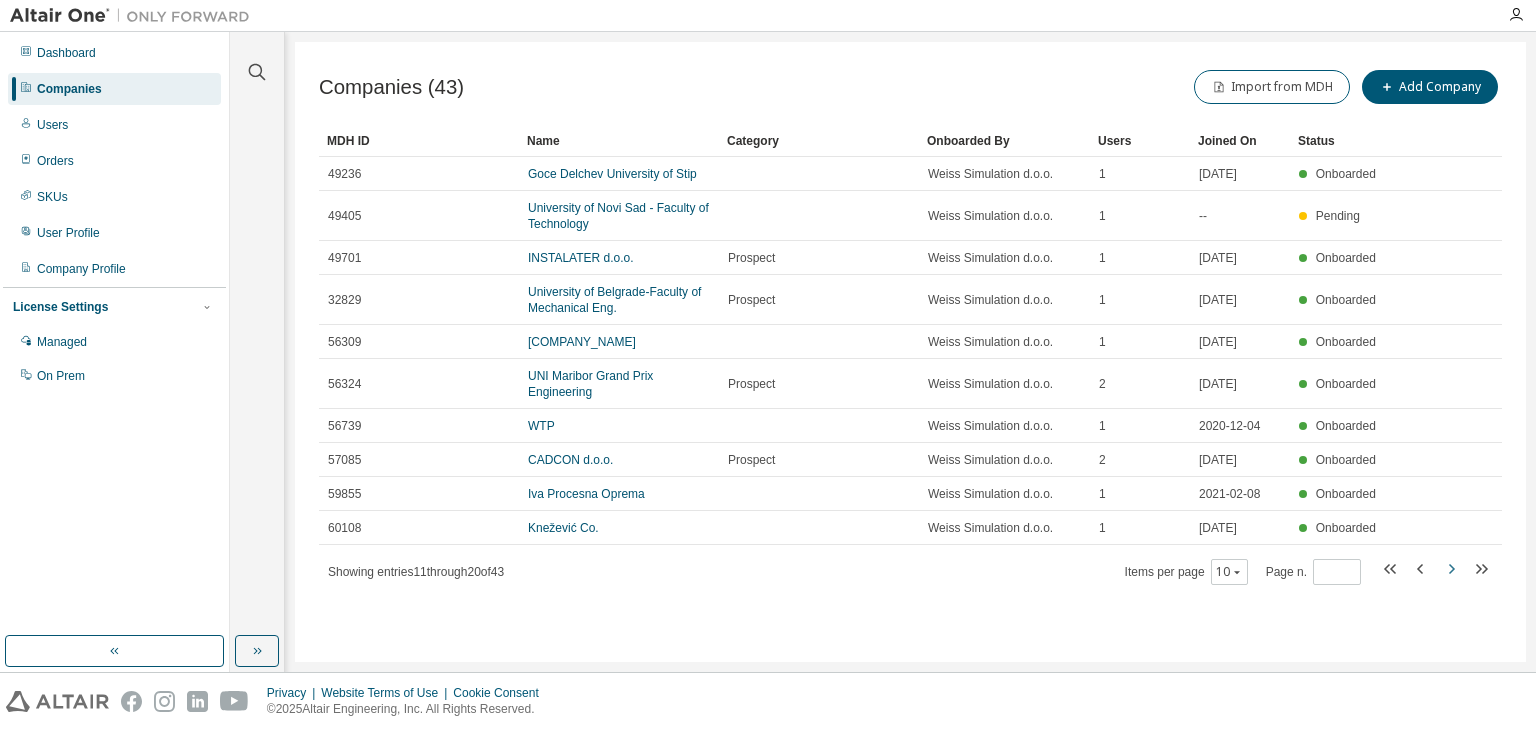 click on "Companies (43) Import from MDH Add Company Clear Load Save Save As Field Operator Value Select filter Select operand Add criteria Search MDH ID Name Category Onboarded By Users Joined On Status 49236 Goce Delchev University of Stip Weiss Simulation d.o.o. 1 2020-10-28 Onboarded 49405 University of Novi Sad - Faculty of Technology Weiss Simulation d.o.o. 1 -- Pending 49701 INSTALATER d.o.o. Prospect Weiss Simulation d.o.o. 1 2020-11-05 Onboarded 32829 University of Belgrade-Faculty of Mechanical Eng. Prospect Weiss Simulation d.o.o. 1 2020-11-05 Onboarded 56309 Cadcon d.o.o. Weiss Simulation d.o.o. 1 2020-11-26 Onboarded 56324 UNI Maribor Grand Prix Engineering Prospect Weiss Simulation d.o.o. 2 2020-11-26 Onboarded 56739 WTP Weiss Simulation d.o.o. 1 2020-12-04 Onboarded 57085 CADCON d.o.o. Prospect Weiss Simulation d.o.o. 2 2020-11-26 Onboarded 59855 Iva Procesna Oprema Weiss Simulation d.o.o. 1 2021-02-08 Onboarded 60108 Knežević Co. Weiss Simulation d.o.o. 1 2021-02-12 Onboarded Showing entries  11 20 43" at bounding box center (910, 352) 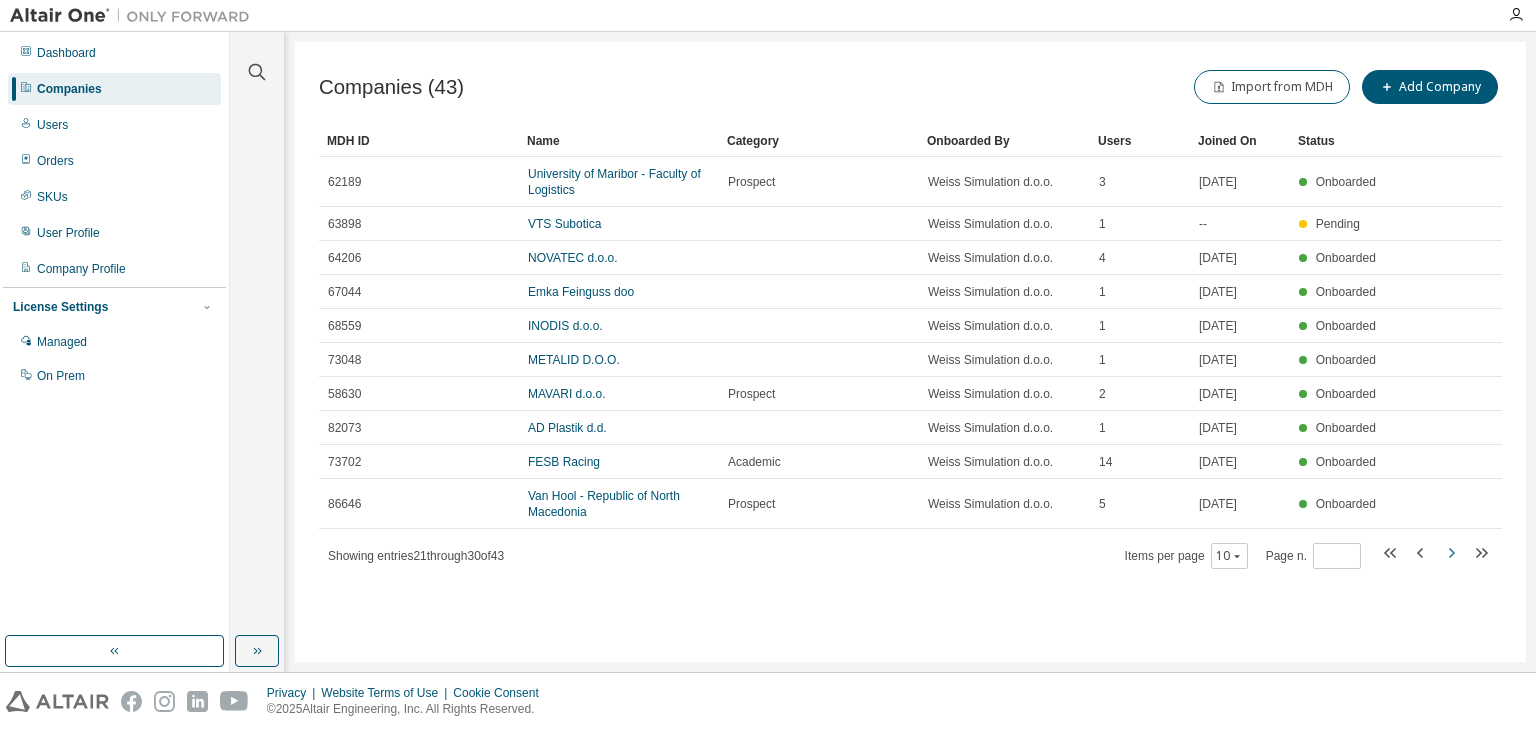 click 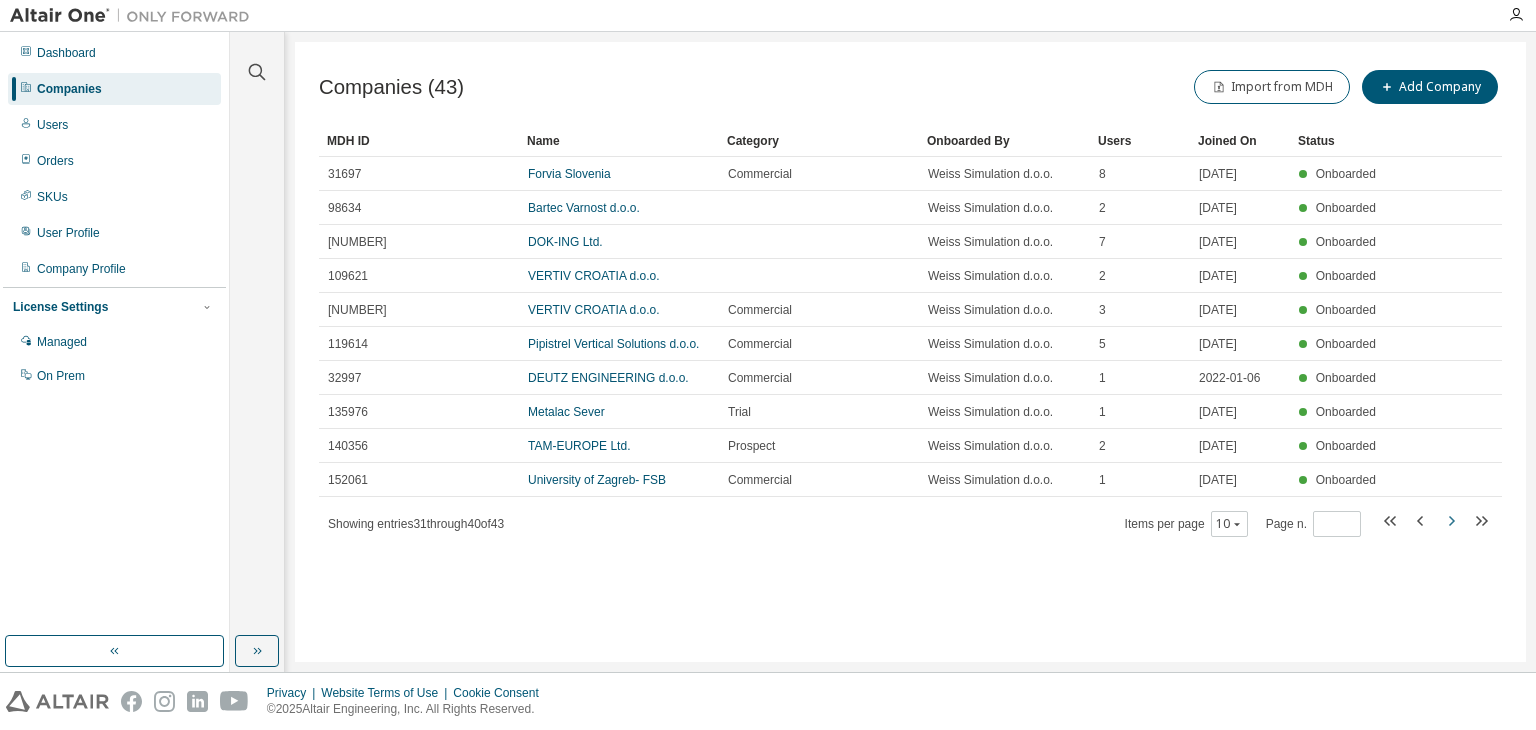 click 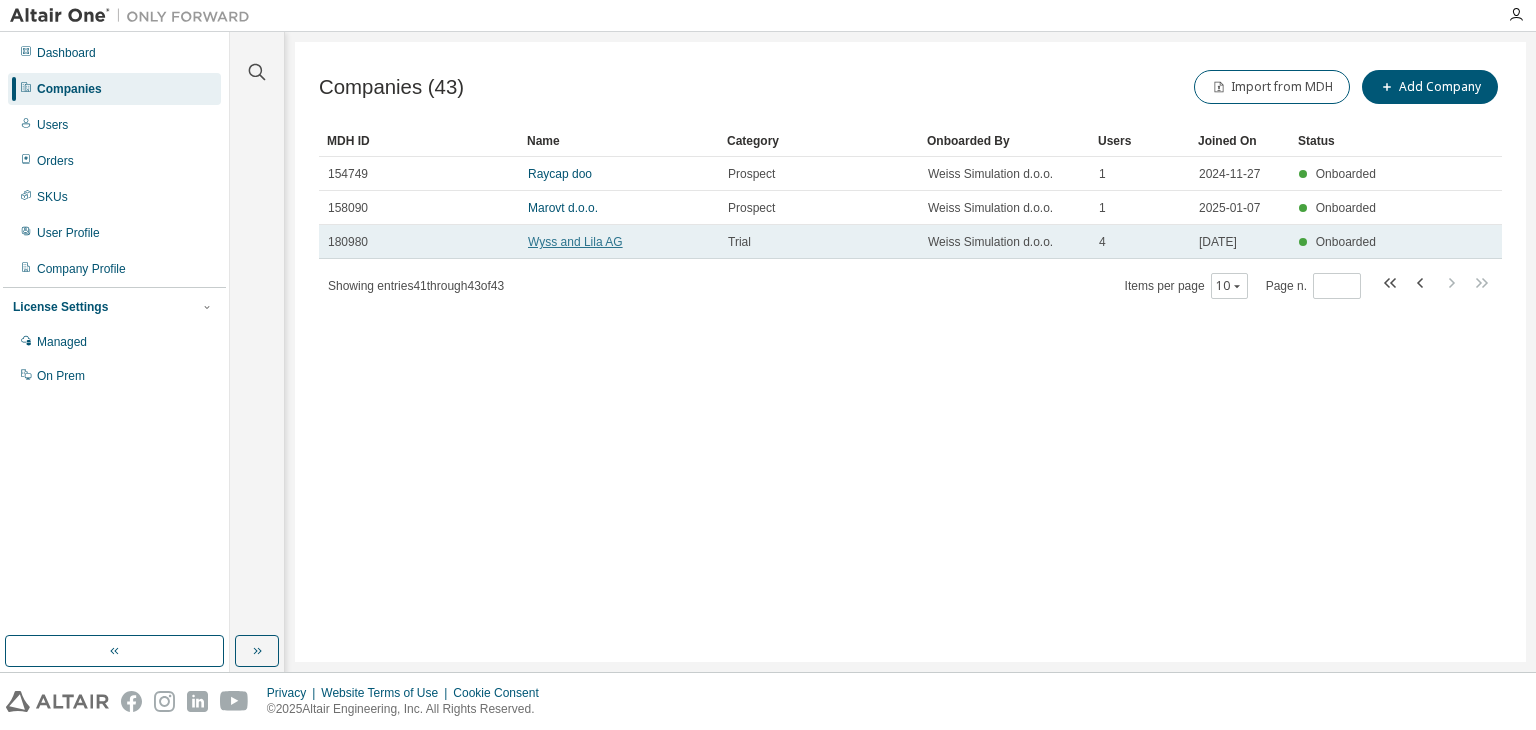 click on "Wyss and Lila AG" at bounding box center [575, 242] 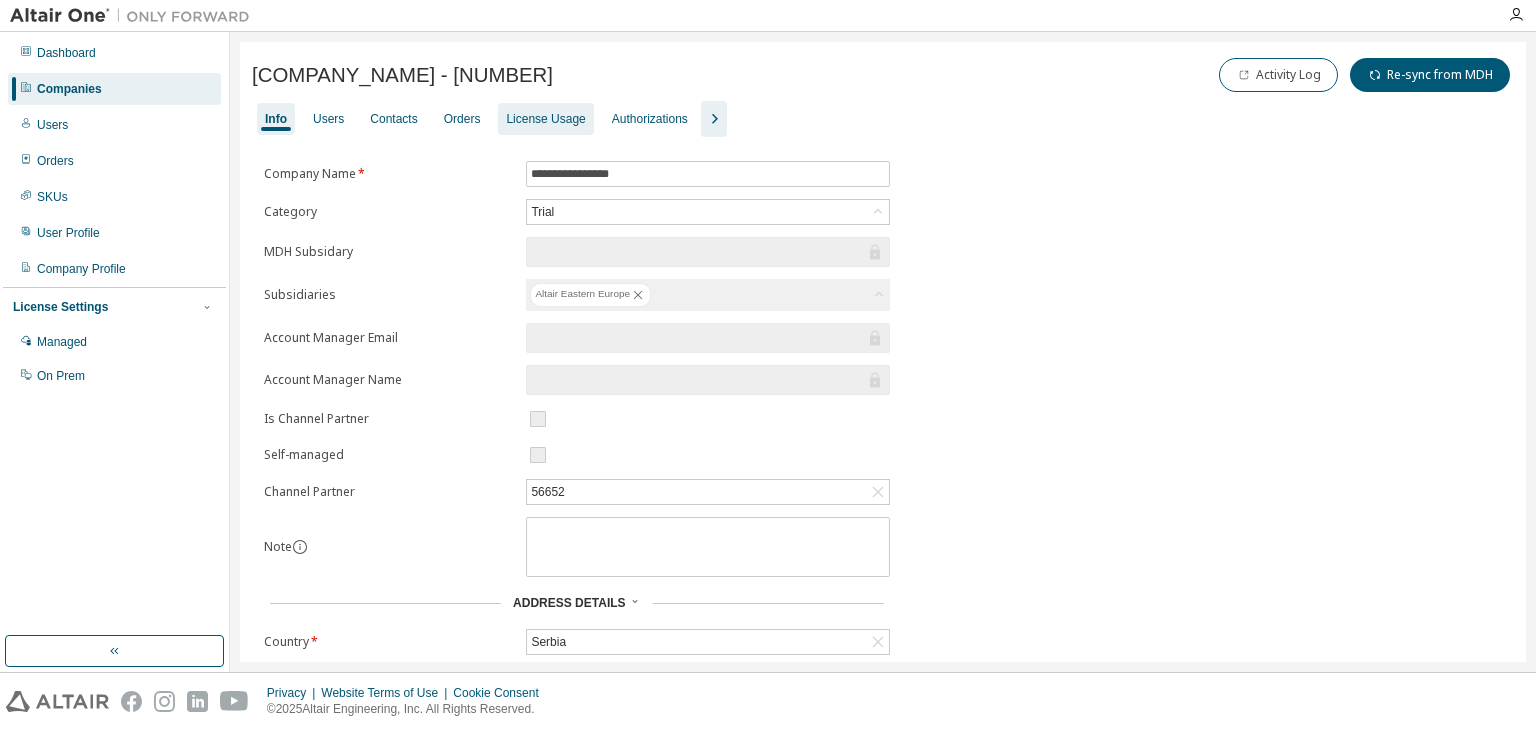 click on "License Usage" at bounding box center [545, 119] 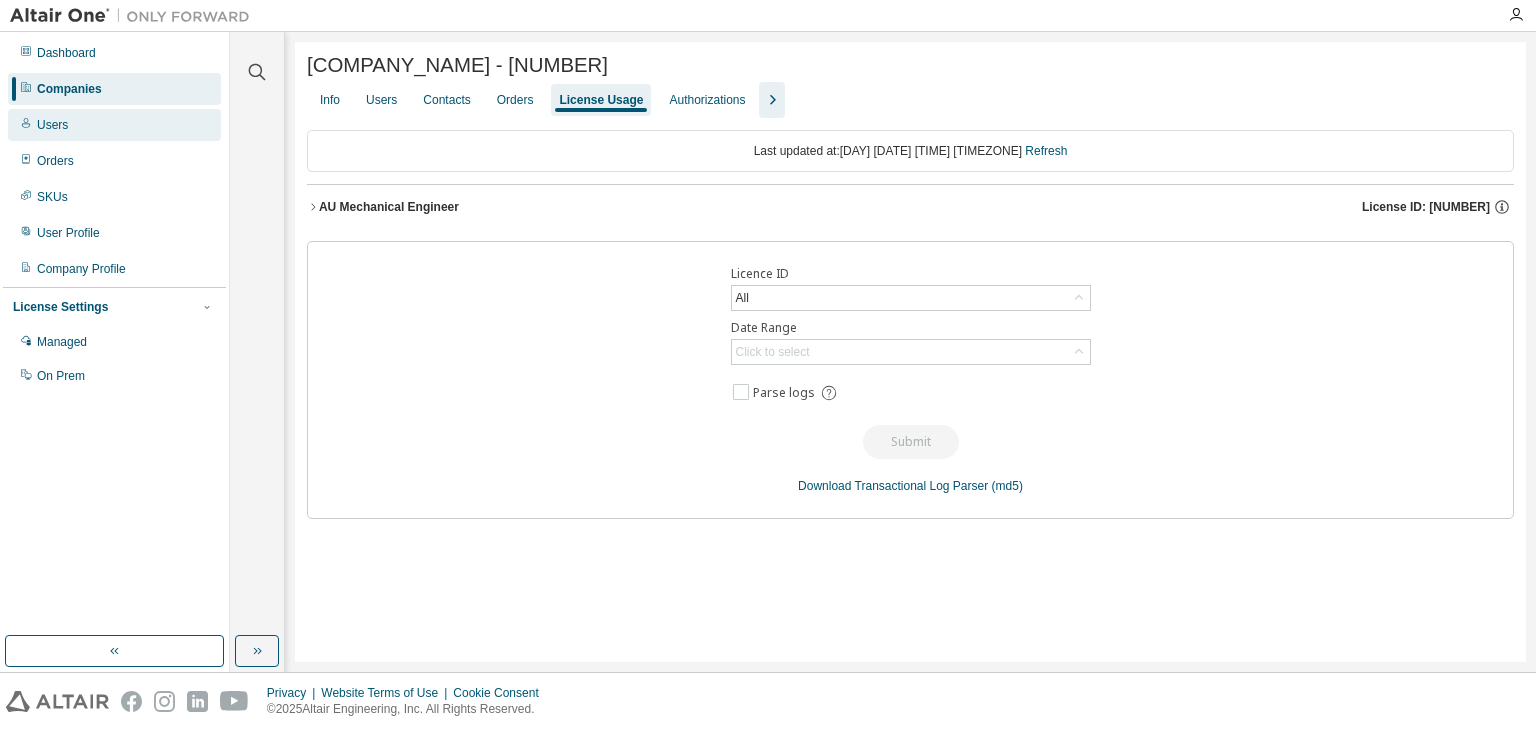 click on "Users" at bounding box center (114, 125) 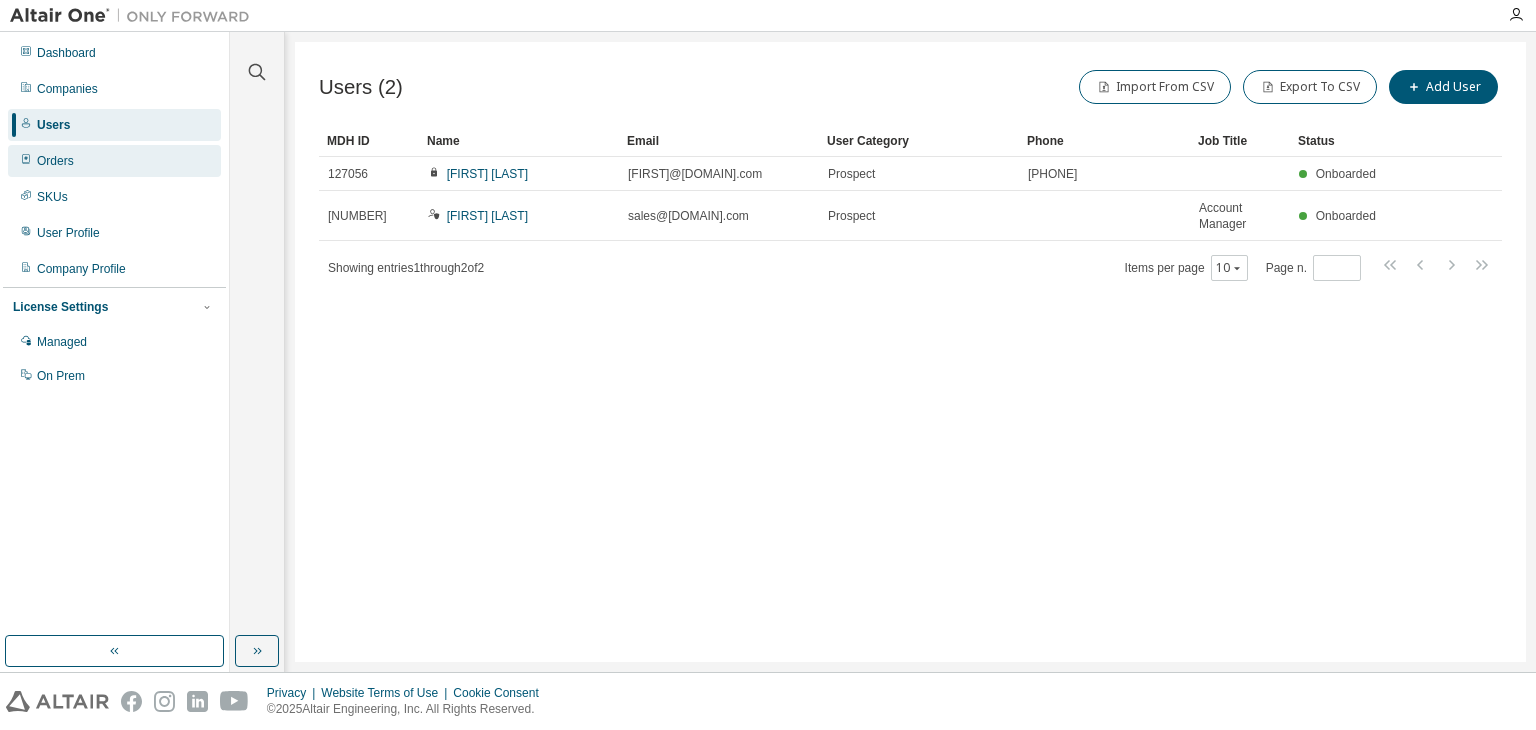 click on "Orders" at bounding box center [114, 161] 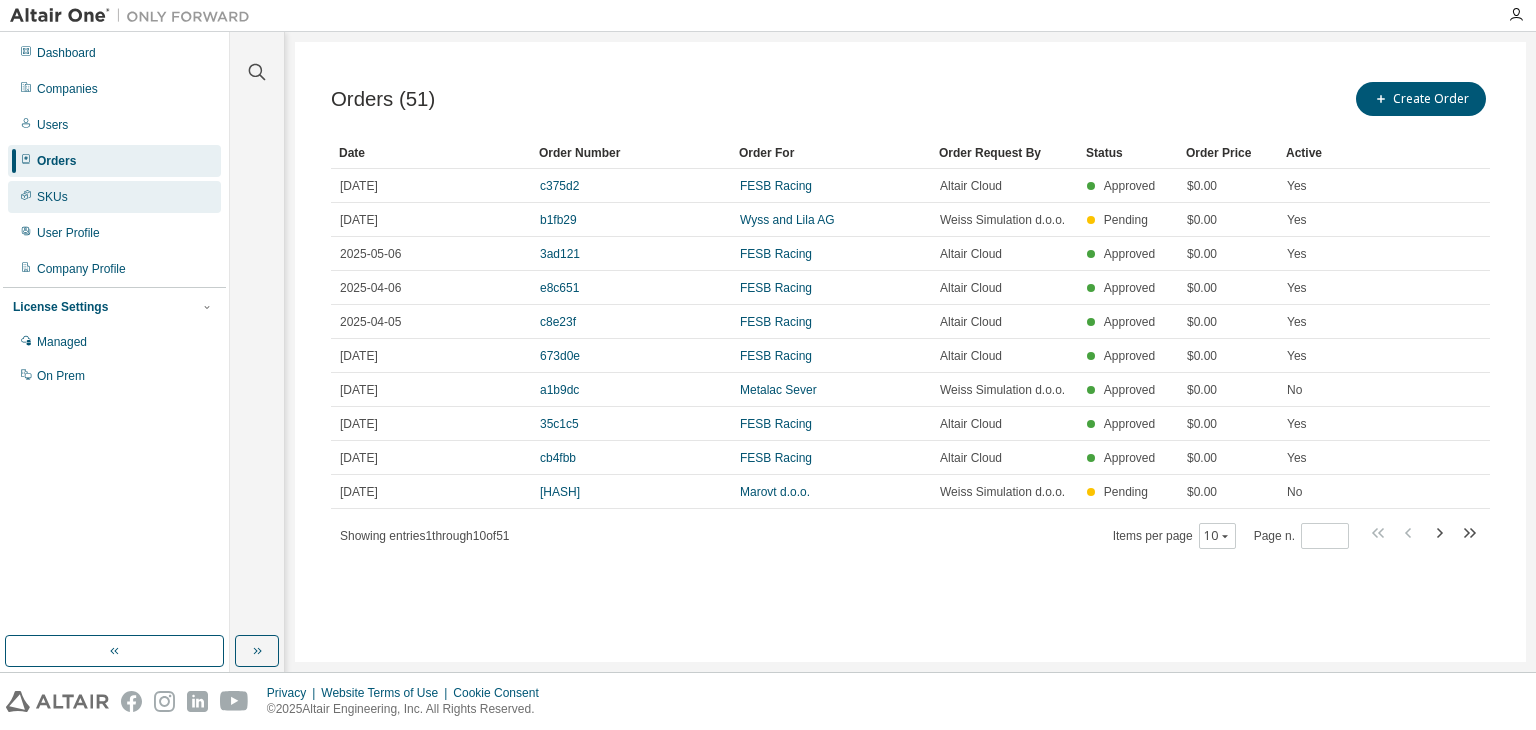 click on "SKUs" at bounding box center [114, 197] 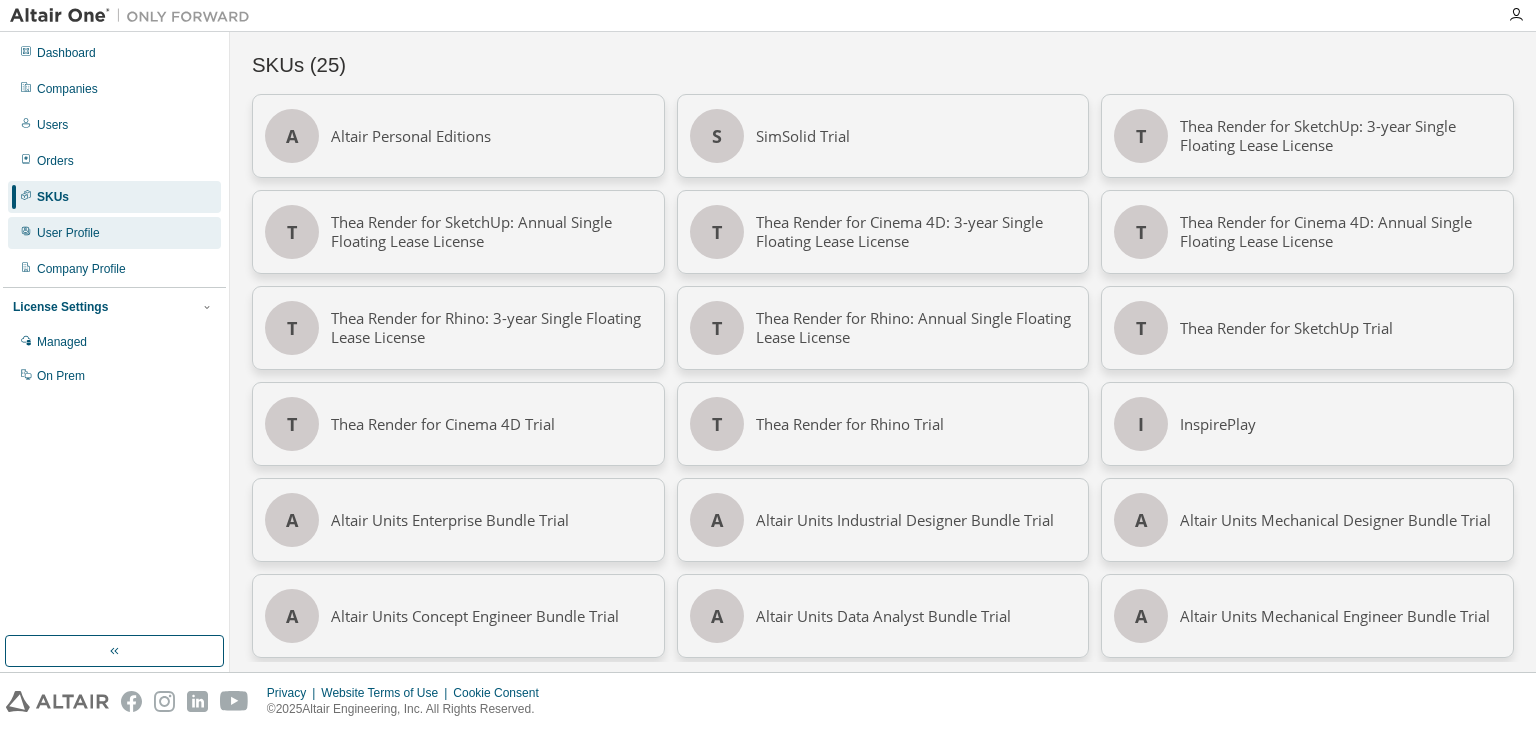 click on "User Profile" at bounding box center (114, 233) 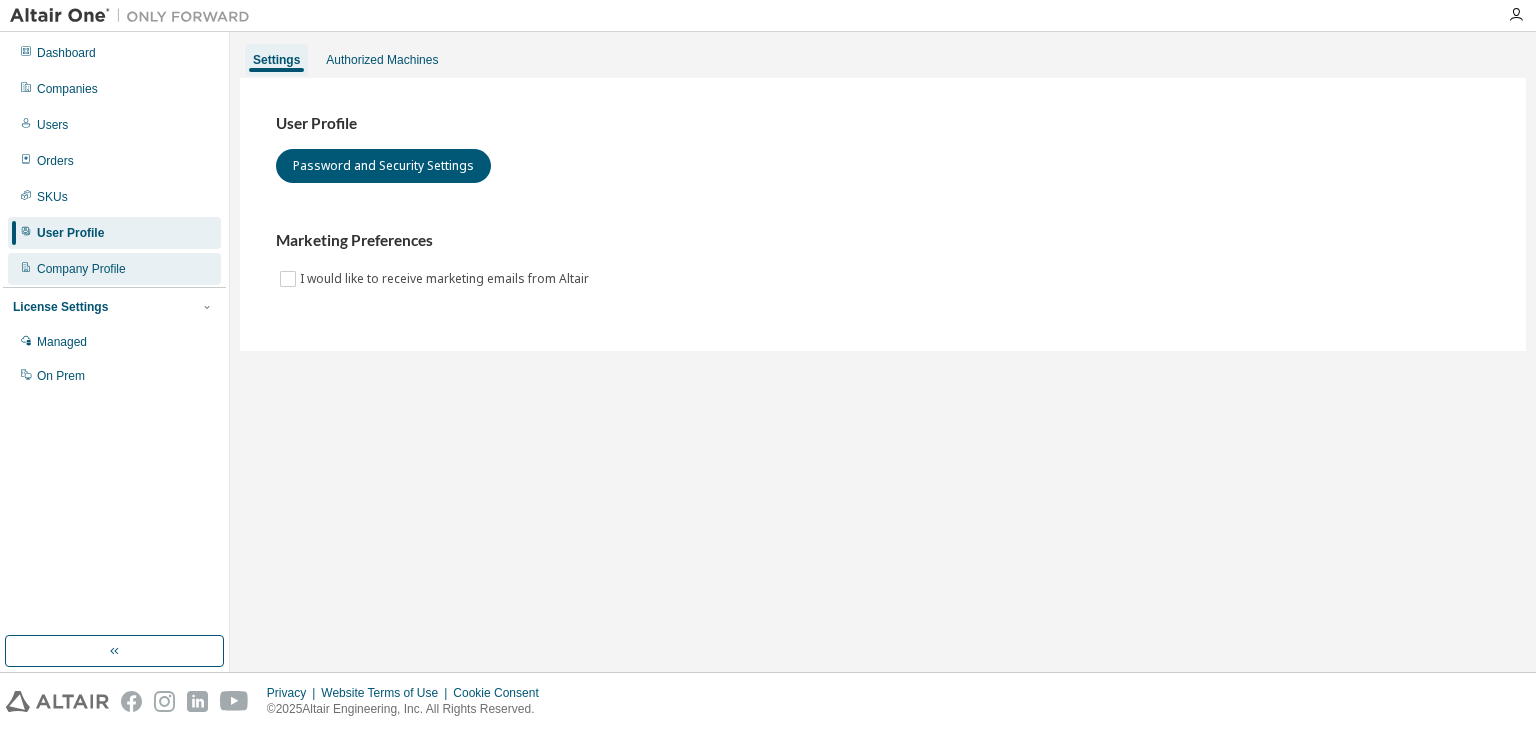 click on "Company Profile" at bounding box center (81, 269) 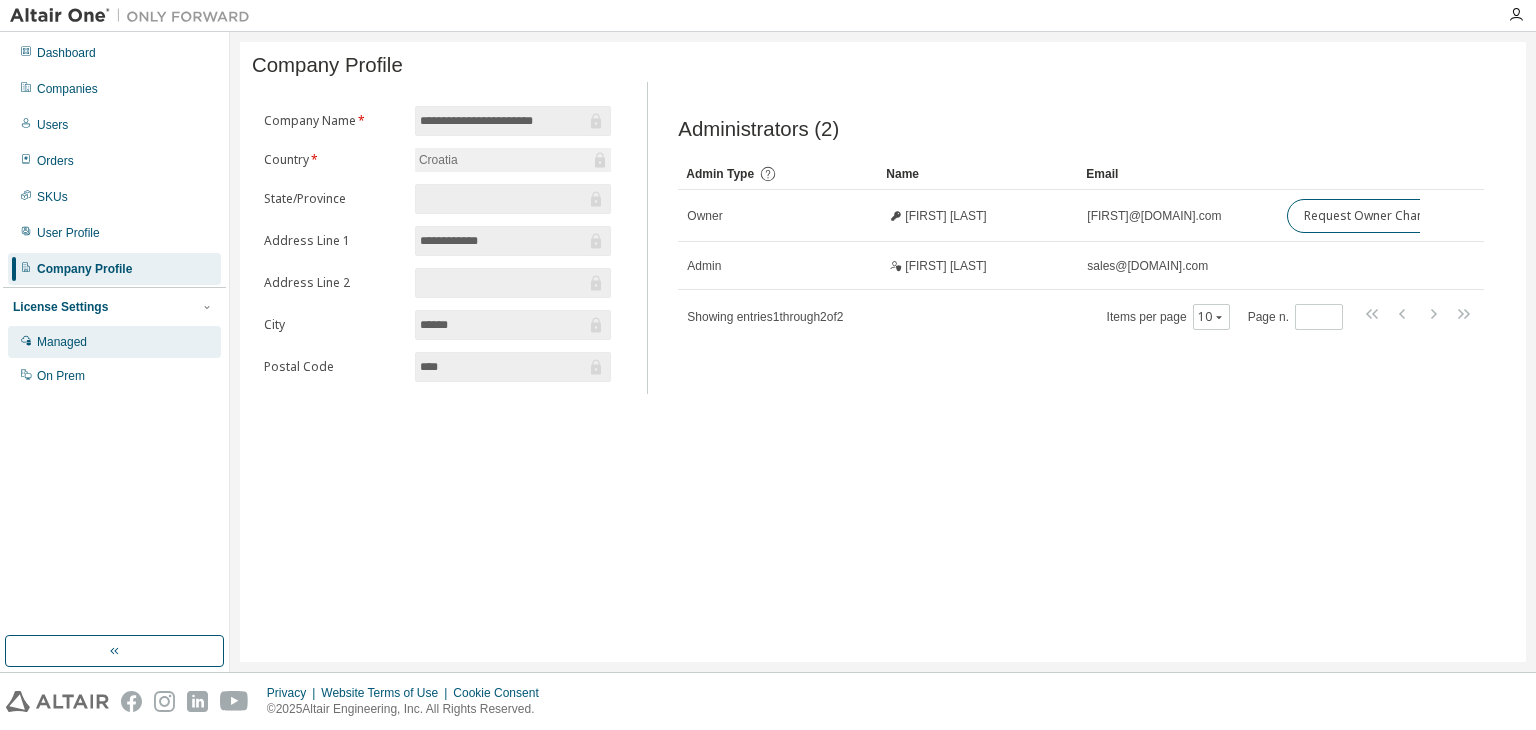 click on "Managed" at bounding box center [62, 342] 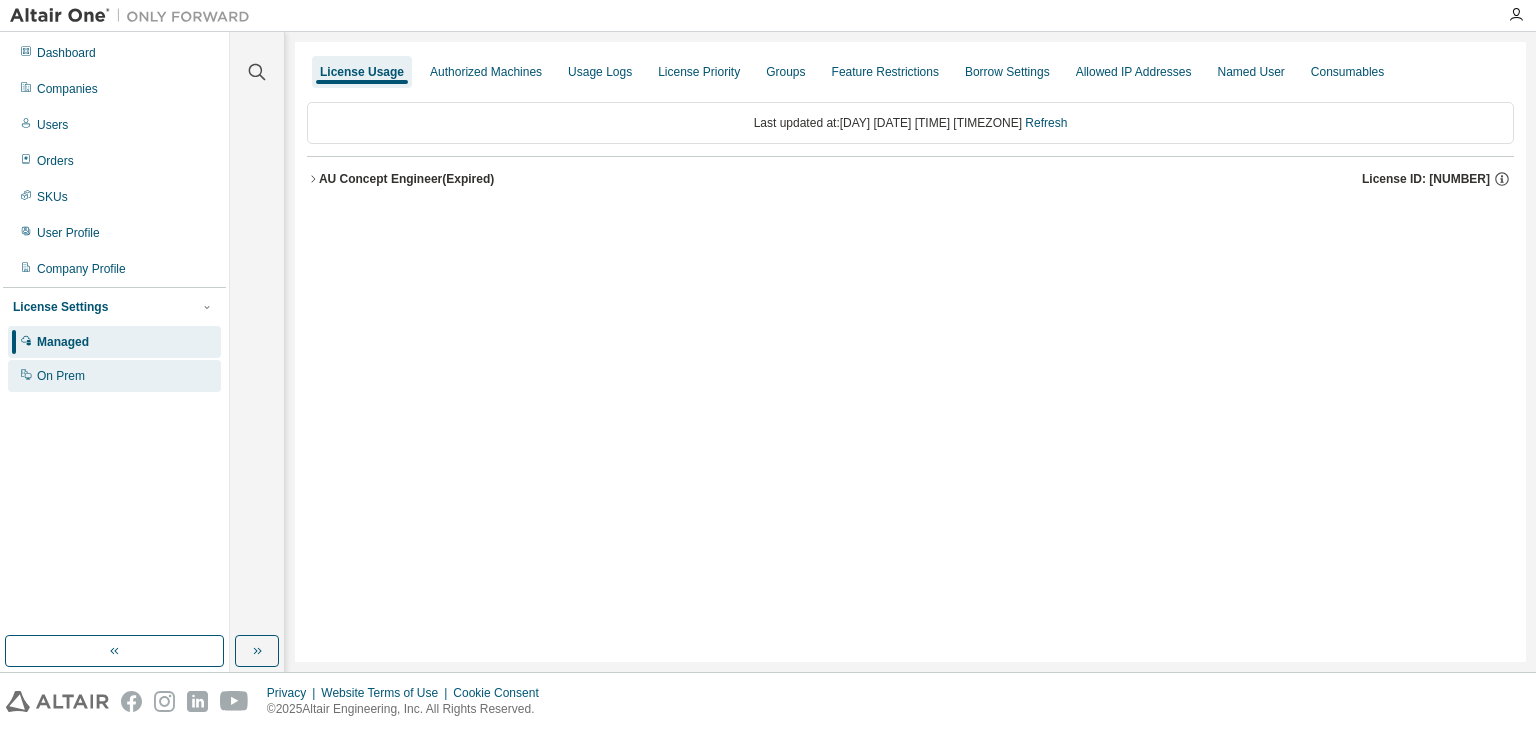 click on "On Prem" at bounding box center (114, 376) 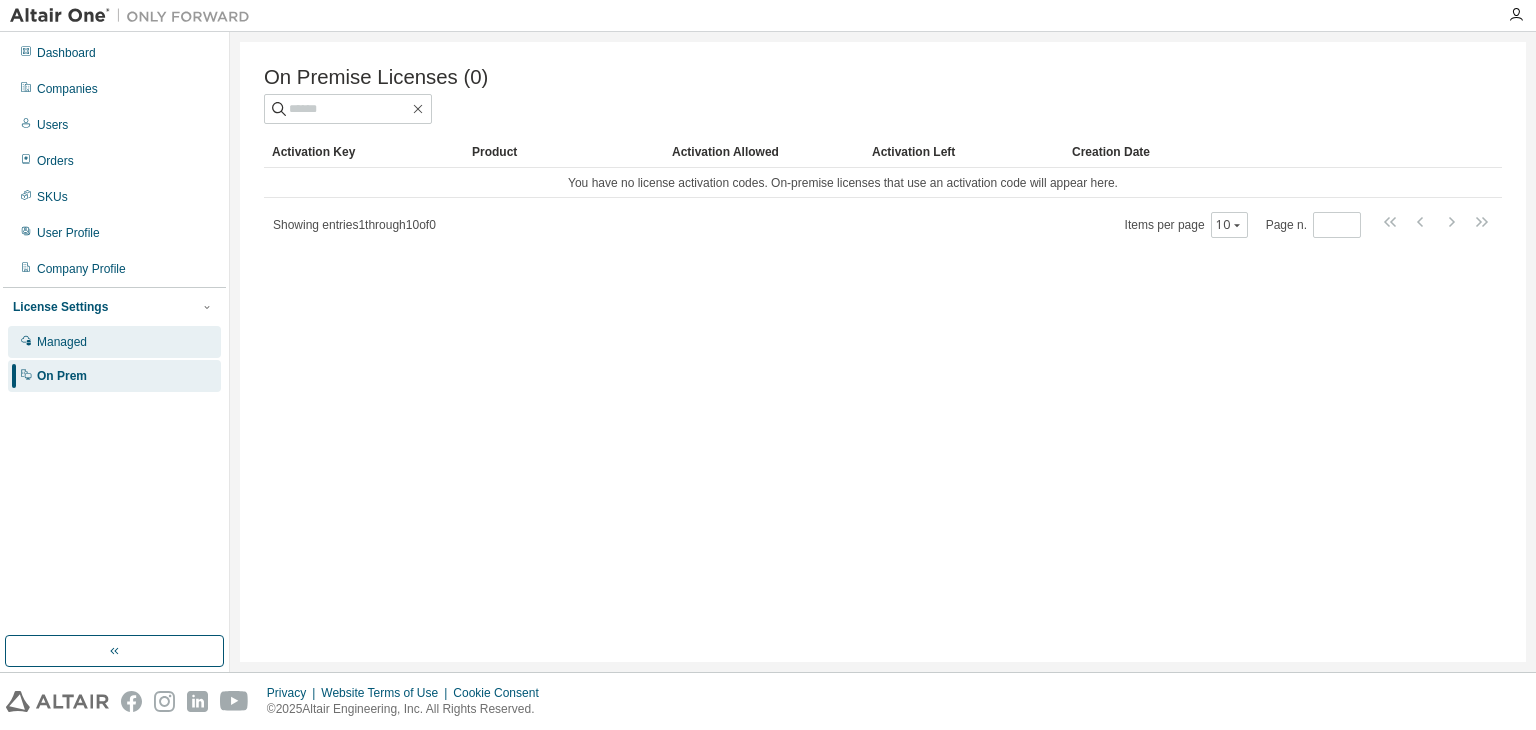 click on "Managed" at bounding box center [62, 342] 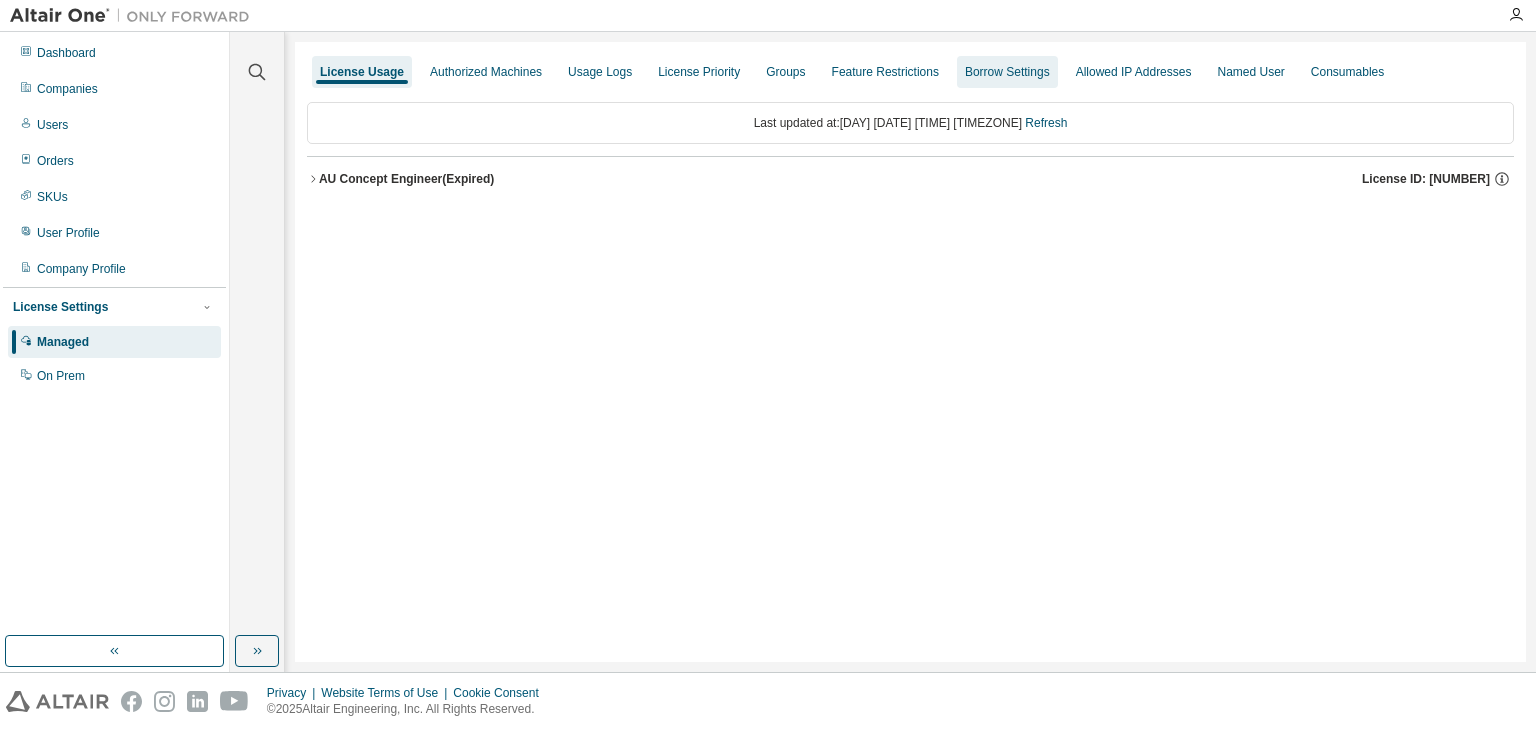 click on "Borrow Settings" at bounding box center [1007, 72] 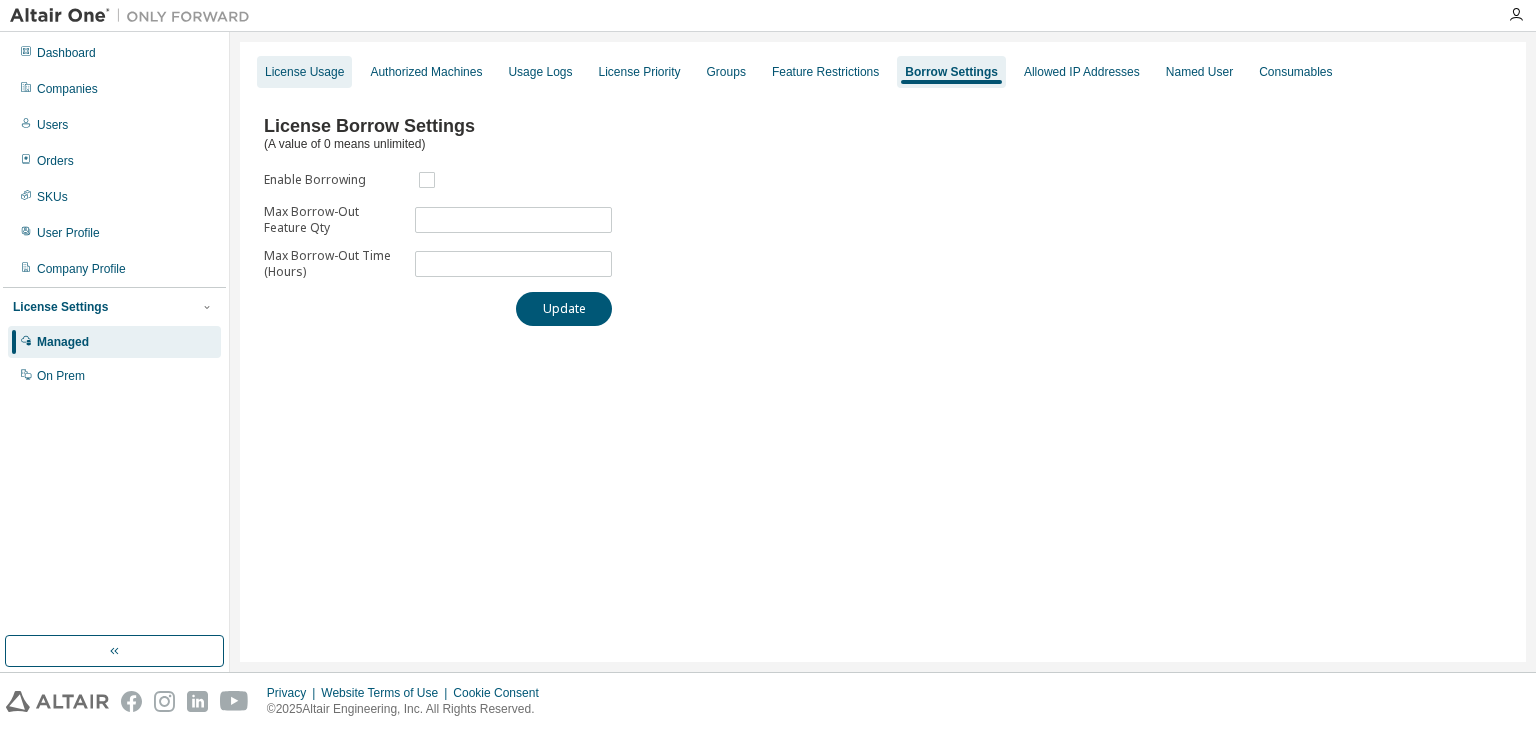 click on "License Usage" at bounding box center [304, 72] 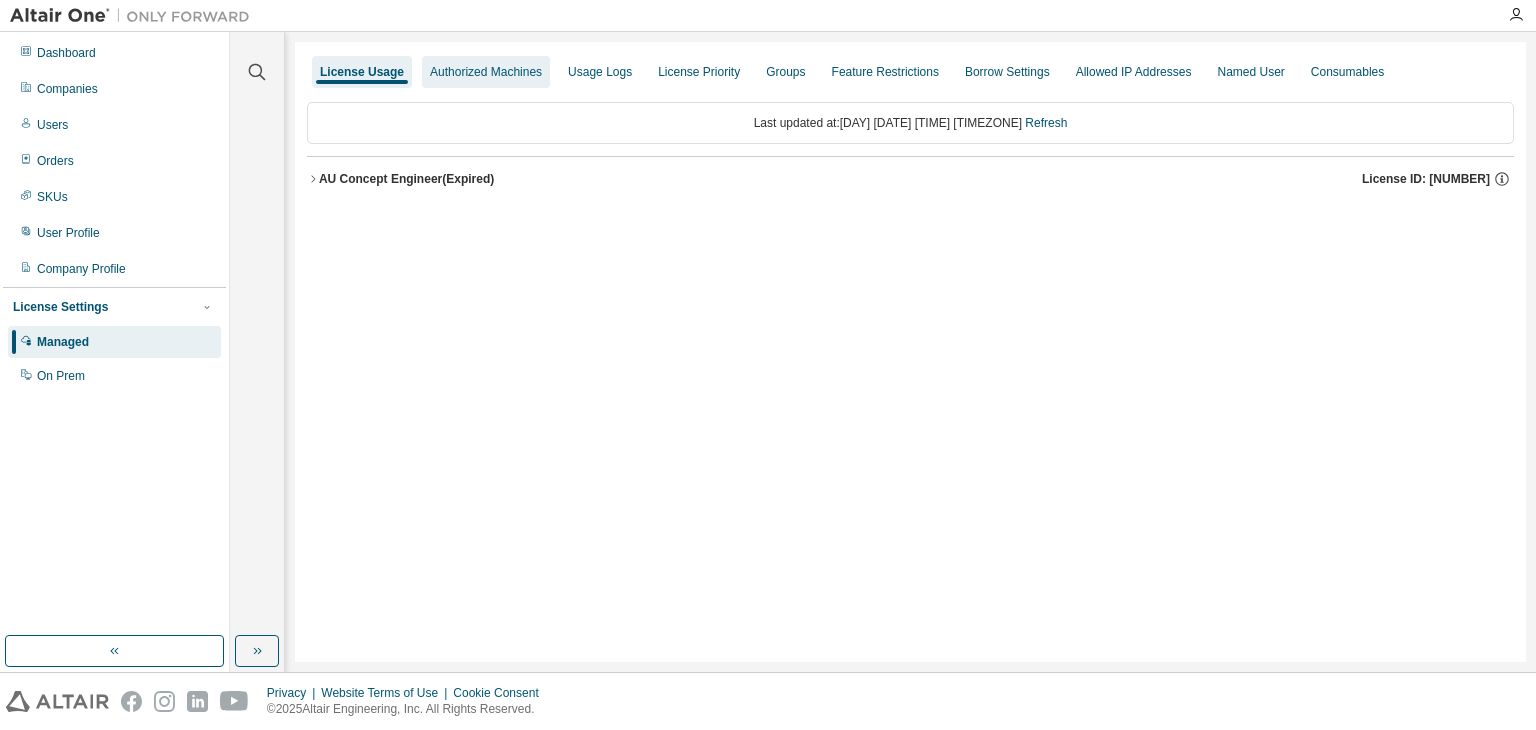 click on "Authorized Machines" at bounding box center (486, 72) 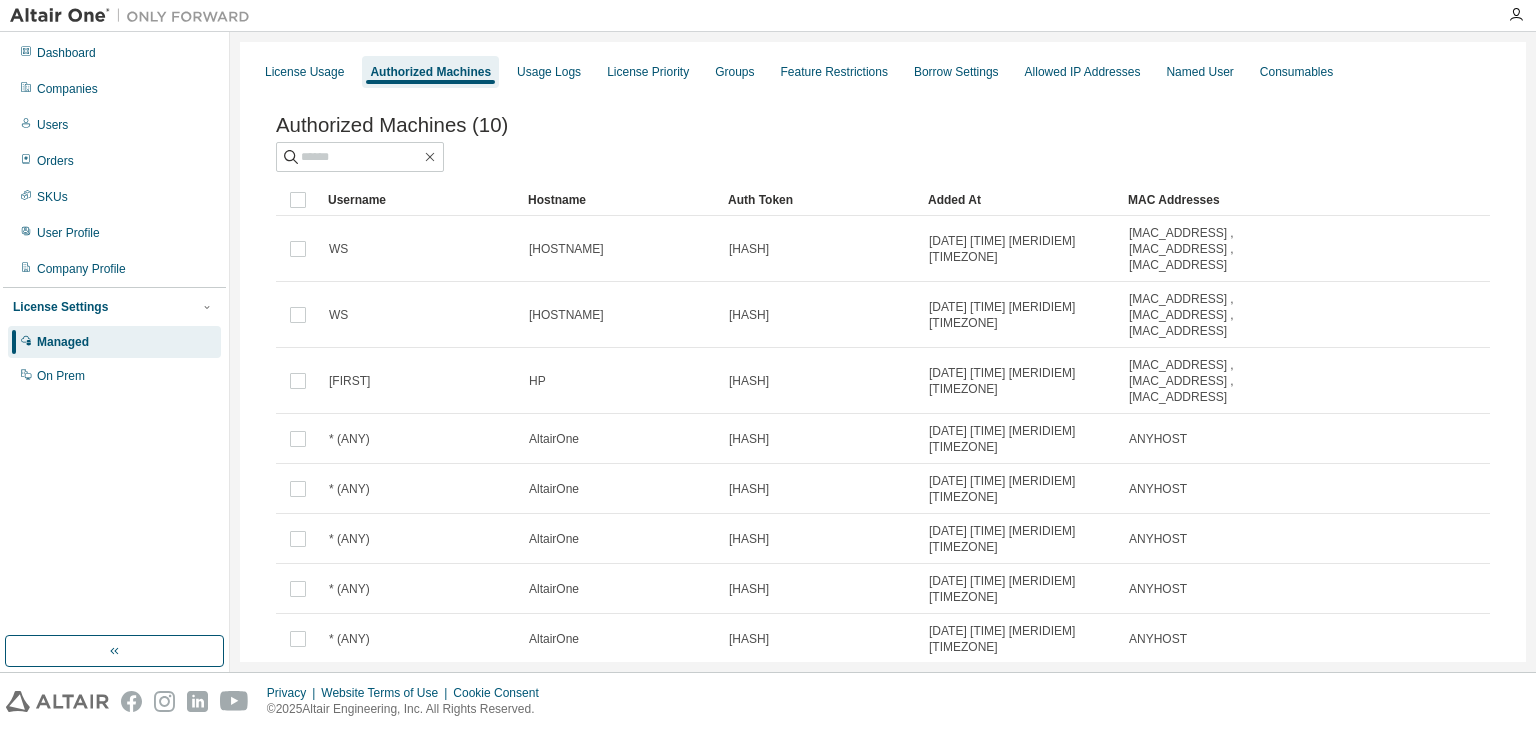 click on "License Usage Authorized Machines Usage Logs License Priority Groups Feature Restrictions Borrow Settings Allowed IP Addresses Named User Consumables" at bounding box center [883, 72] 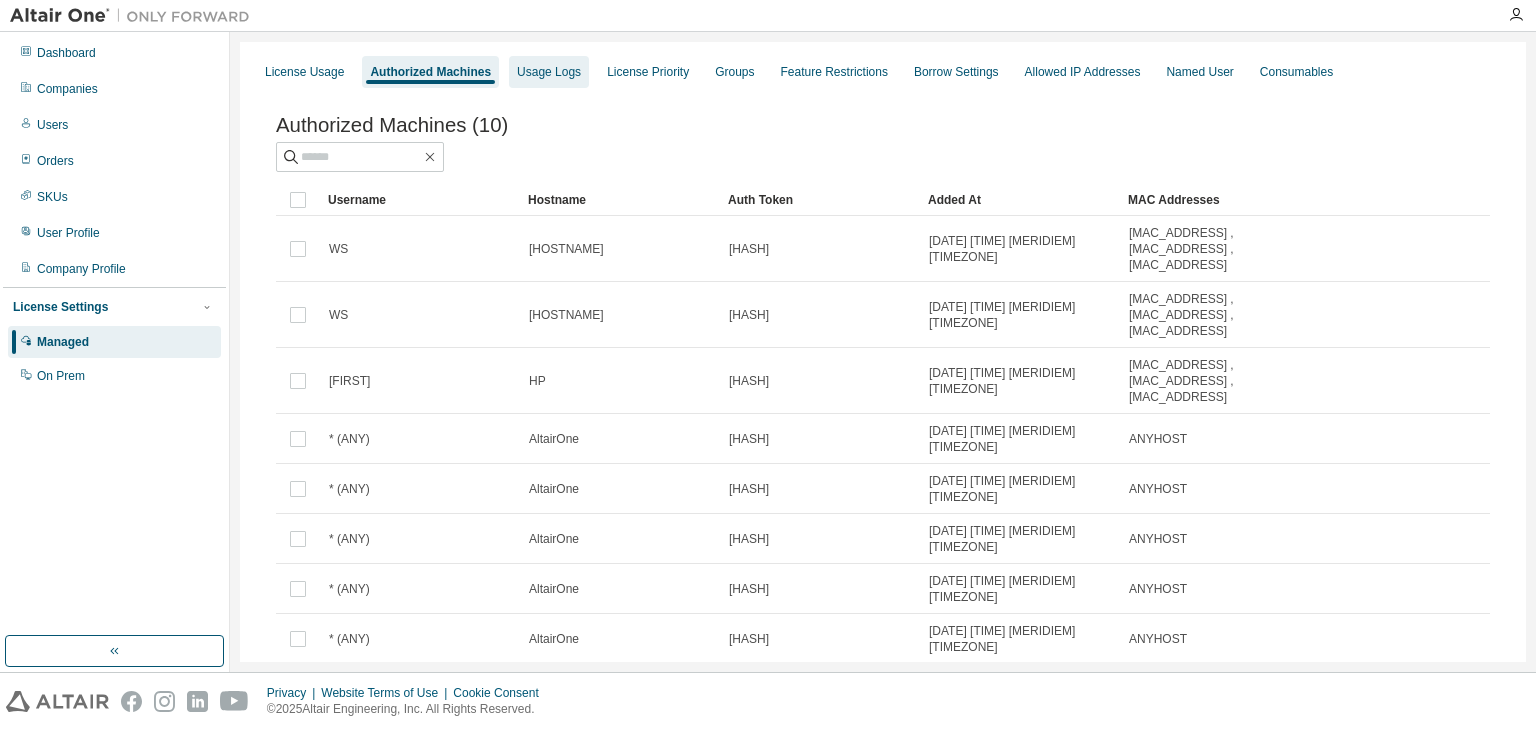 click on "Usage Logs" at bounding box center (549, 72) 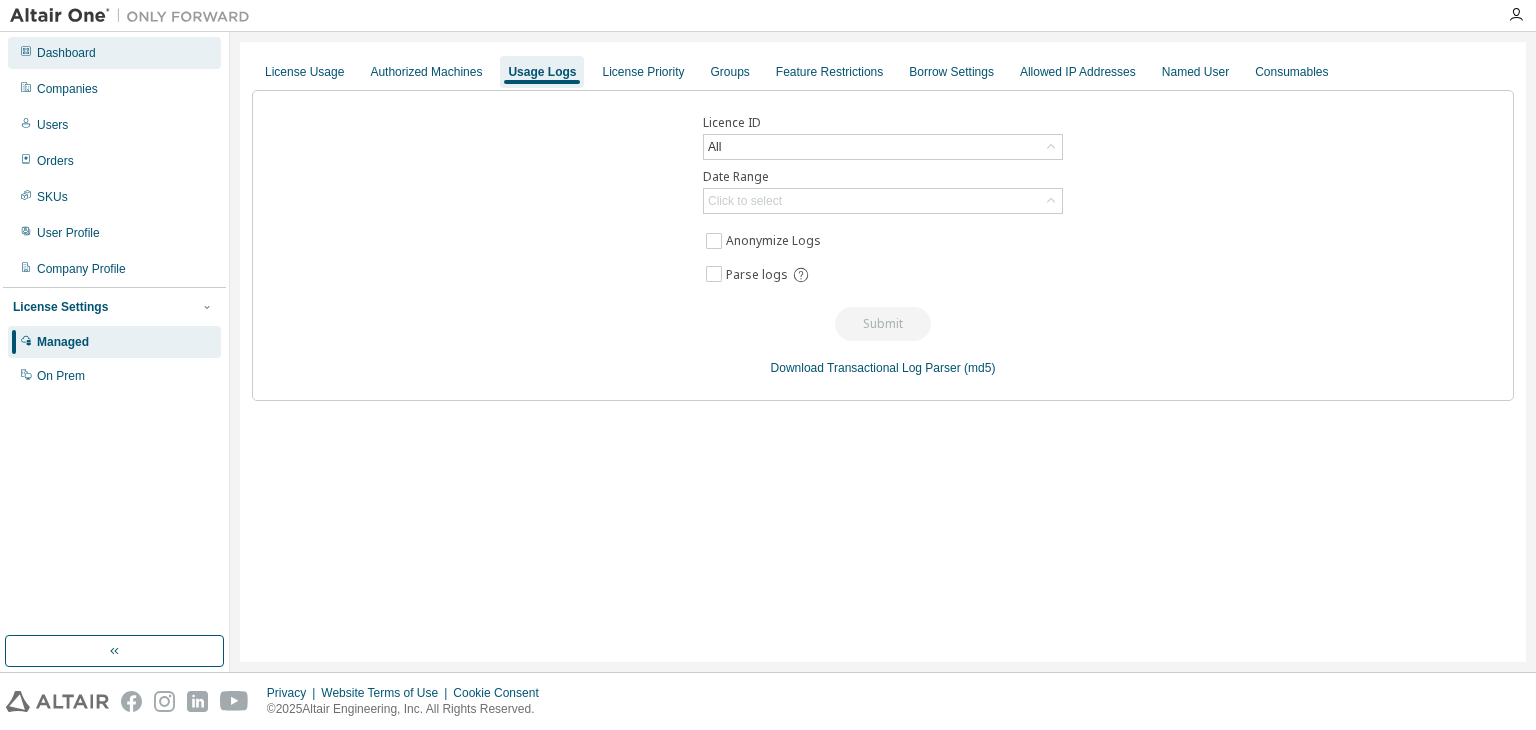 click on "Dashboard" at bounding box center [114, 53] 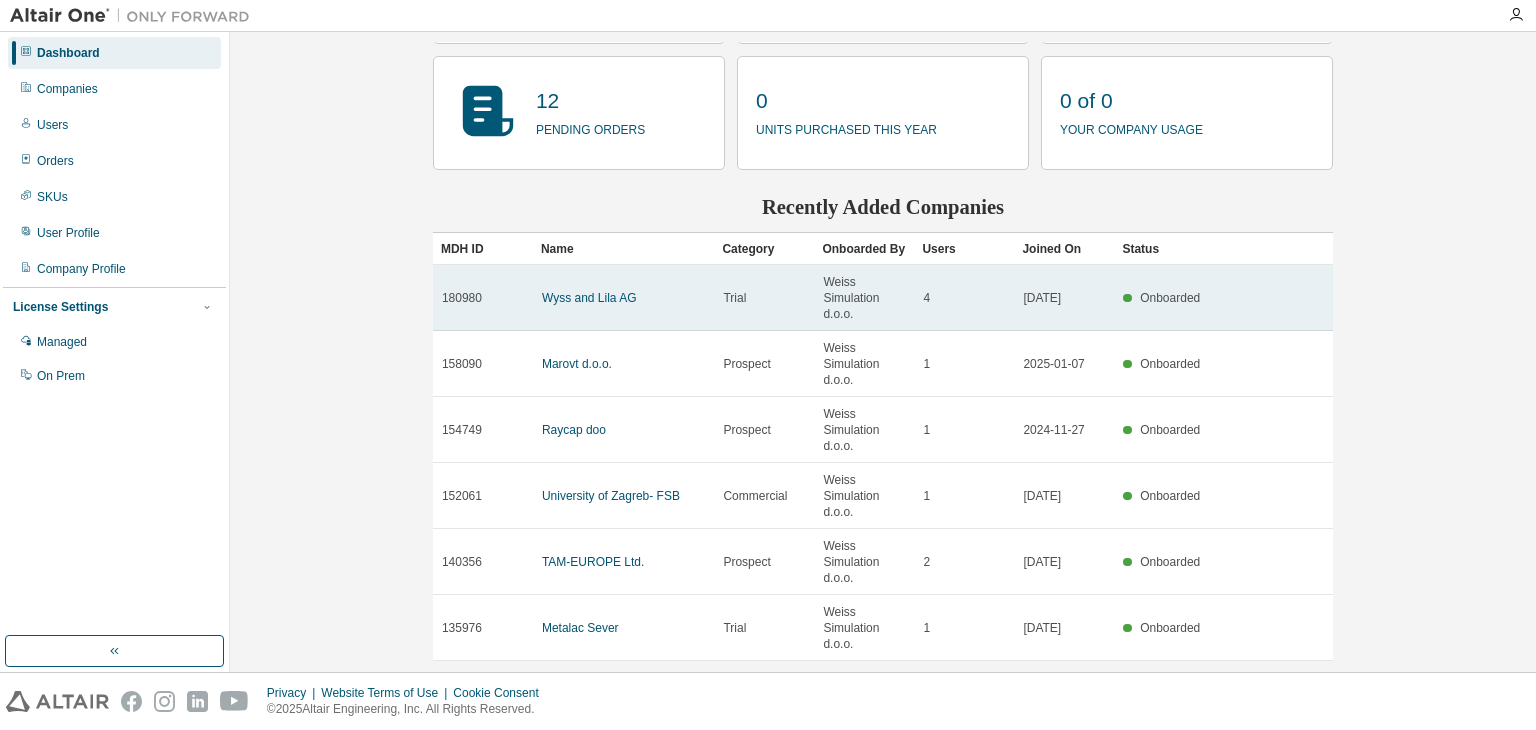 scroll, scrollTop: 197, scrollLeft: 0, axis: vertical 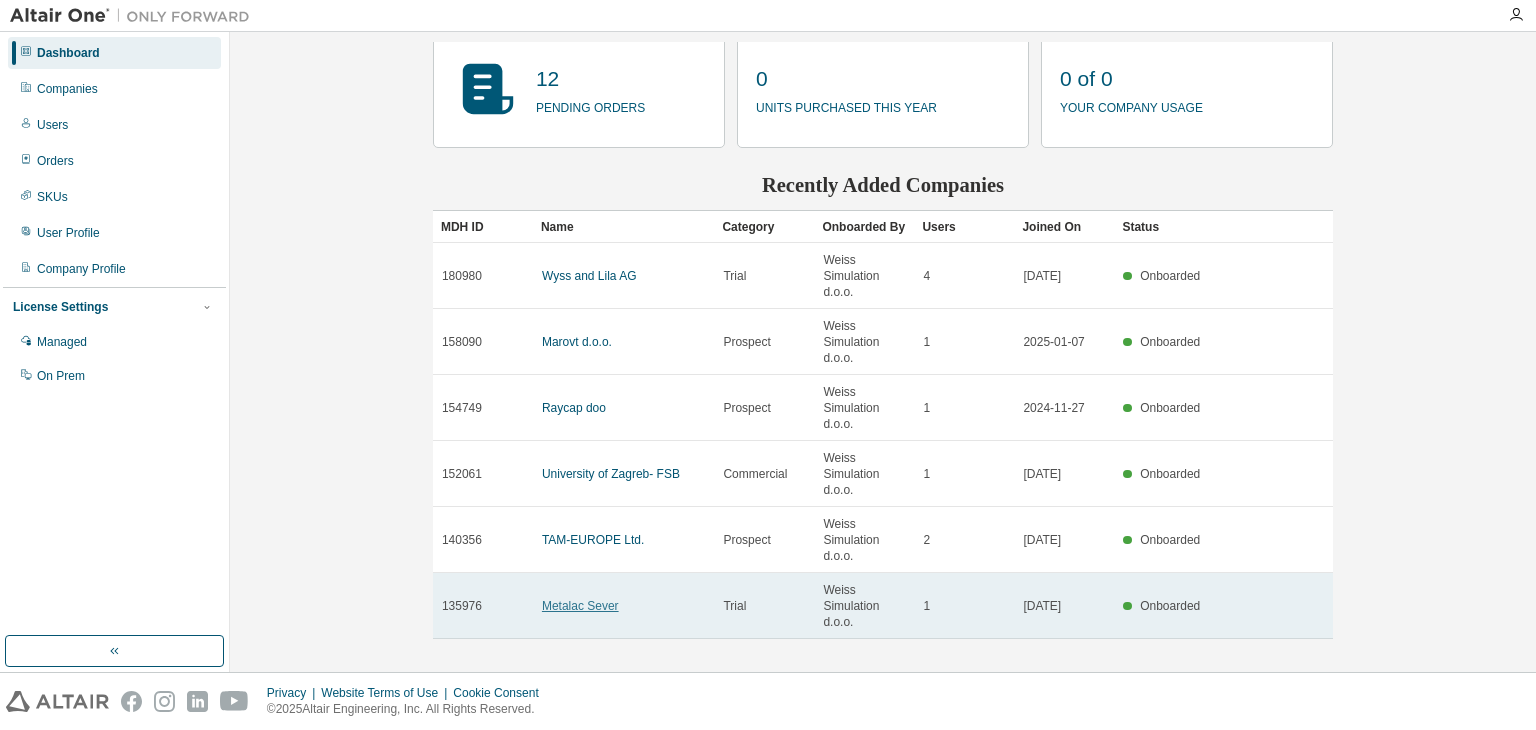 click on "Metalac Sever" at bounding box center (580, 606) 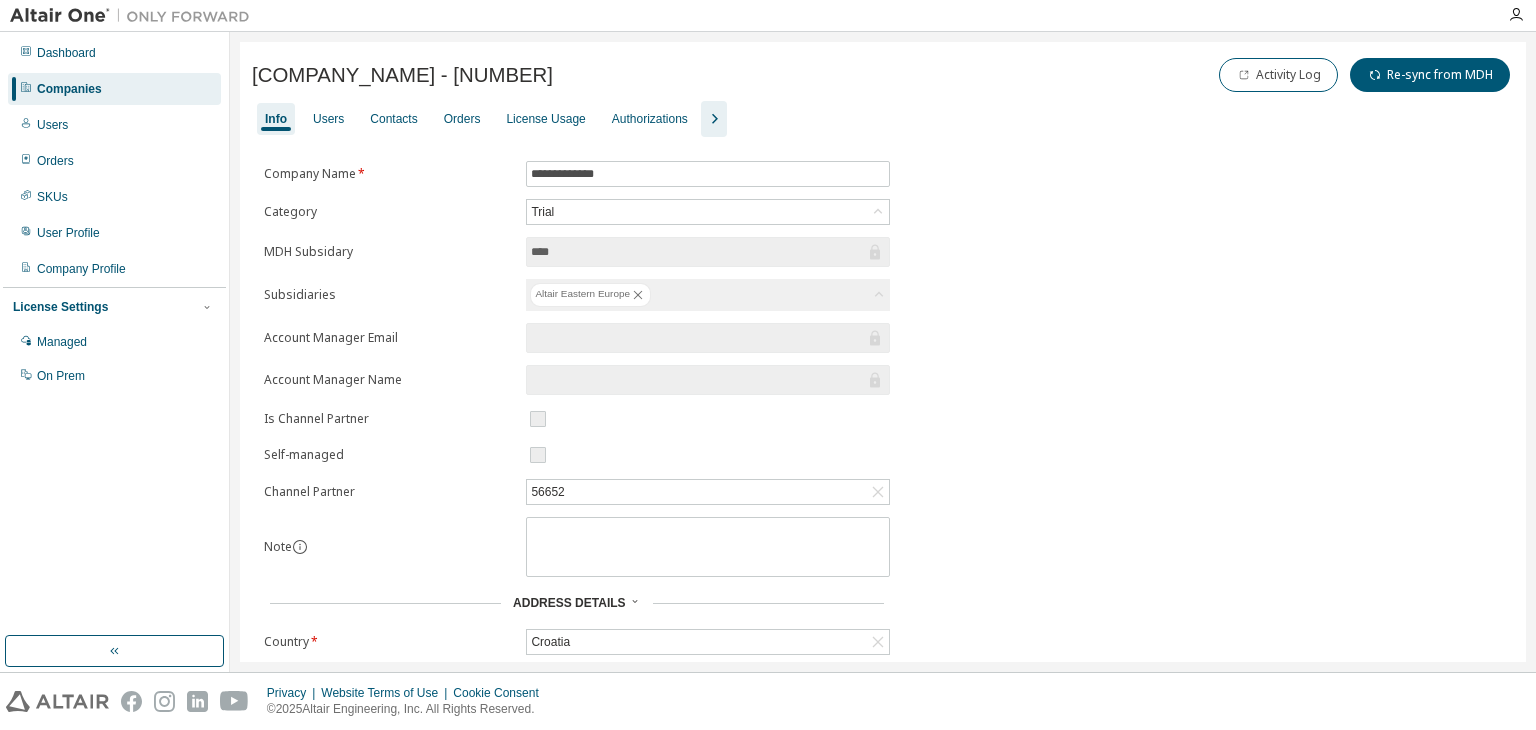 click 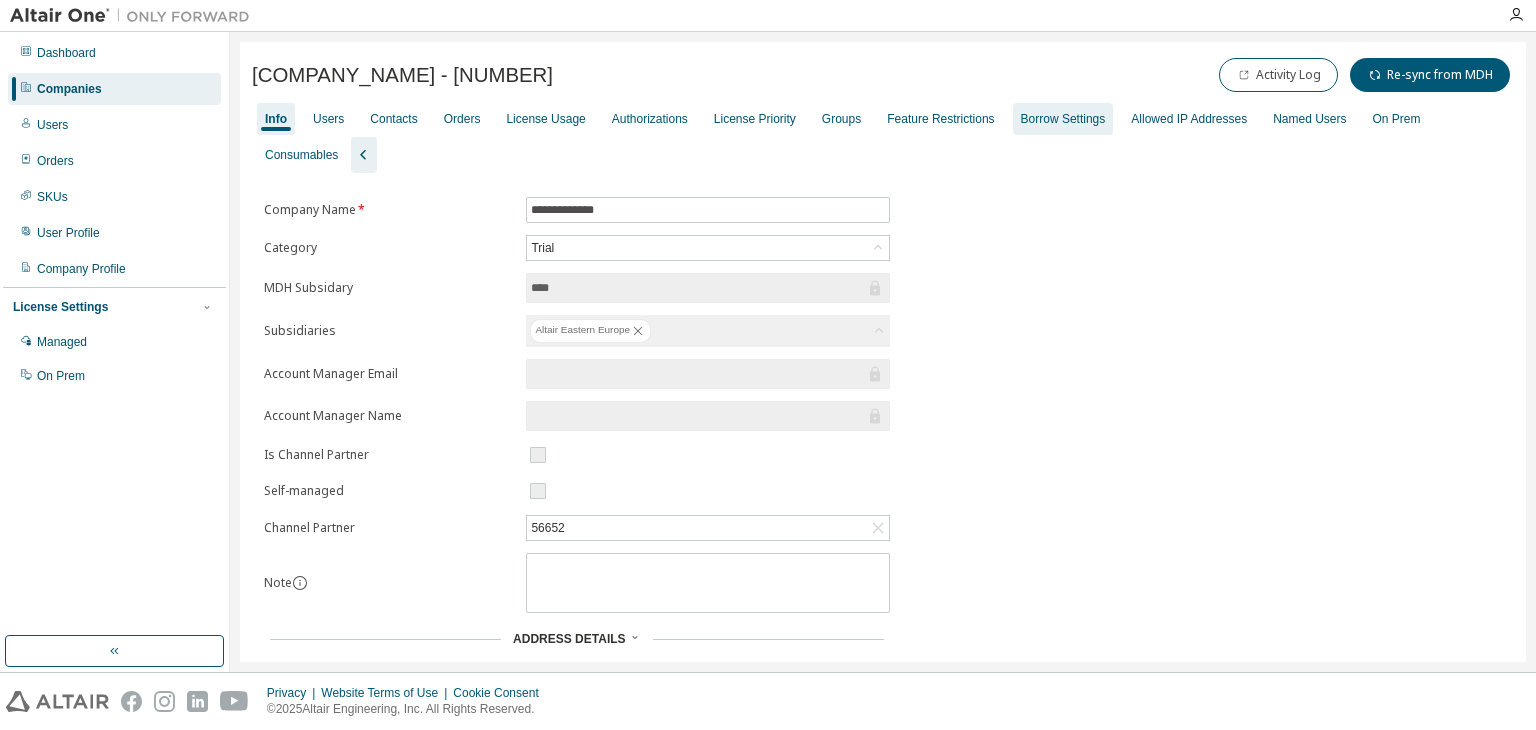 click on "Borrow Settings" at bounding box center [1063, 119] 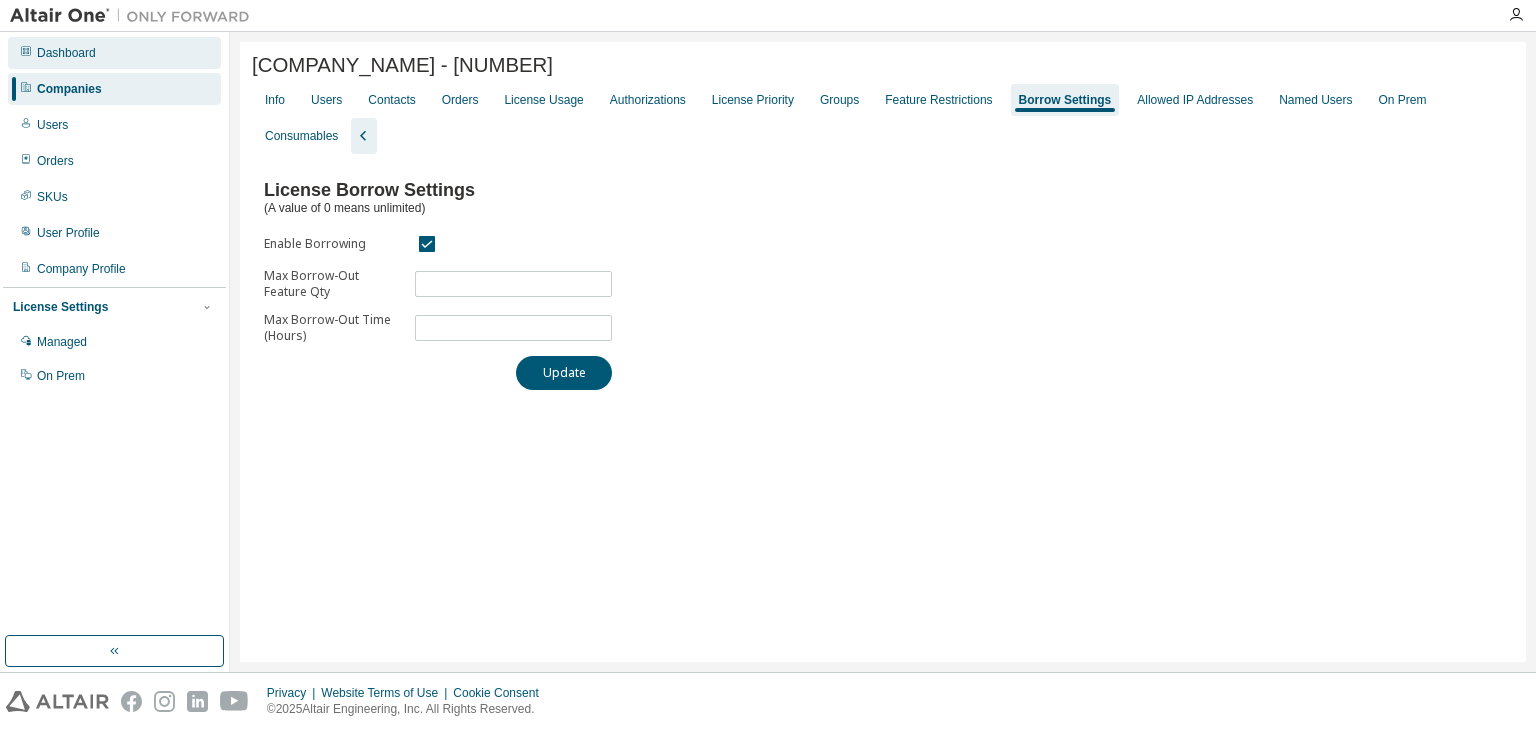 click on "Dashboard" at bounding box center (66, 53) 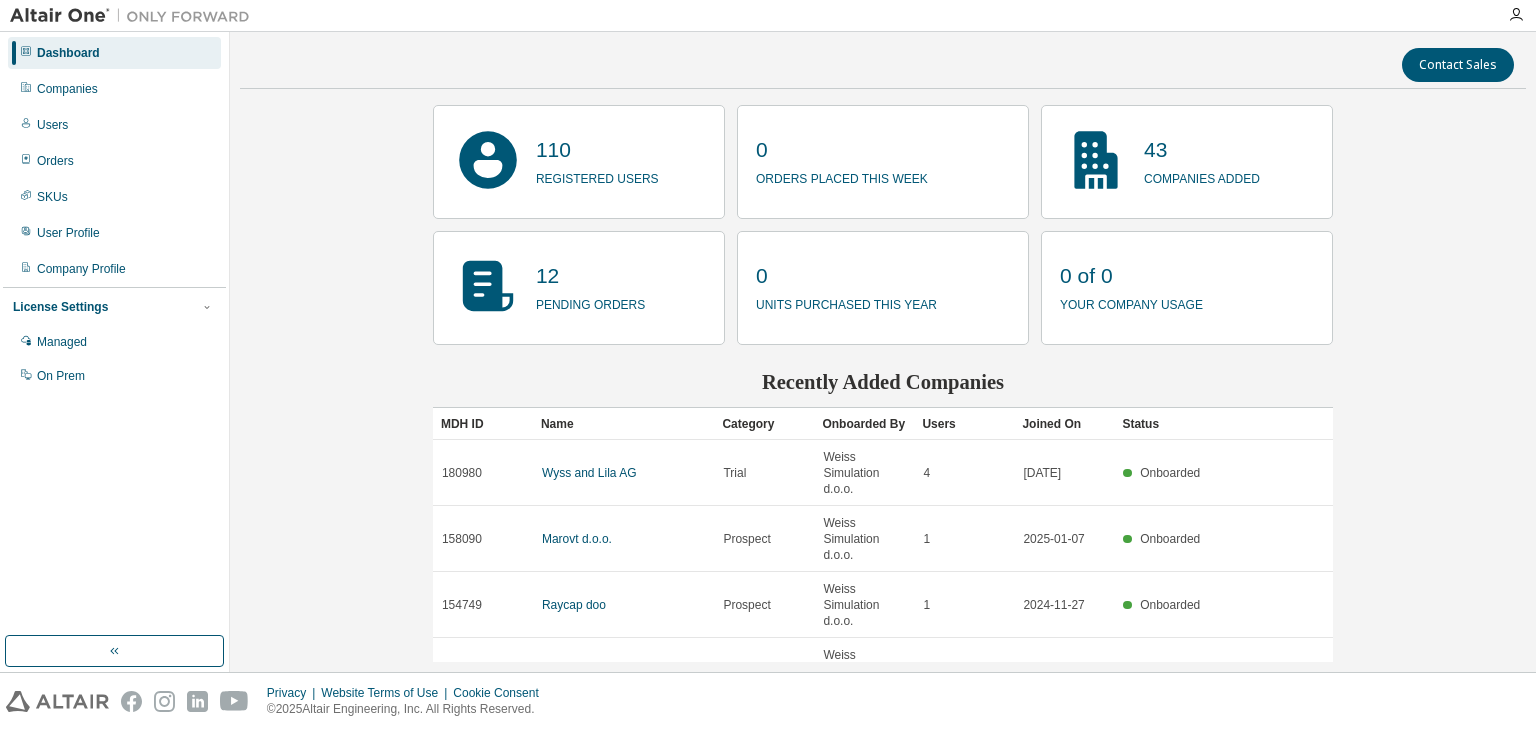 click on "Wyss and Lila AG" at bounding box center (589, 473) 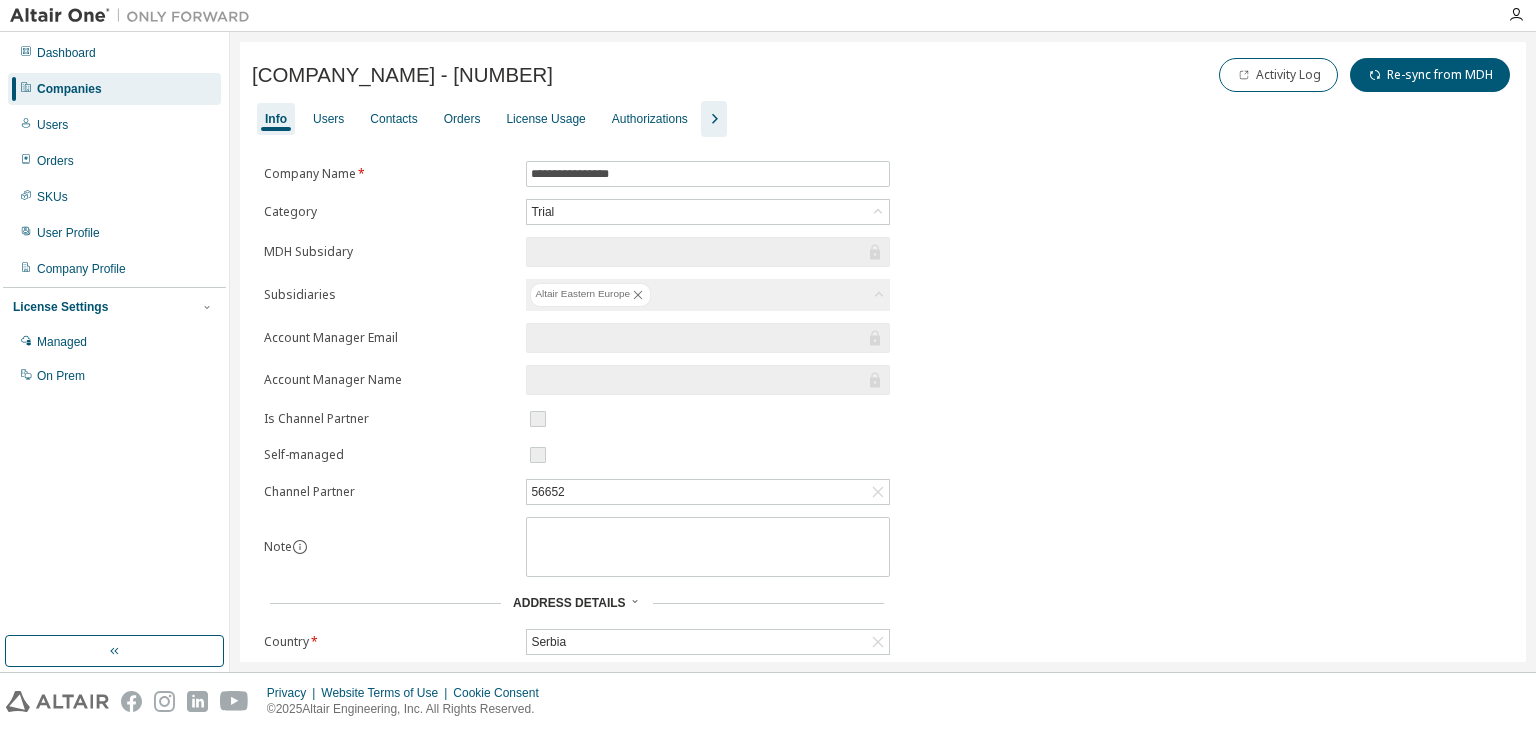 click 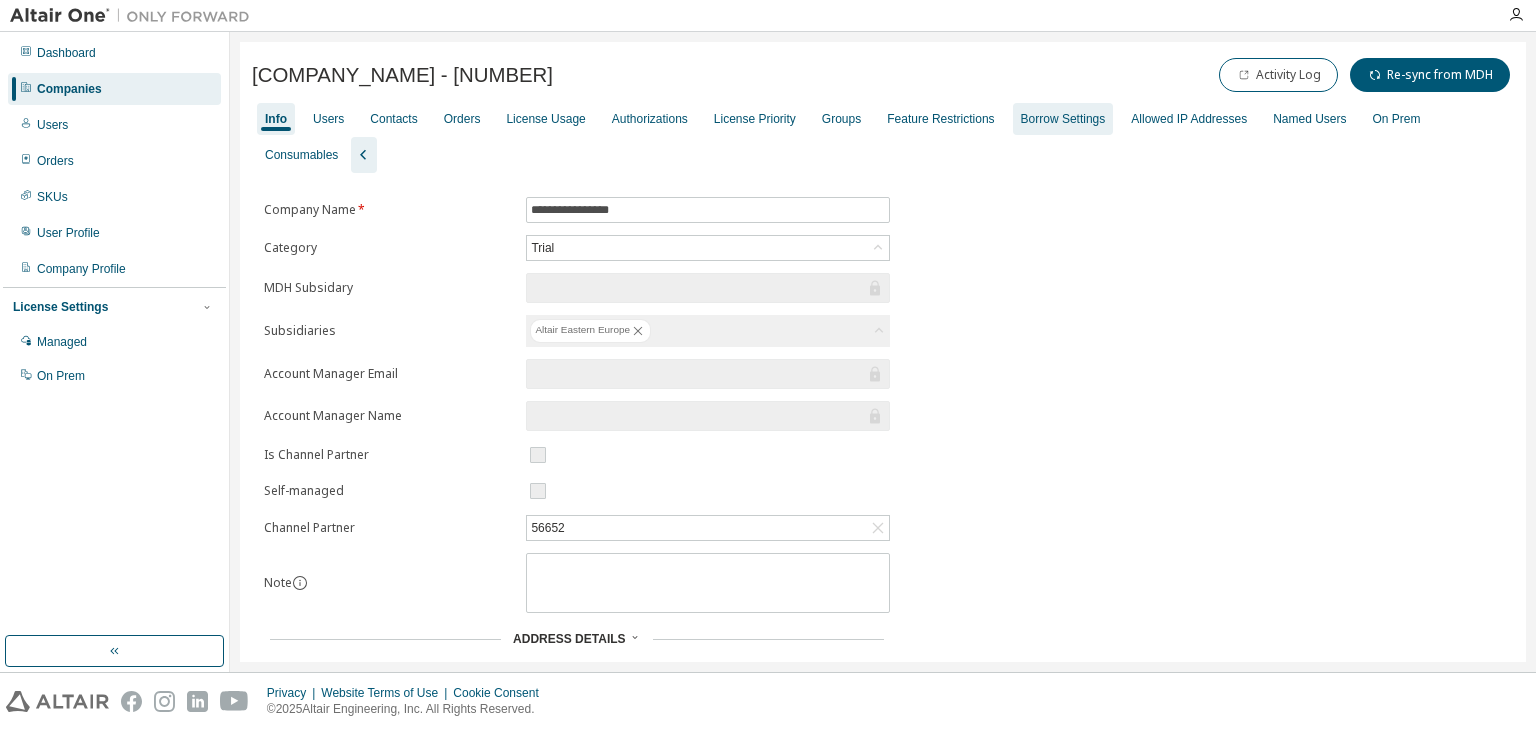 click on "Borrow Settings" at bounding box center [1063, 119] 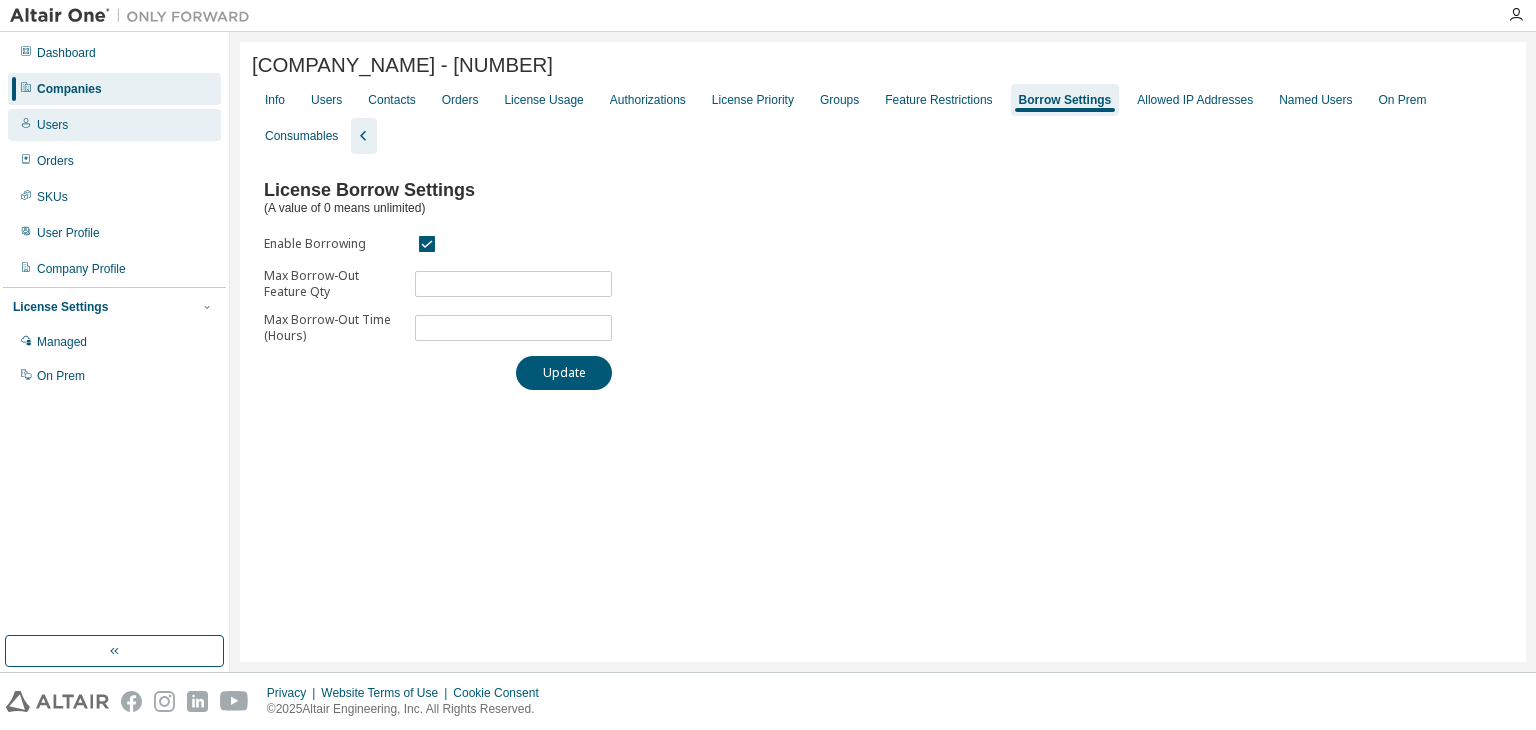 click on "Users" at bounding box center (52, 125) 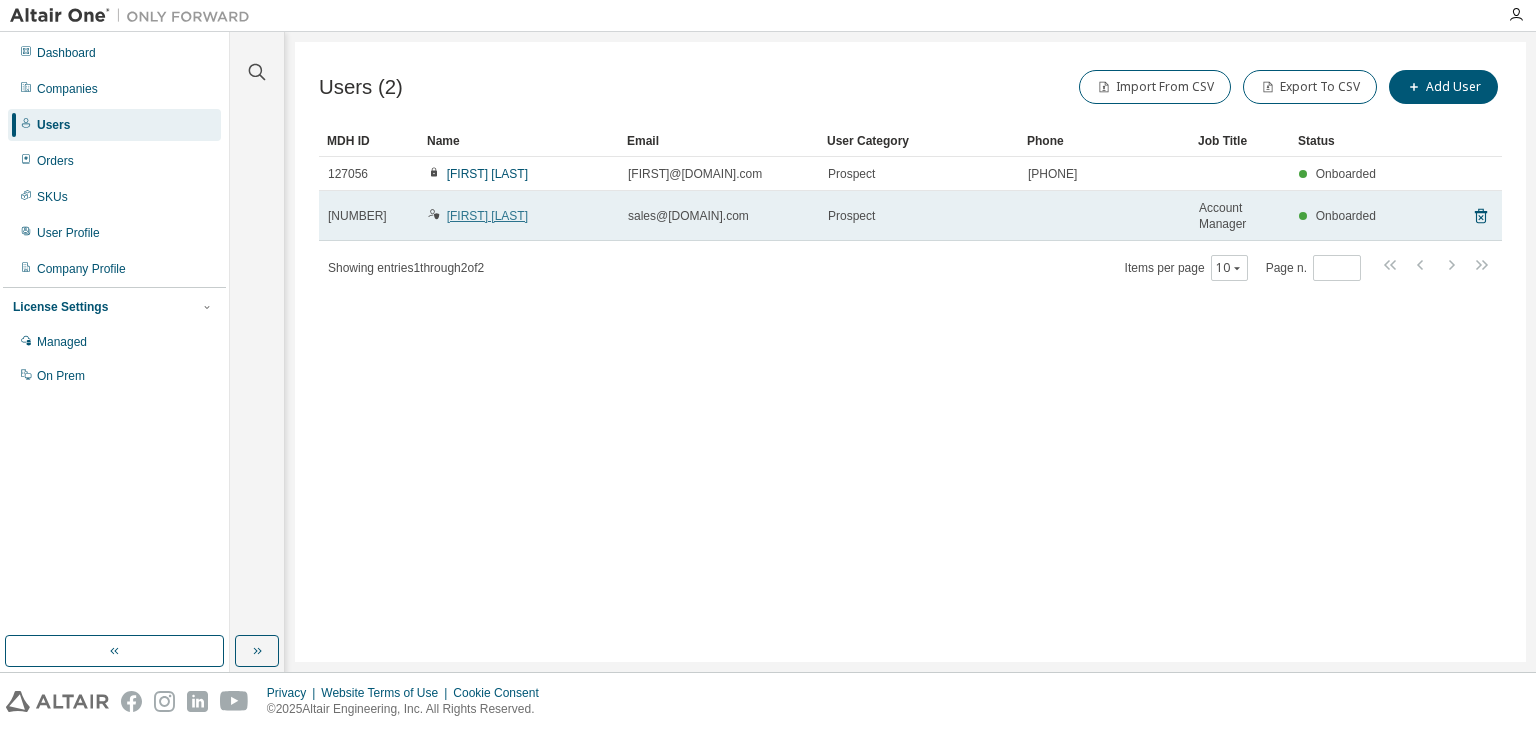 click on "Tony Duric" at bounding box center (487, 216) 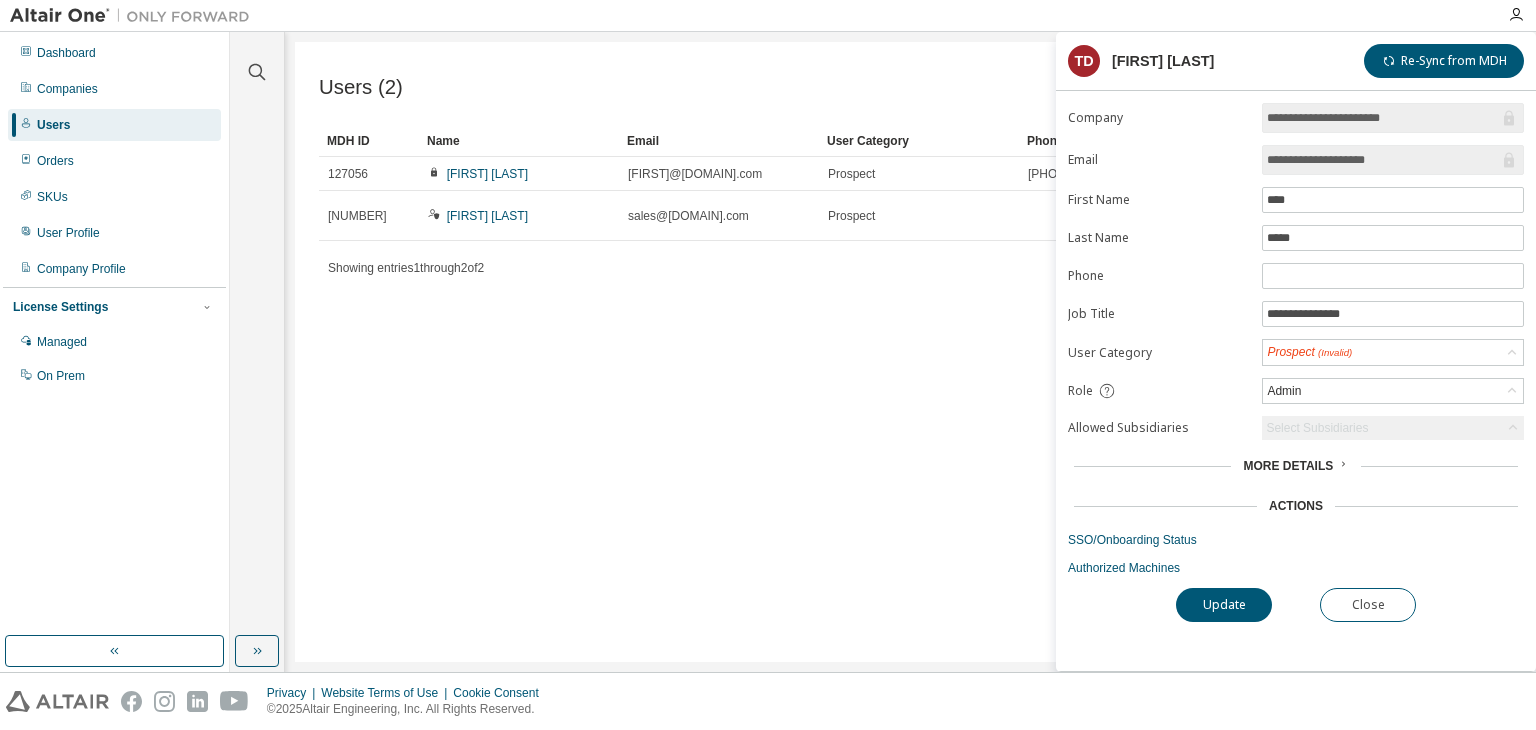 click on "Users (2) Import From CSV Export To CSV Add User Clear Load Save Save As Field Operator Value Select filter Select operand Add criteria Search MDH ID Name Email User Category Phone Job Title Status 127056    Zeljko Weiss weiss@wsimulation.eu Prospect 385914000000 Onboarded 294673    Tony Duric sales@wsimulation.eu Prospect Account Manager Onboarded Showing entries  1  through  2  of  2 Items per page 10 Page n. *" at bounding box center [910, 352] 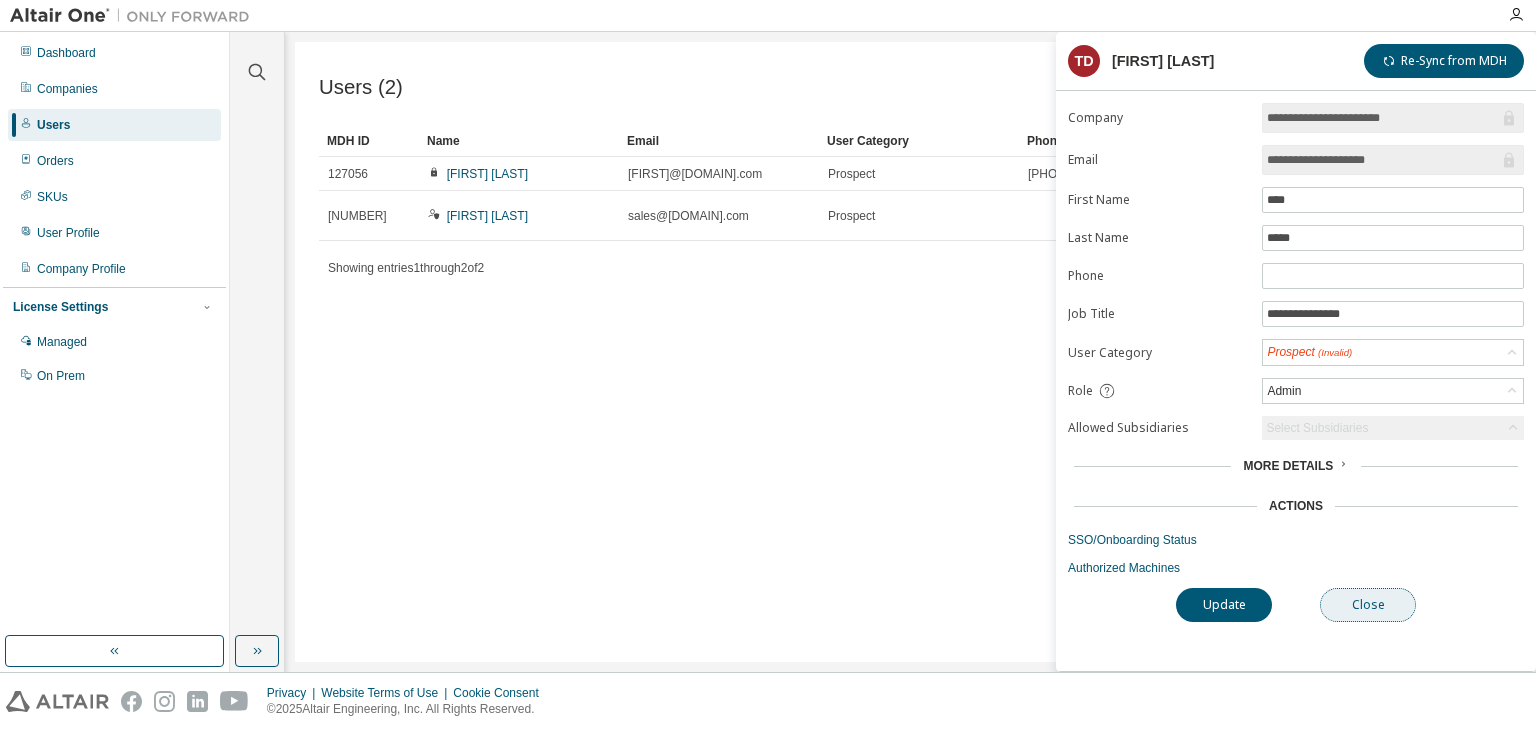 click on "Close" at bounding box center [1368, 605] 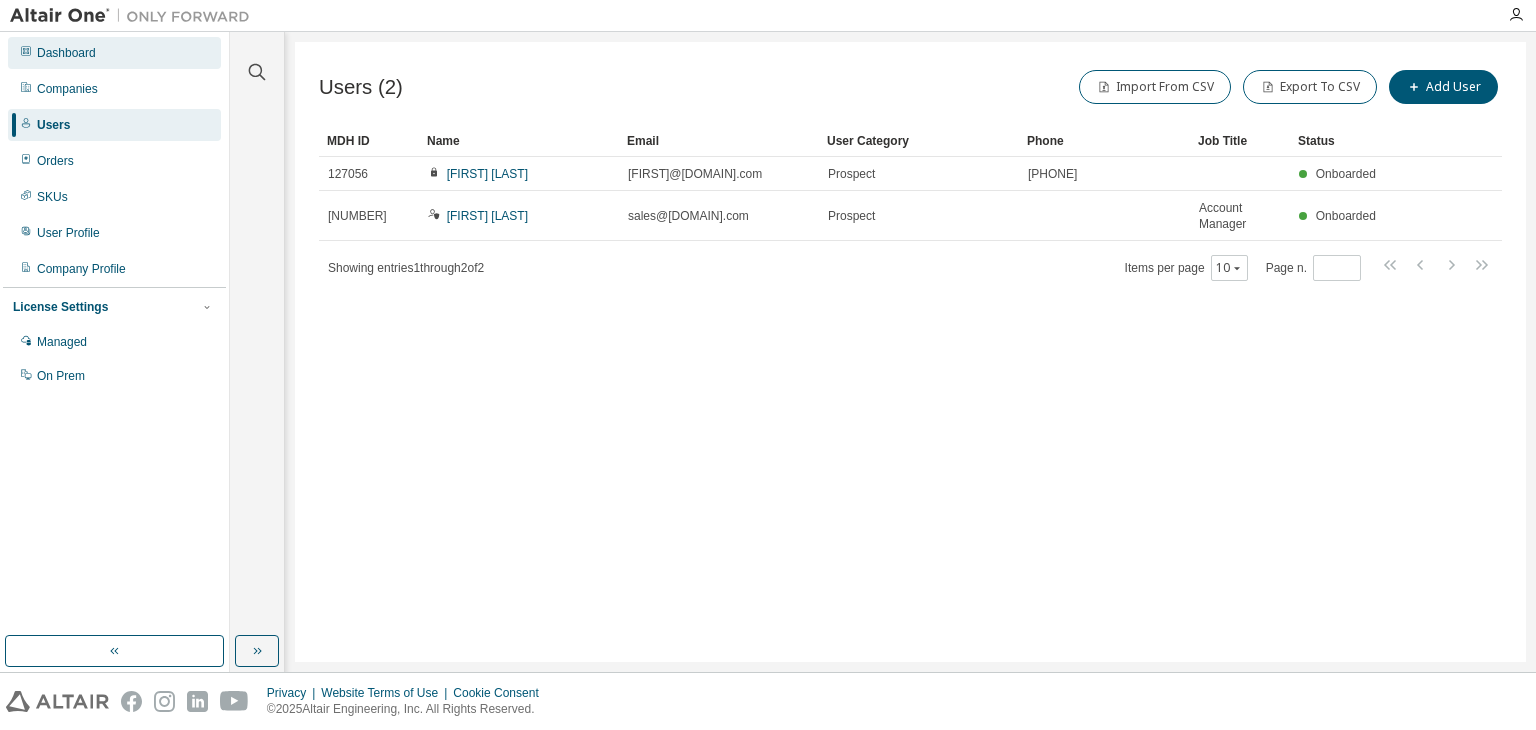 click on "Dashboard" at bounding box center (66, 53) 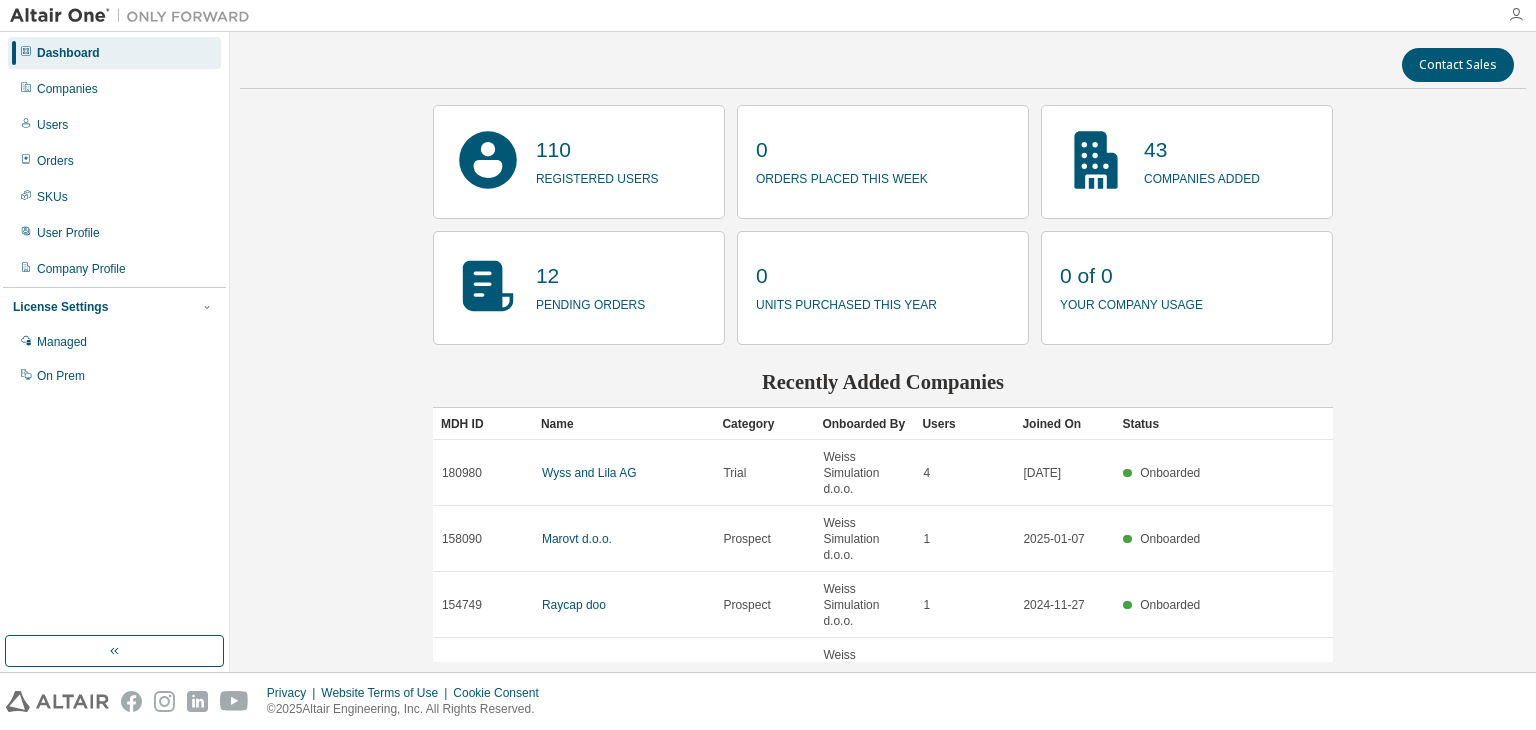 click at bounding box center (1516, 15) 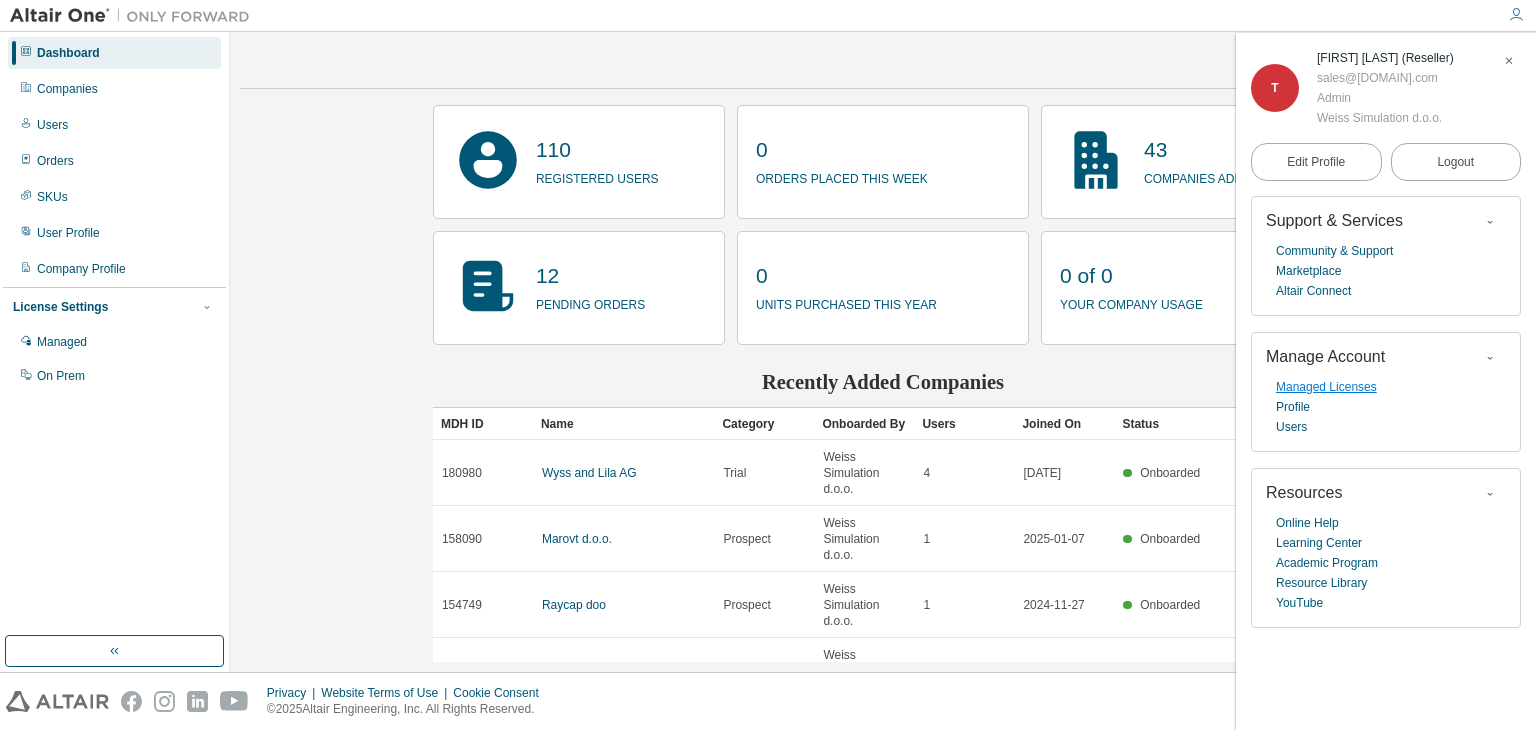 click on "Managed Licenses" at bounding box center (1326, 387) 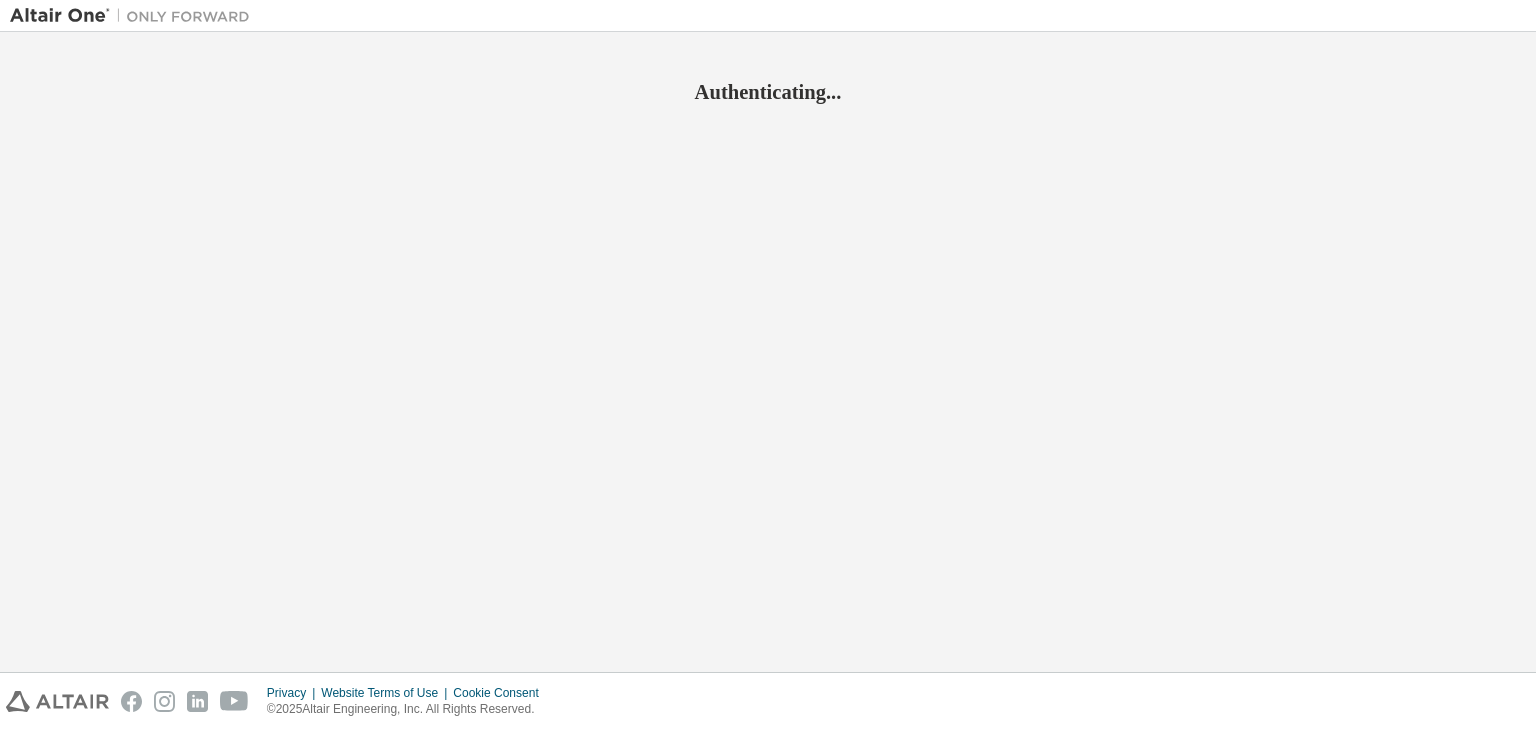 scroll, scrollTop: 0, scrollLeft: 0, axis: both 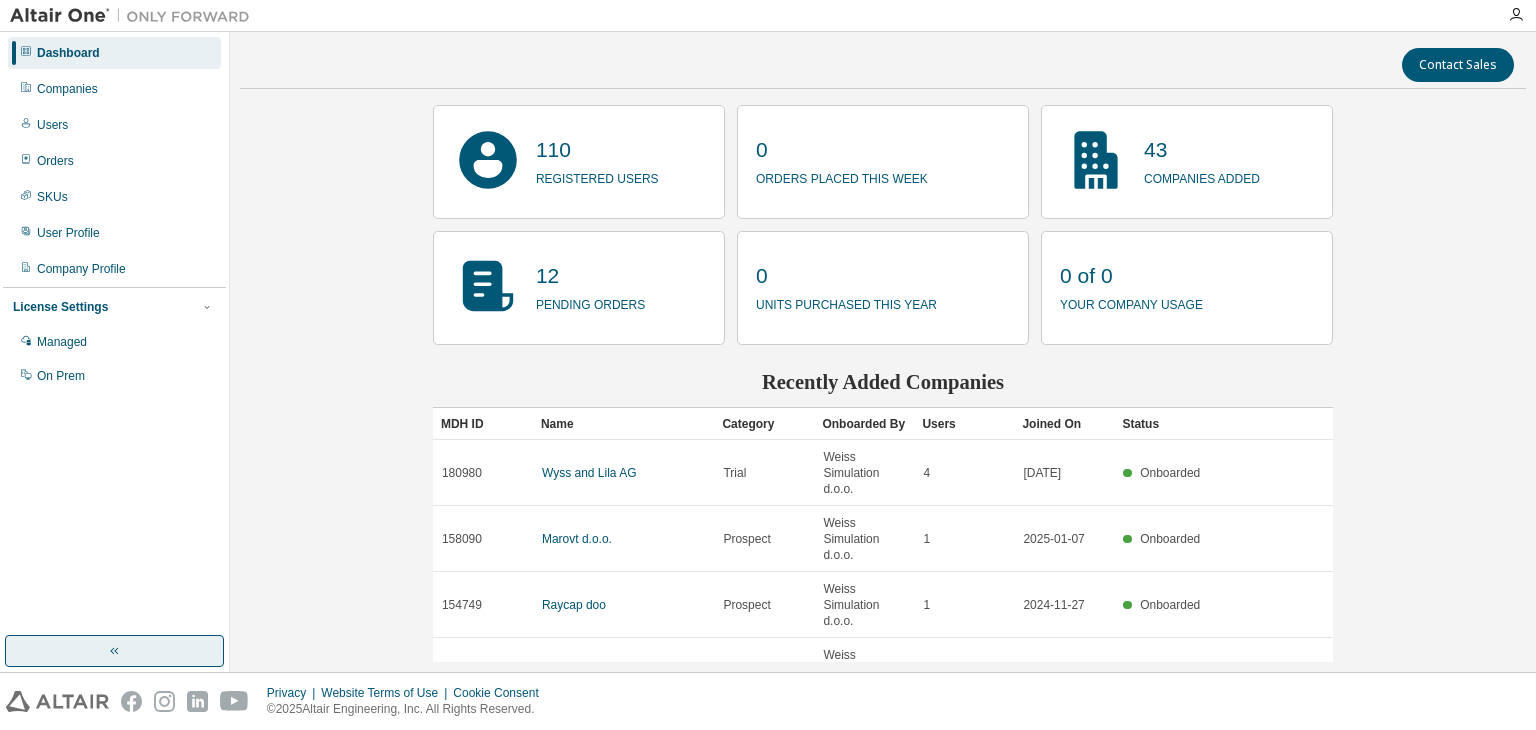click at bounding box center [114, 651] 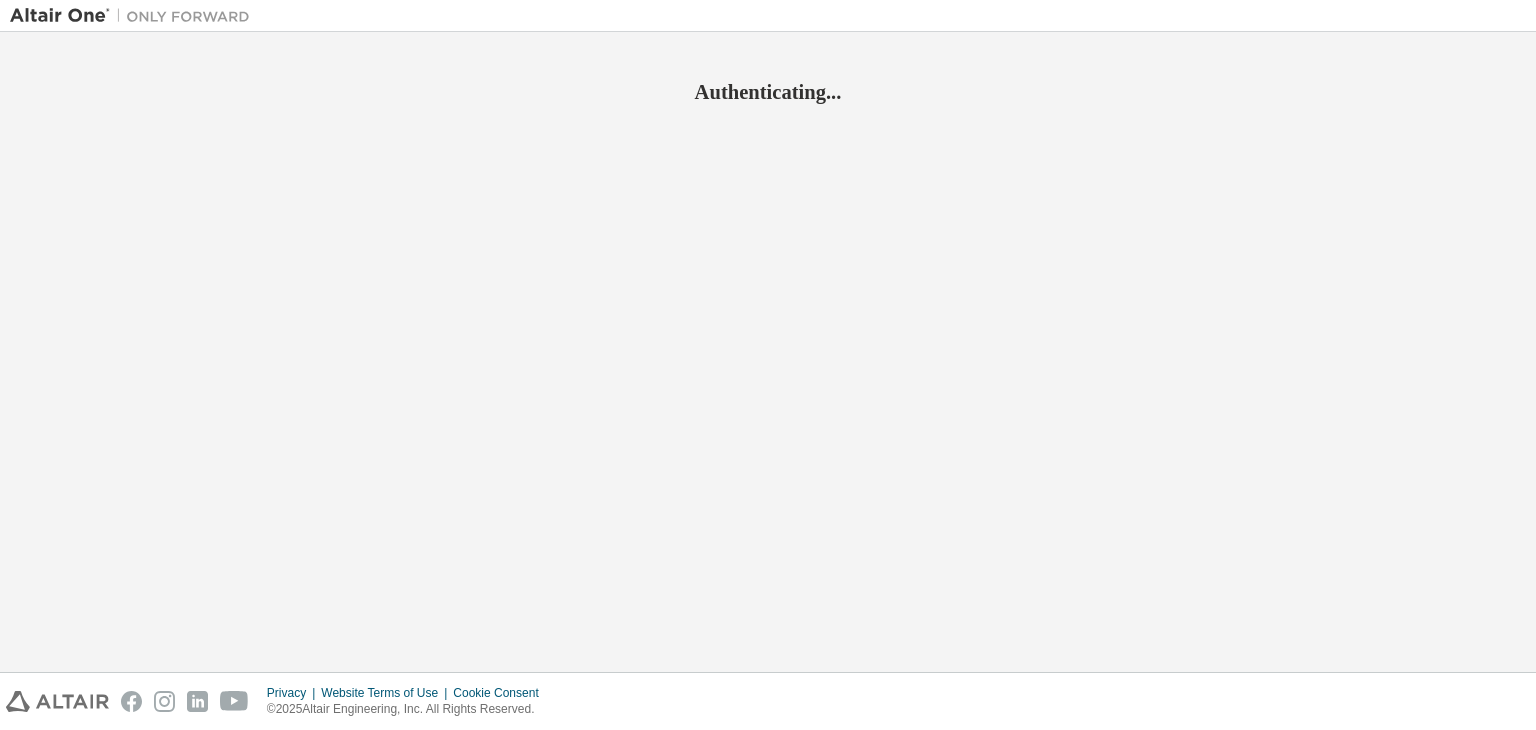 scroll, scrollTop: 0, scrollLeft: 0, axis: both 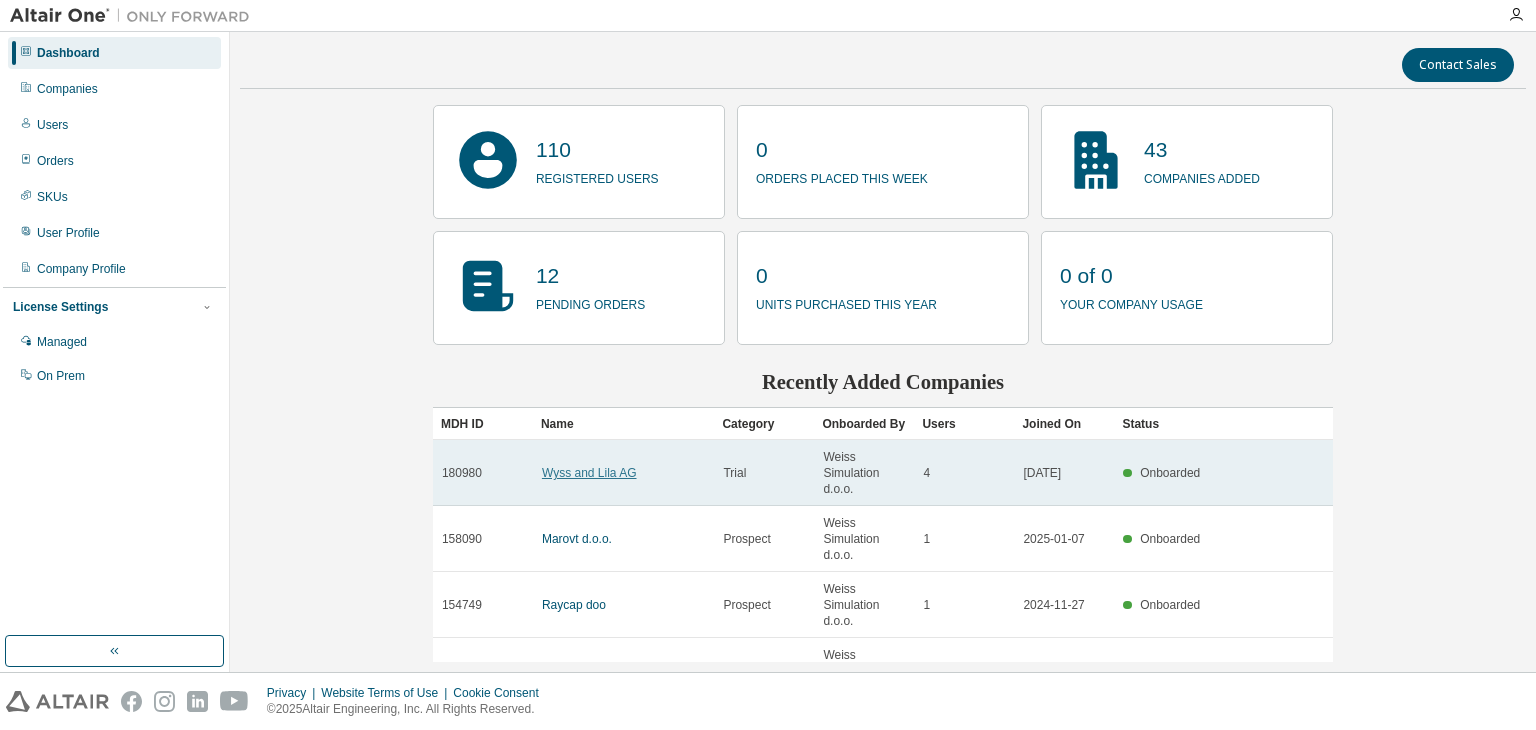 click on "Wyss and Lila AG" at bounding box center (589, 473) 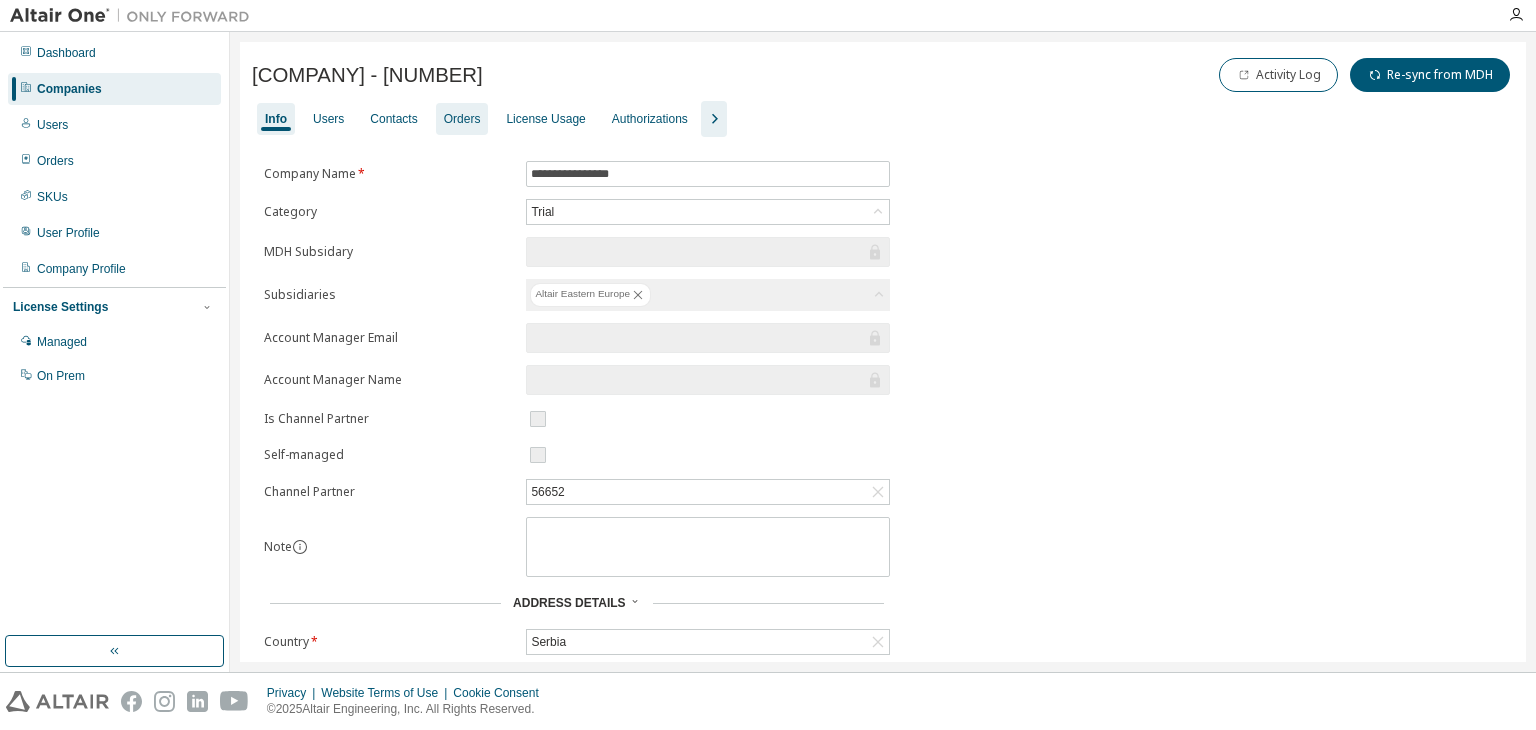 click on "Orders" at bounding box center (462, 119) 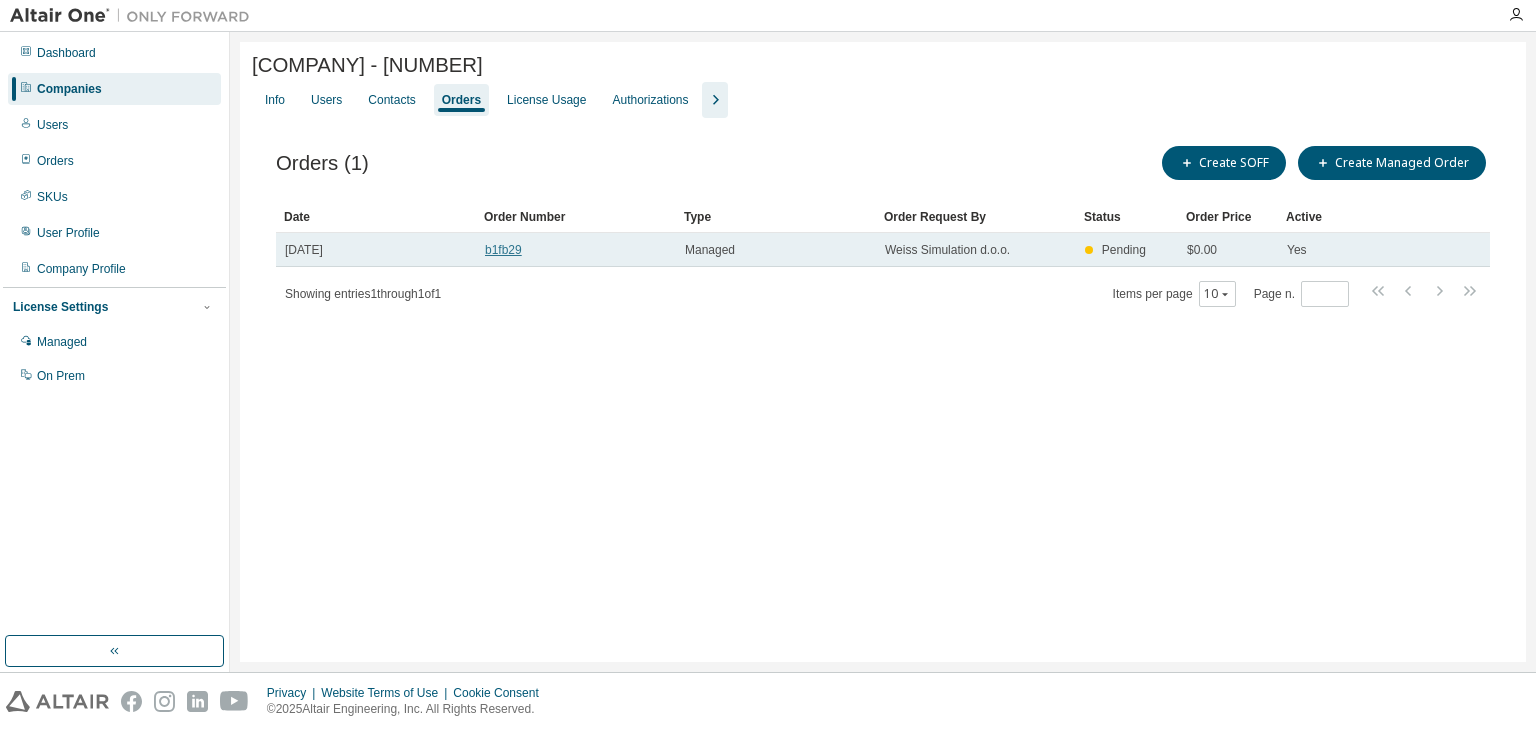 click on "b1fb29" at bounding box center [503, 250] 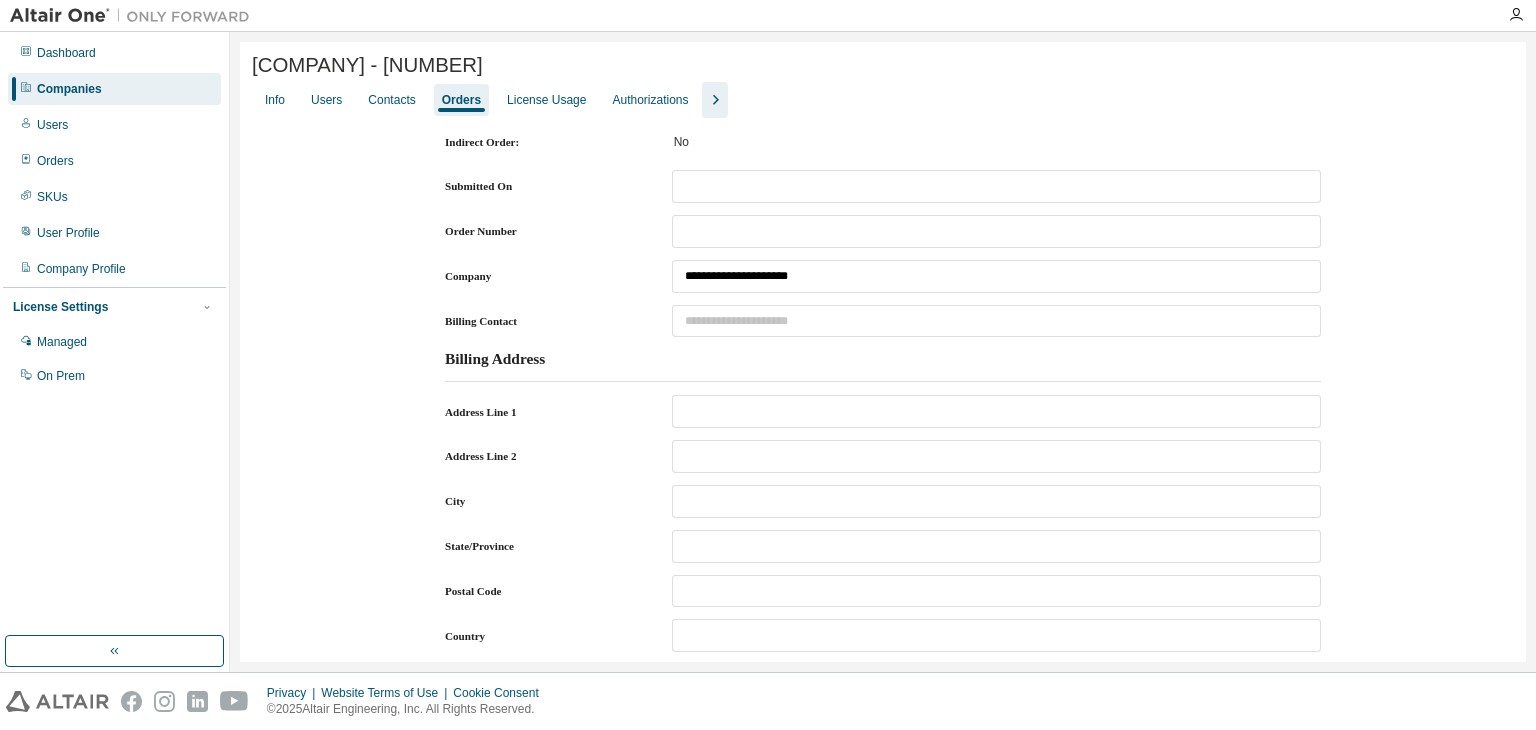 type on "**********" 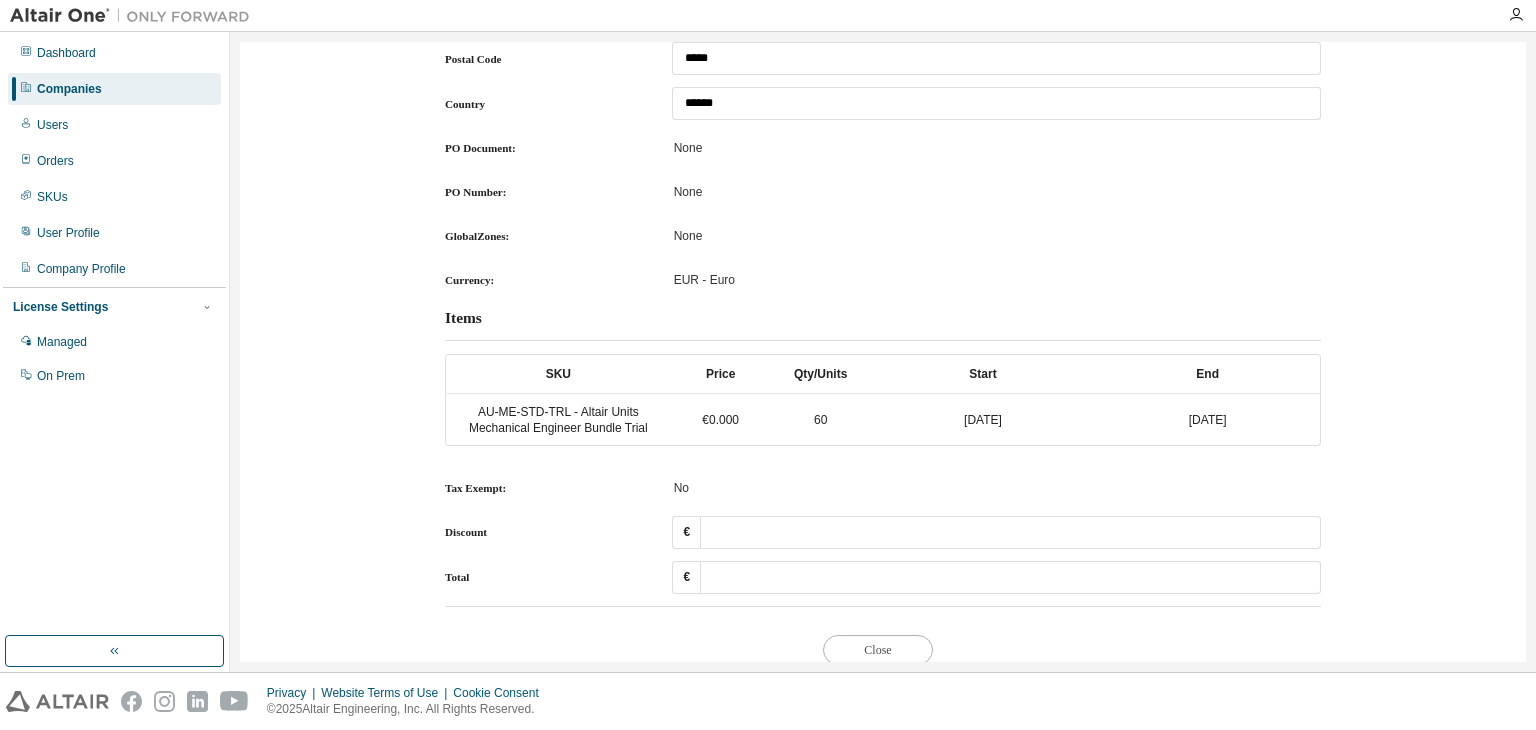 scroll, scrollTop: 891, scrollLeft: 0, axis: vertical 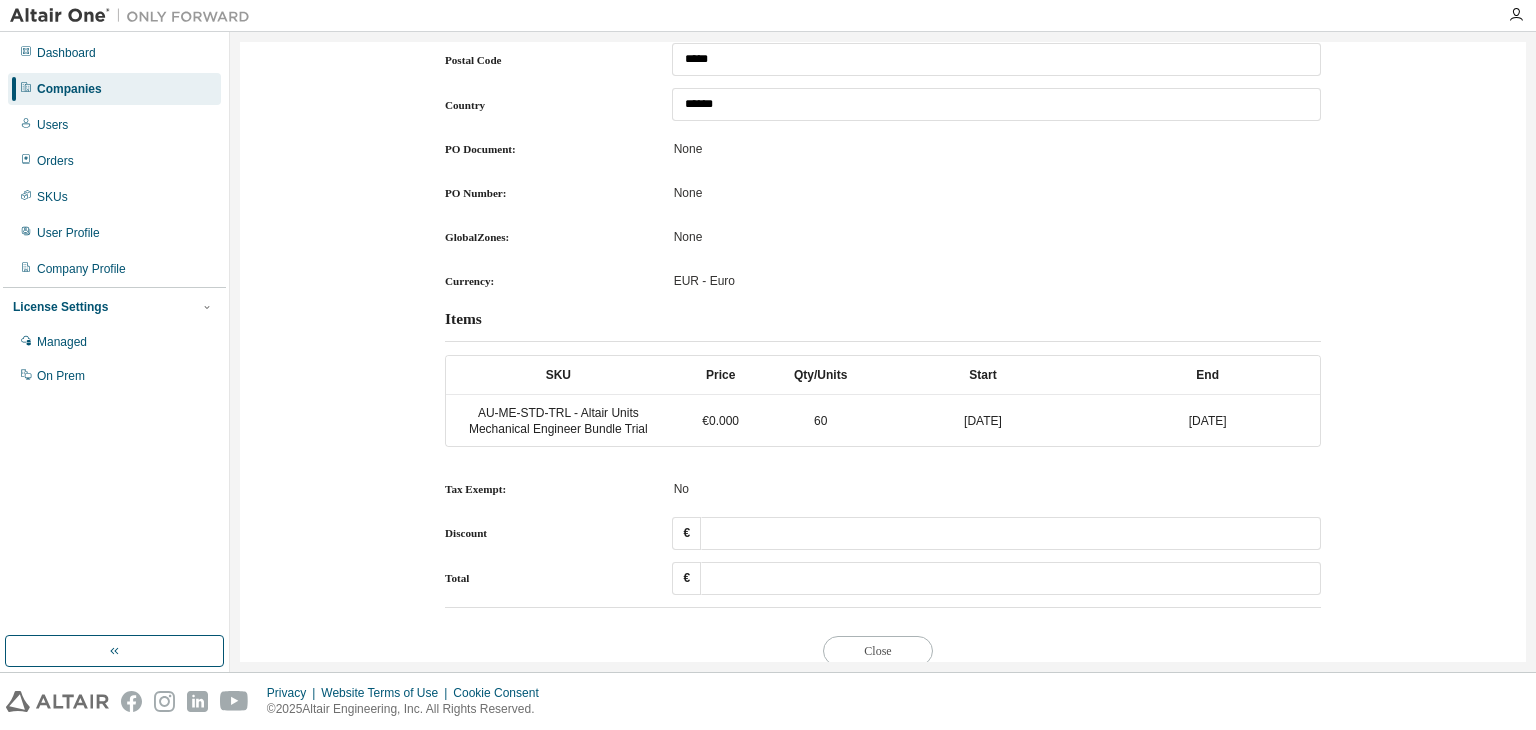 click on "60" at bounding box center [821, 420] 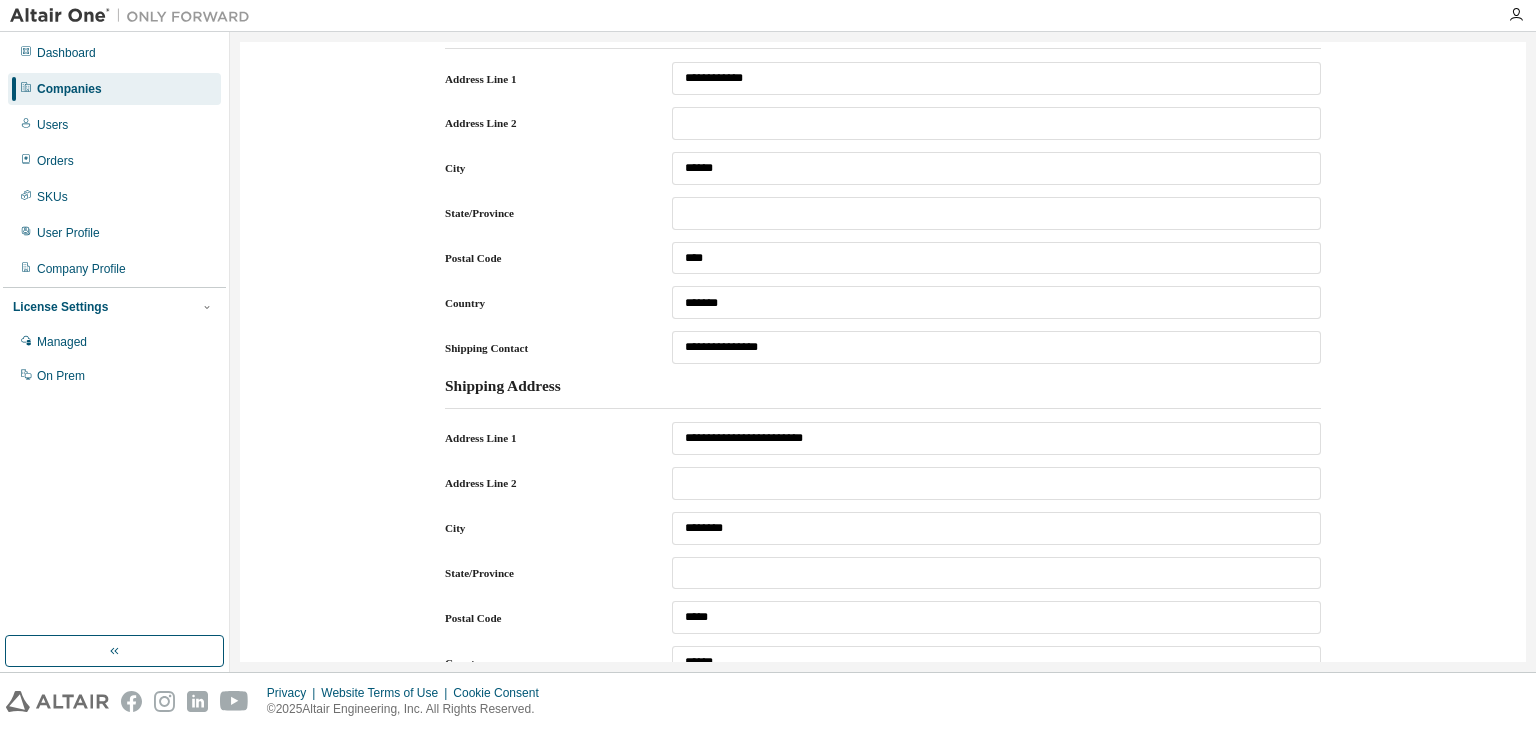 scroll, scrollTop: 0, scrollLeft: 0, axis: both 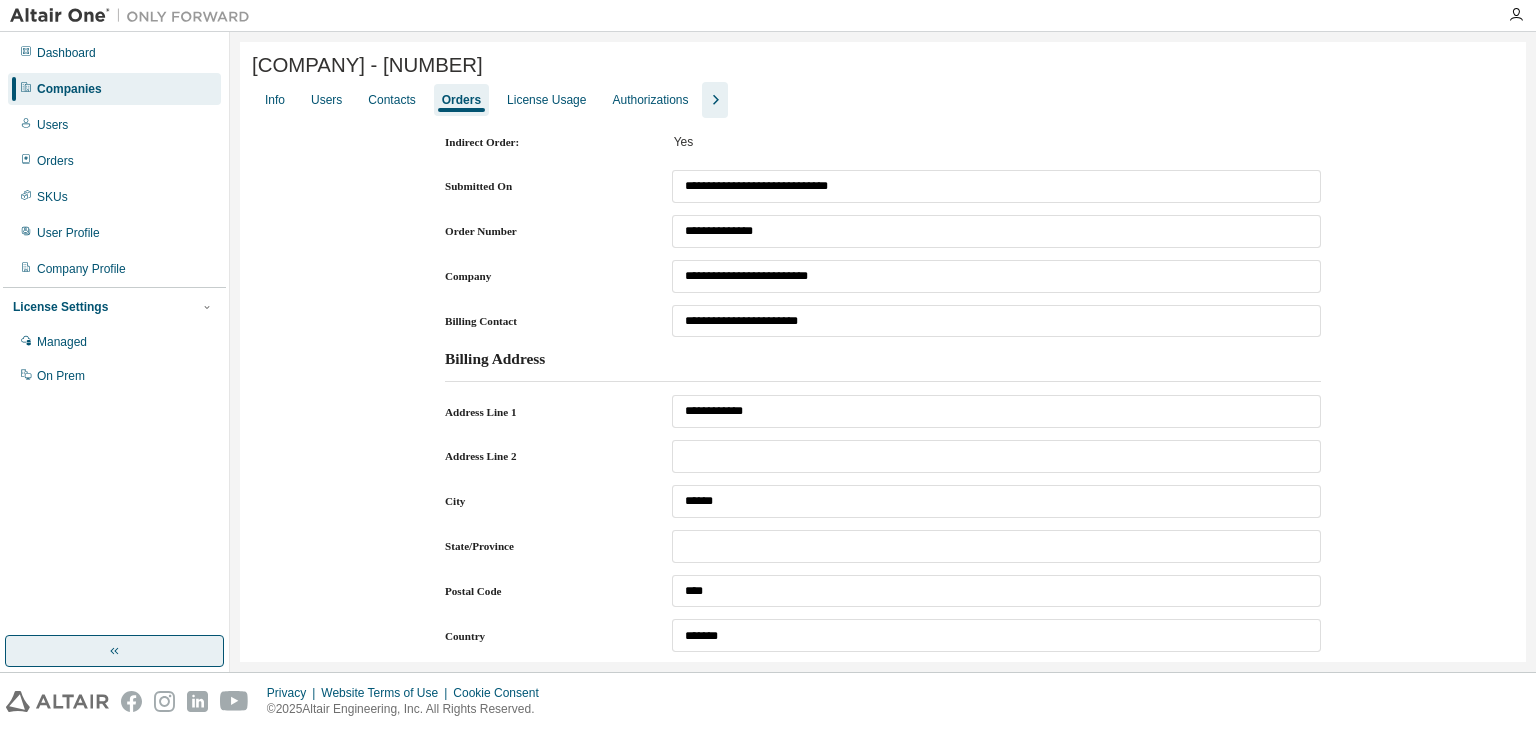 click at bounding box center [114, 651] 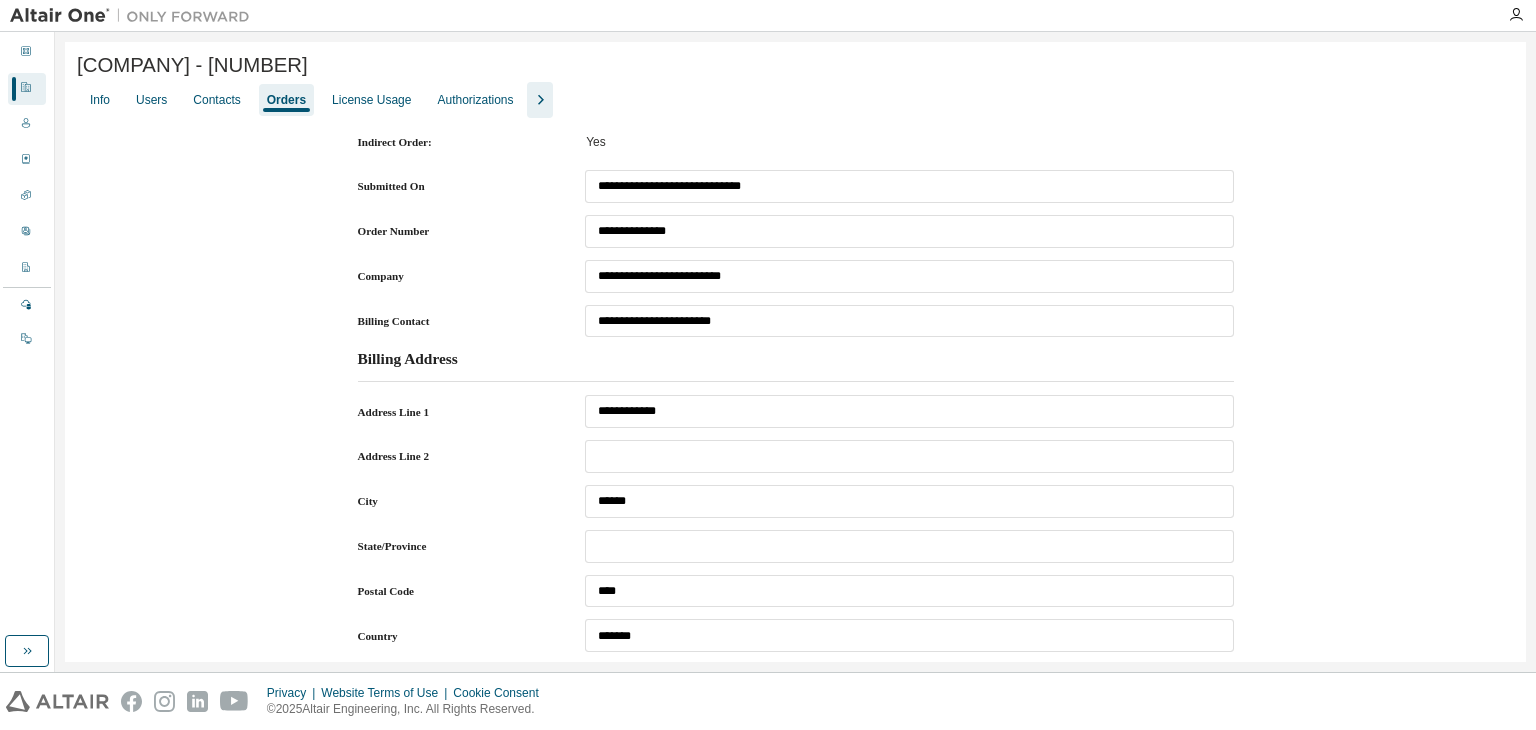 click at bounding box center [909, 411] 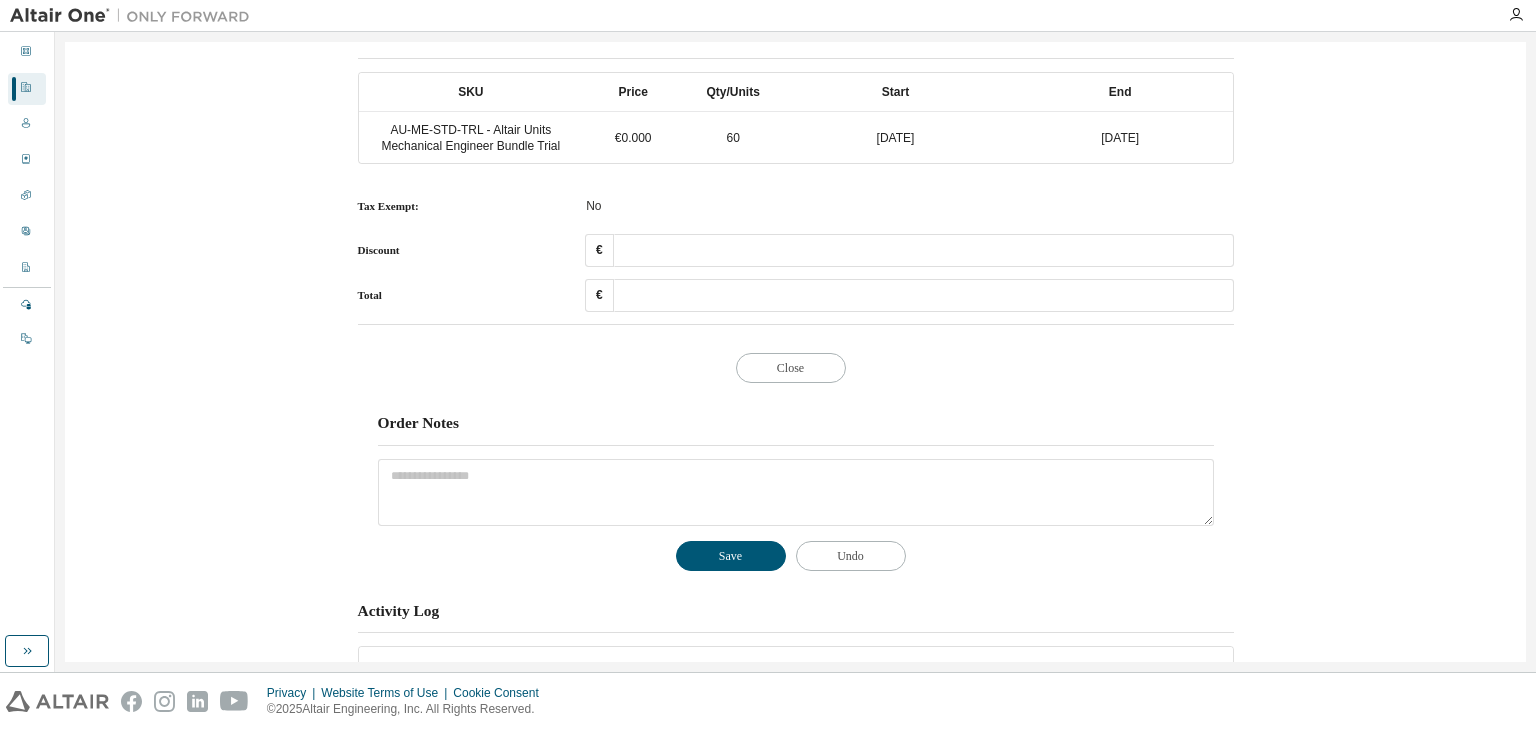 scroll, scrollTop: 1320, scrollLeft: 0, axis: vertical 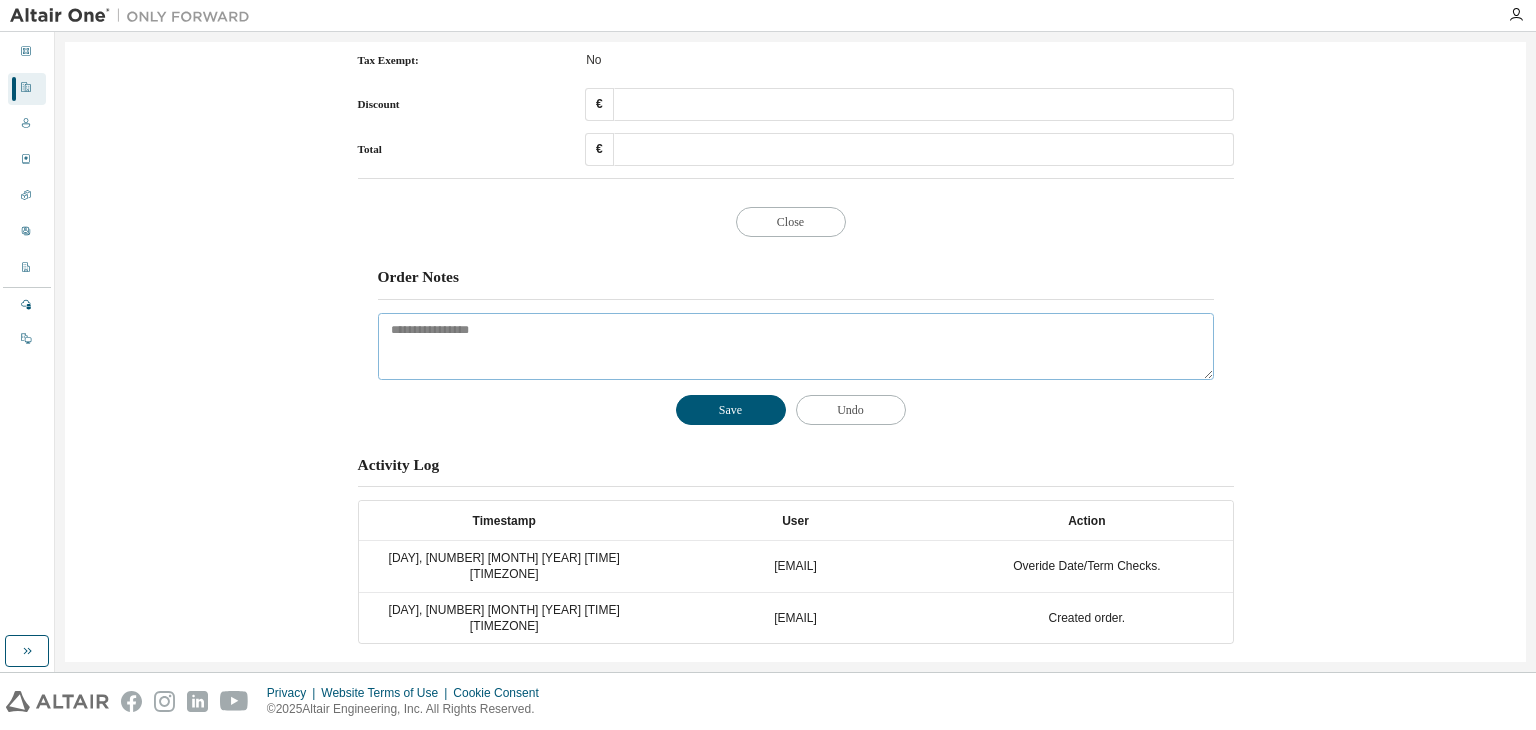 click at bounding box center [796, 346] 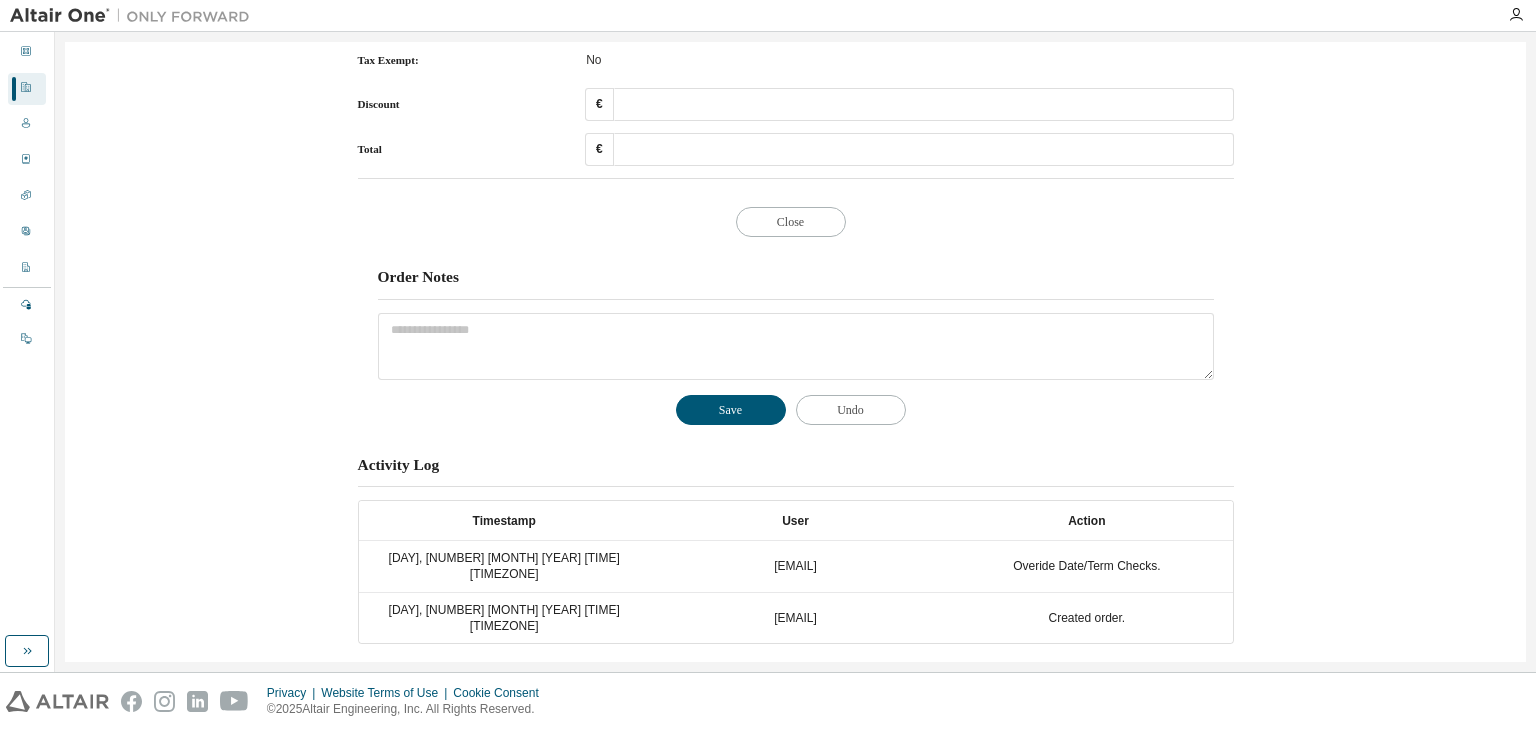 click on "Order Notes Successfully updated order notes. Save Undo" at bounding box center [796, 357] 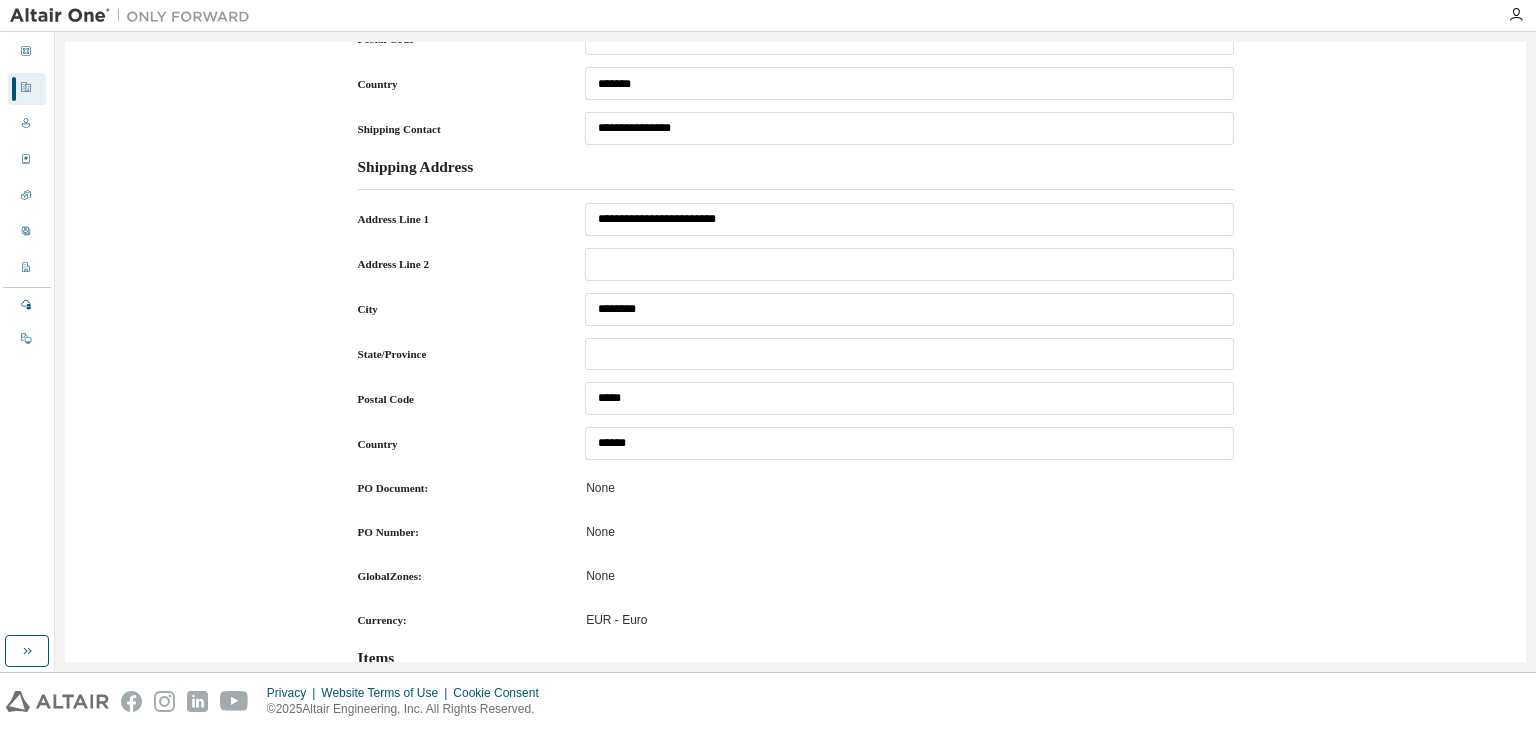 scroll, scrollTop: 0, scrollLeft: 0, axis: both 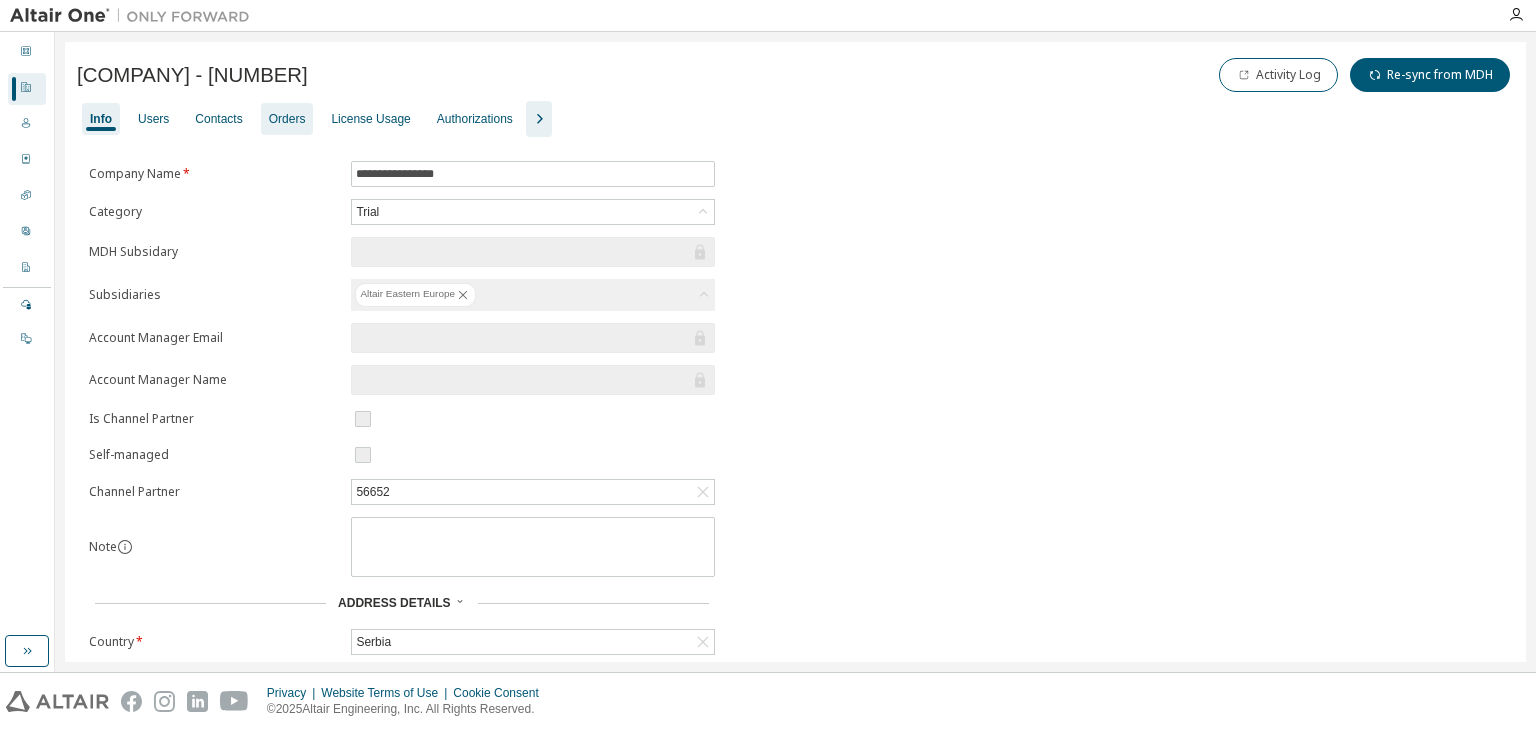 click on "Orders" at bounding box center (287, 119) 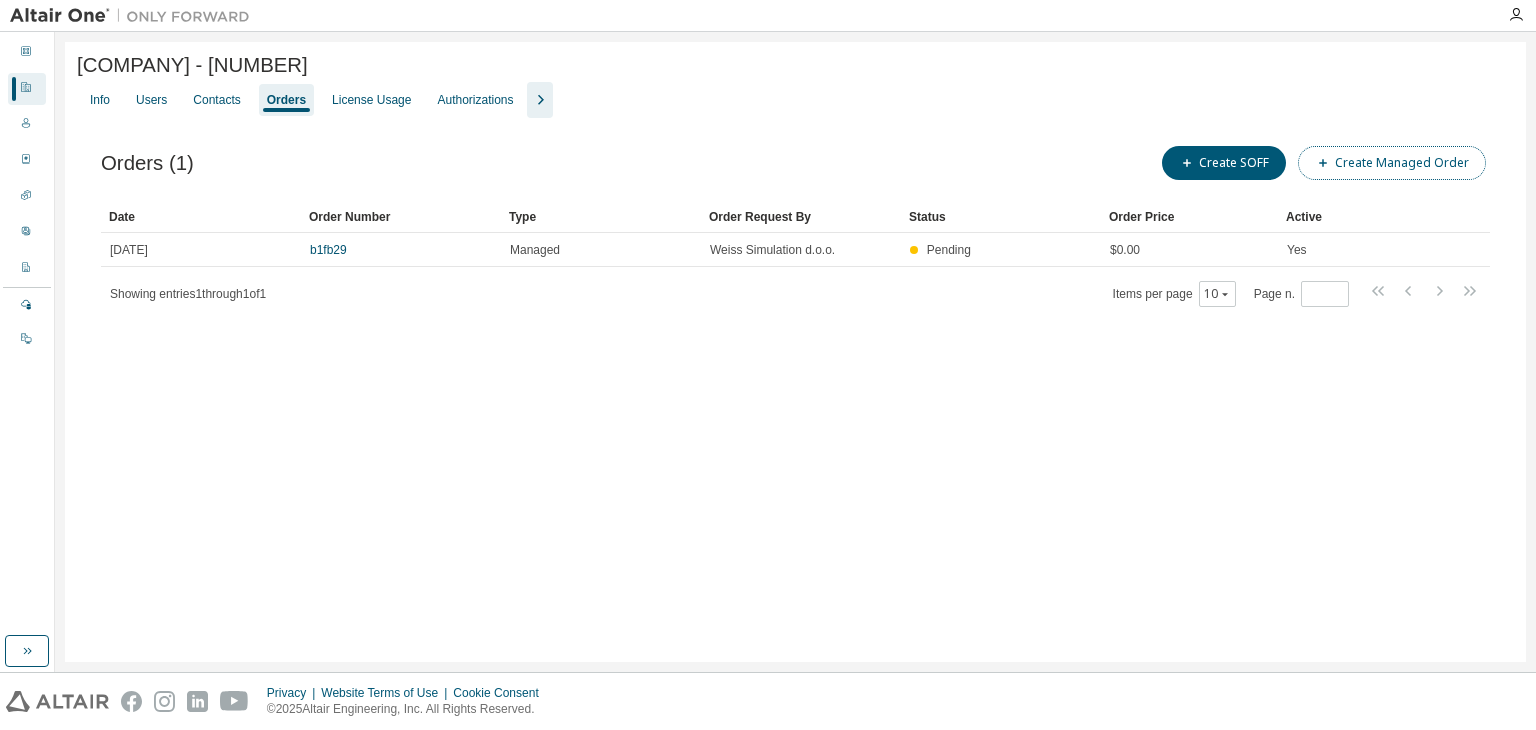 click on "Create Managed Order" at bounding box center (1392, 163) 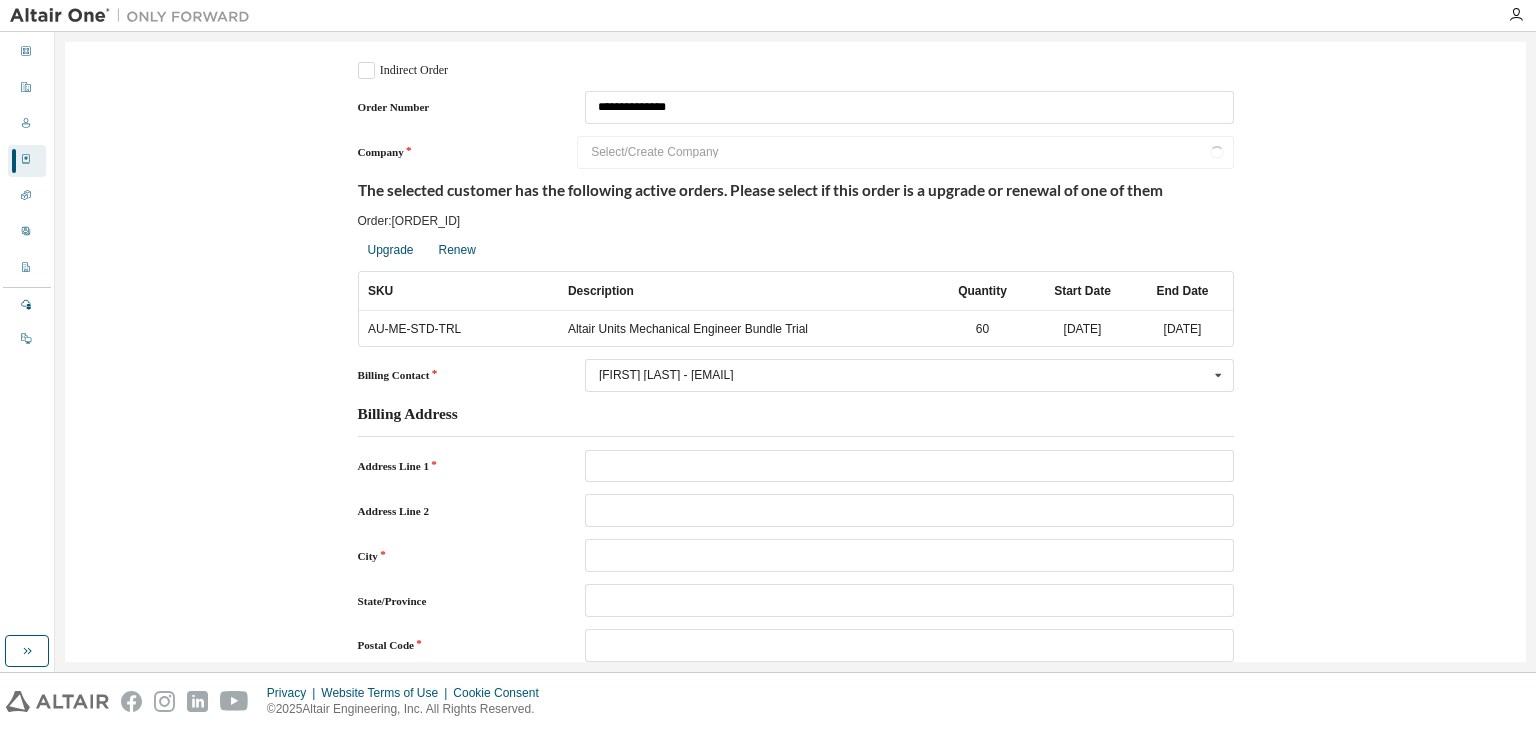 type on "********" 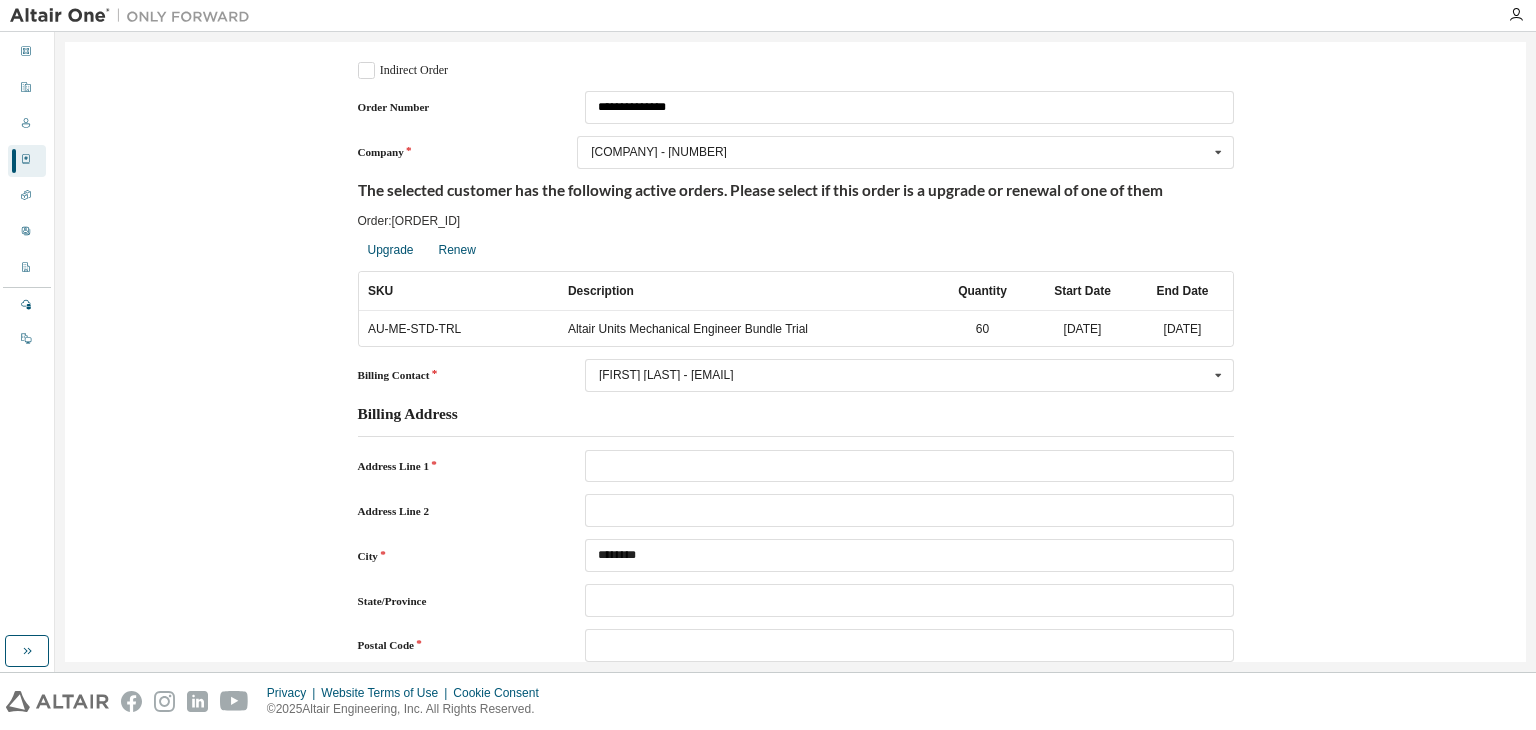 click on "60" at bounding box center (983, 328) 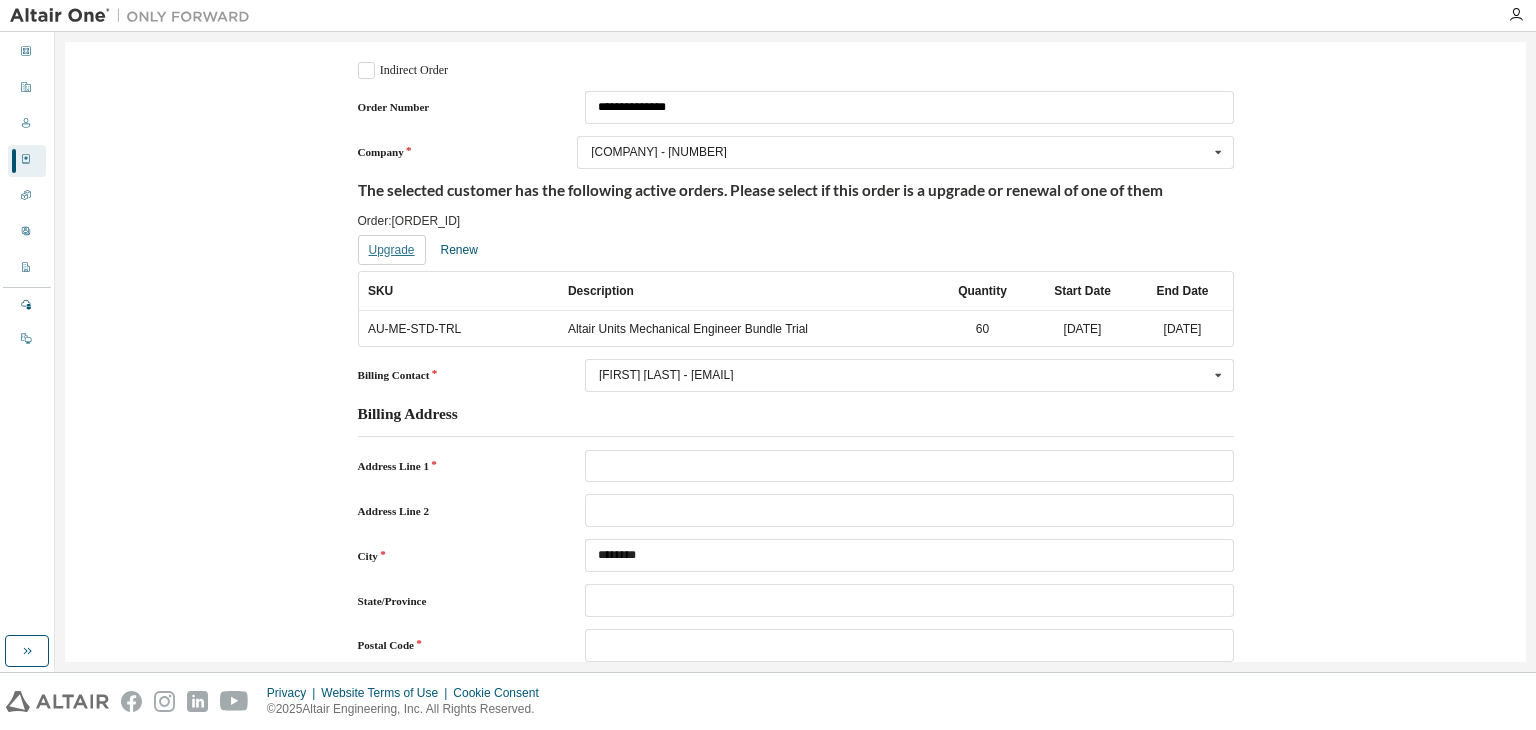 click on "Upgrade" at bounding box center (392, 250) 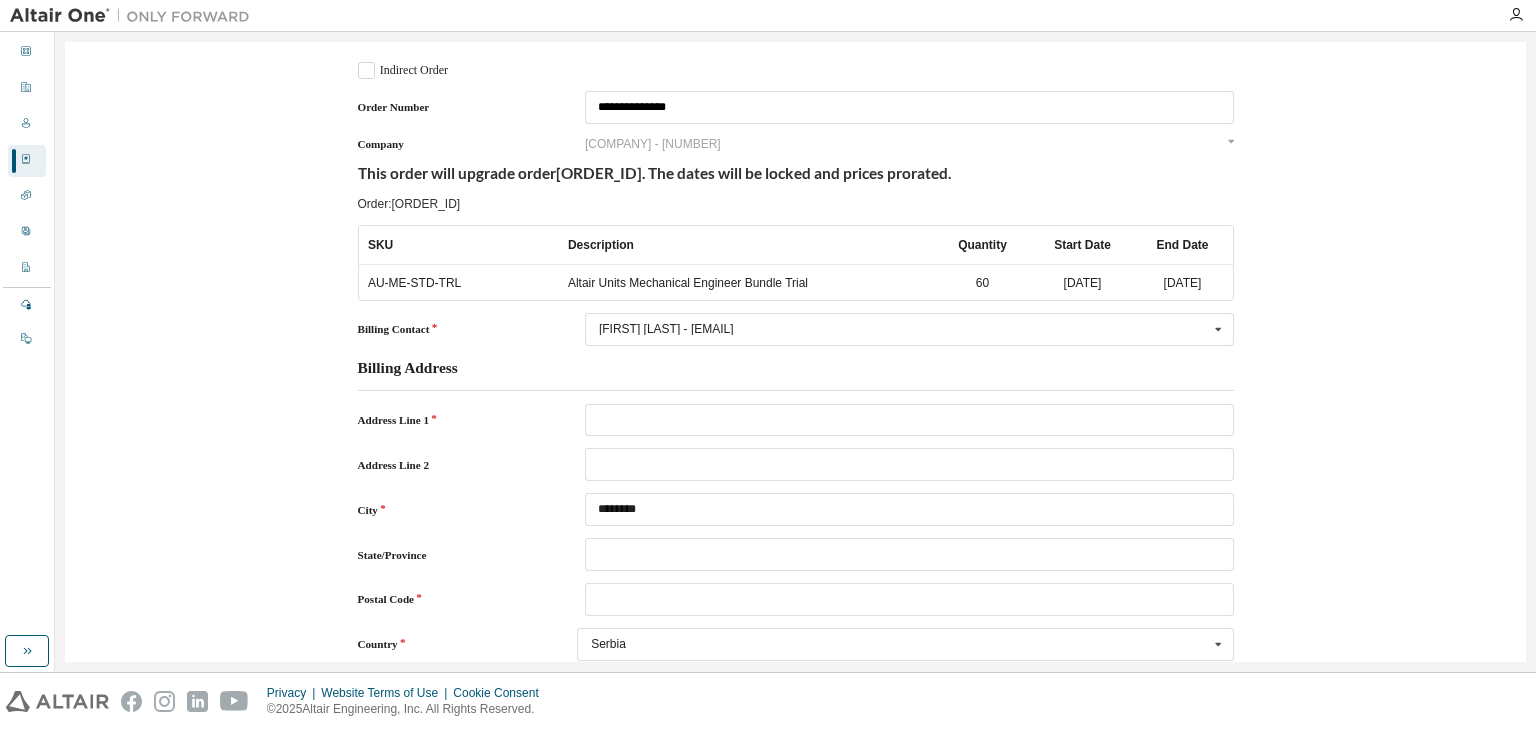 click on "60" at bounding box center [983, 282] 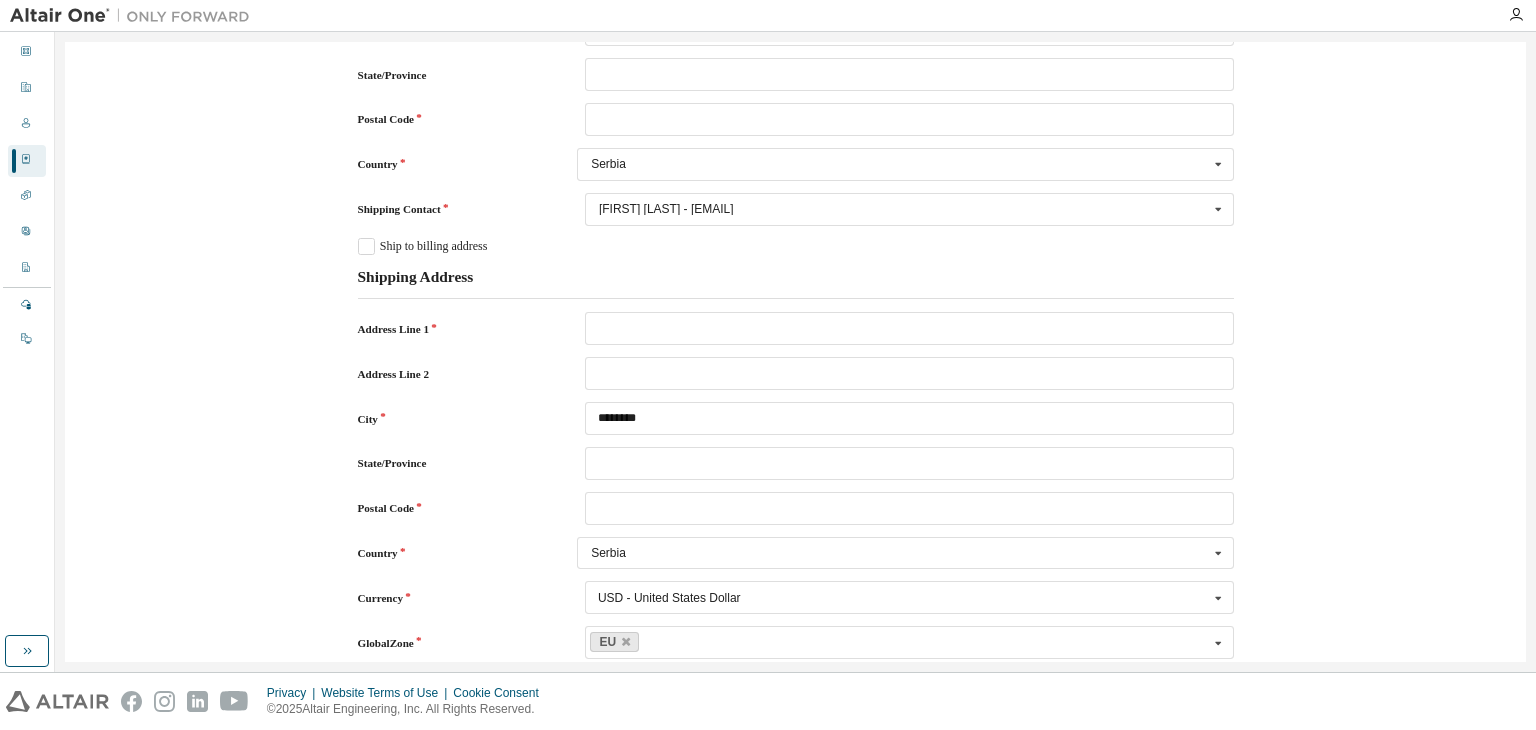 scroll, scrollTop: 0, scrollLeft: 0, axis: both 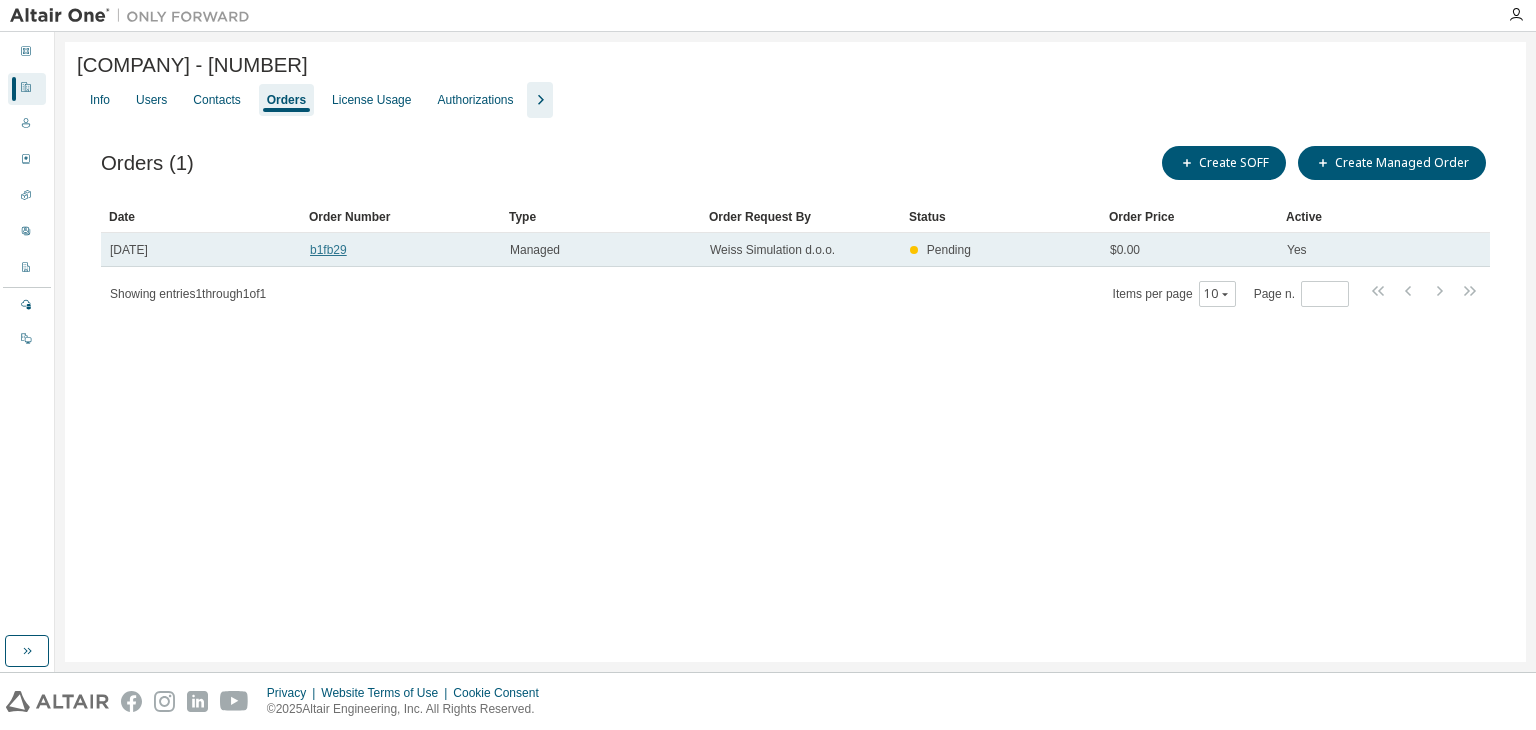 click on "b1fb29" at bounding box center (328, 250) 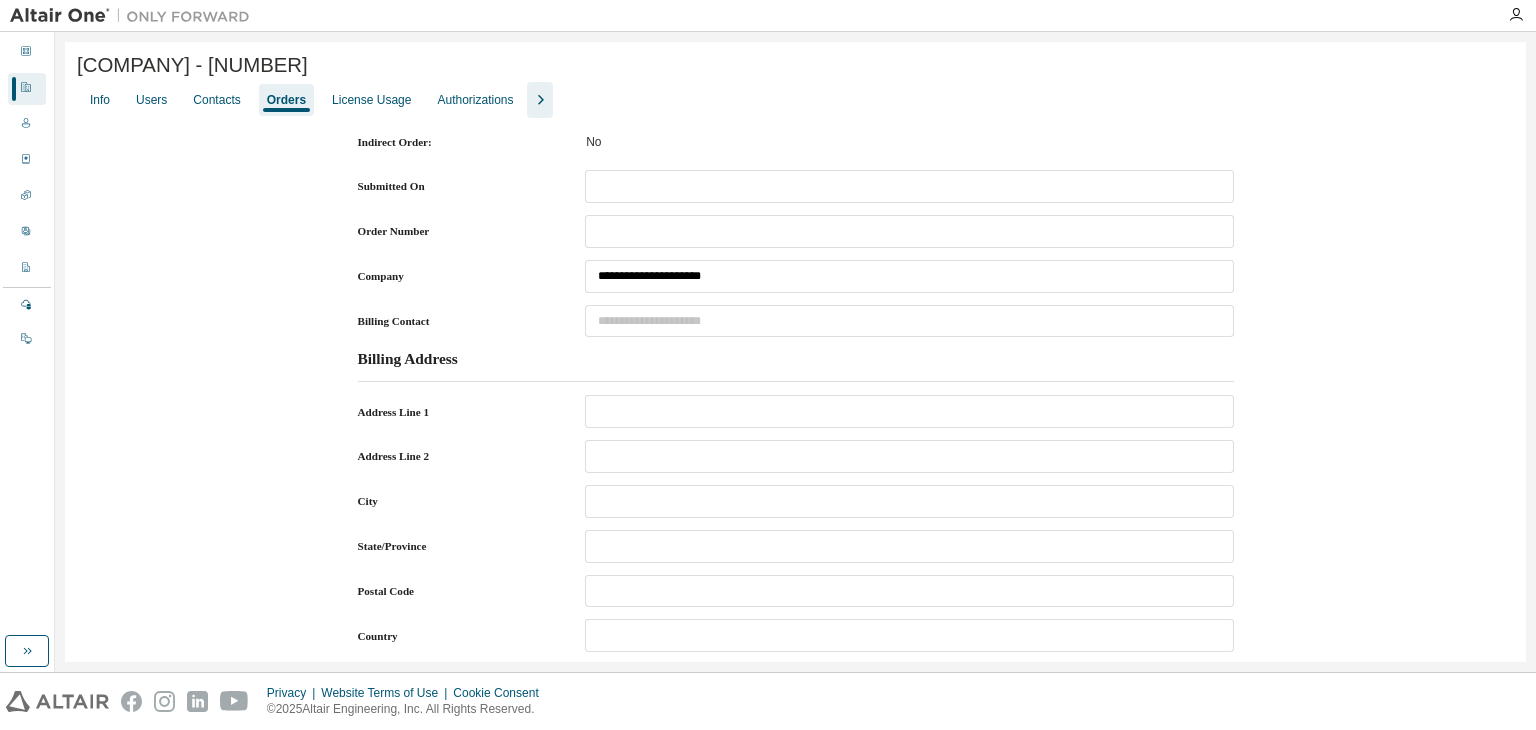 type on "**********" 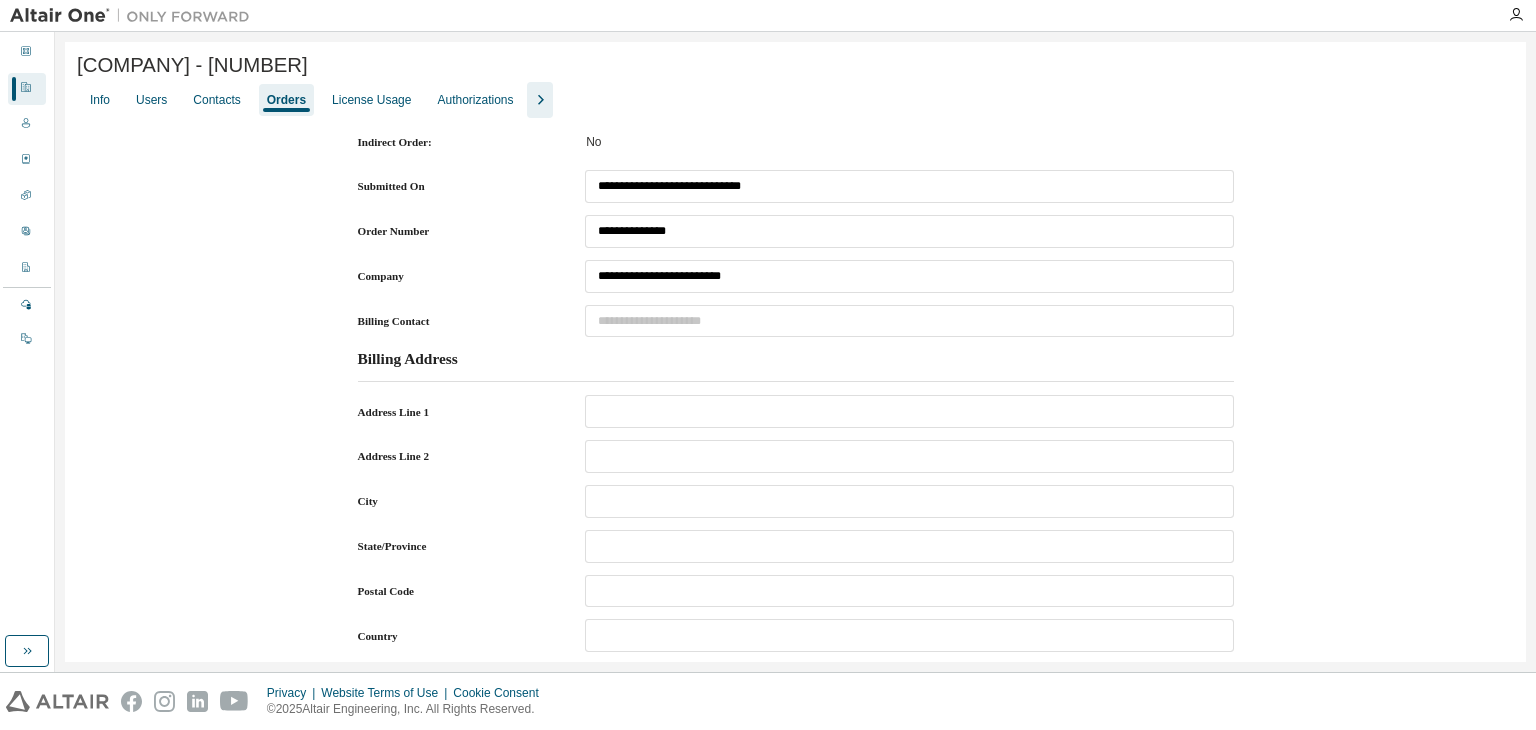 type on "**********" 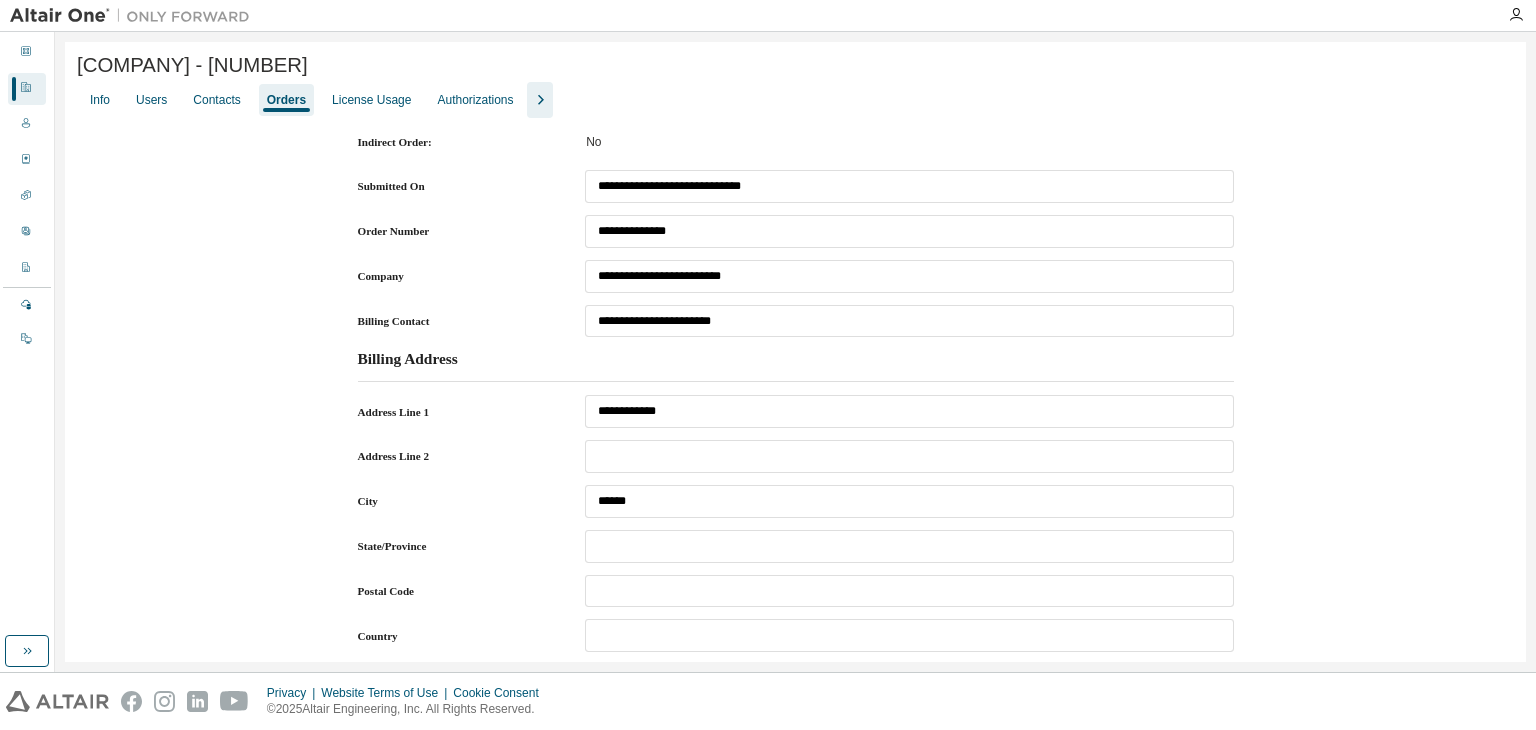 type on "****" 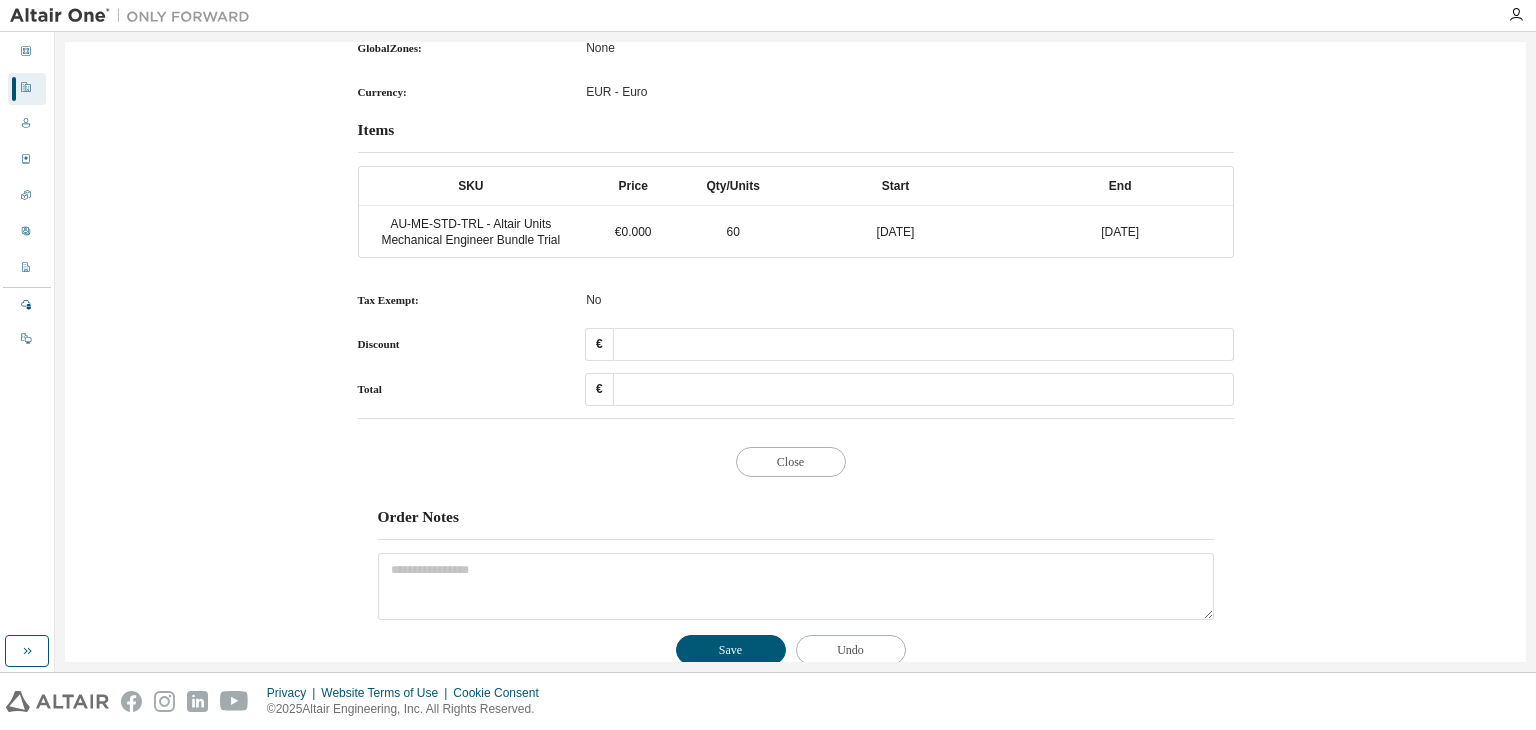 scroll, scrollTop: 919, scrollLeft: 0, axis: vertical 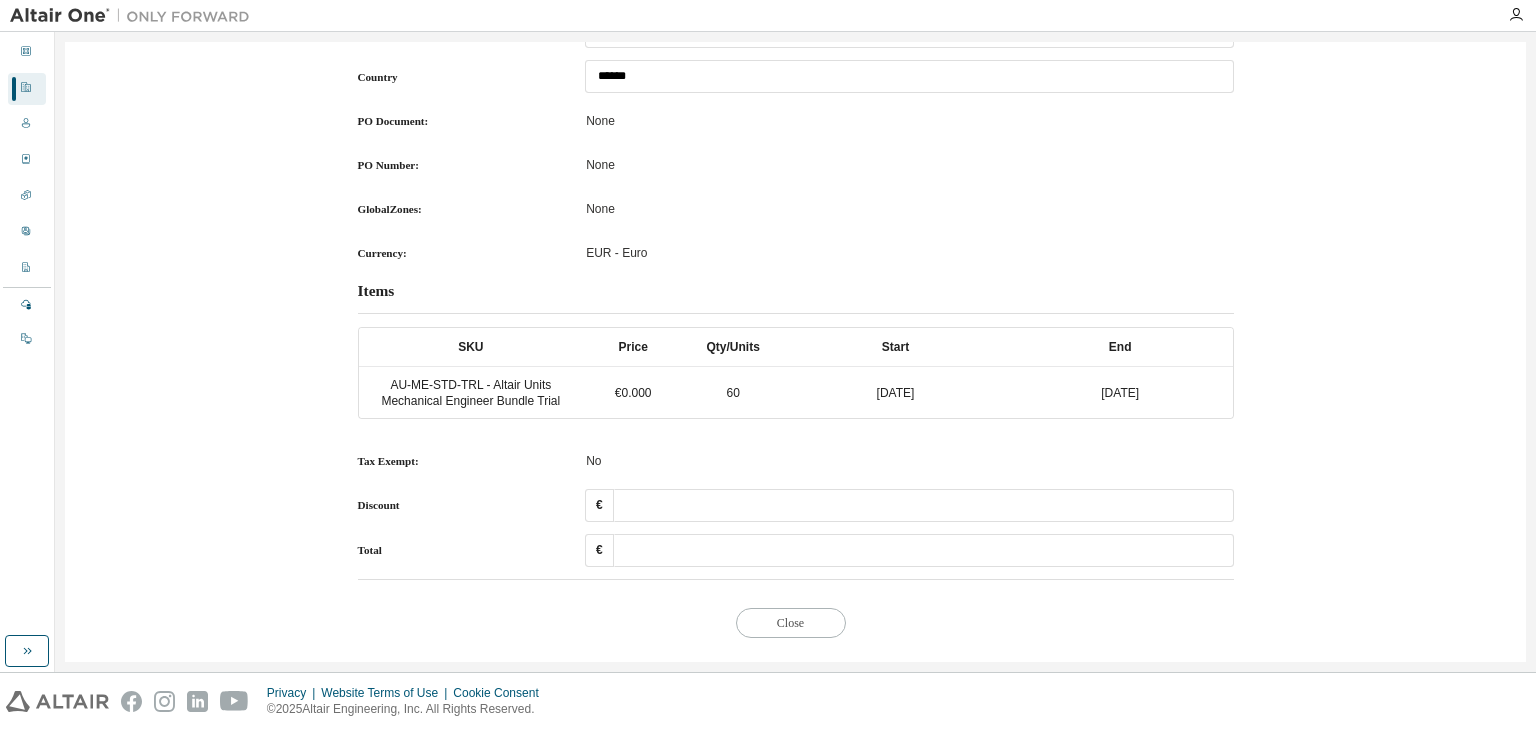 click on "€ ****" at bounding box center [909, 505] 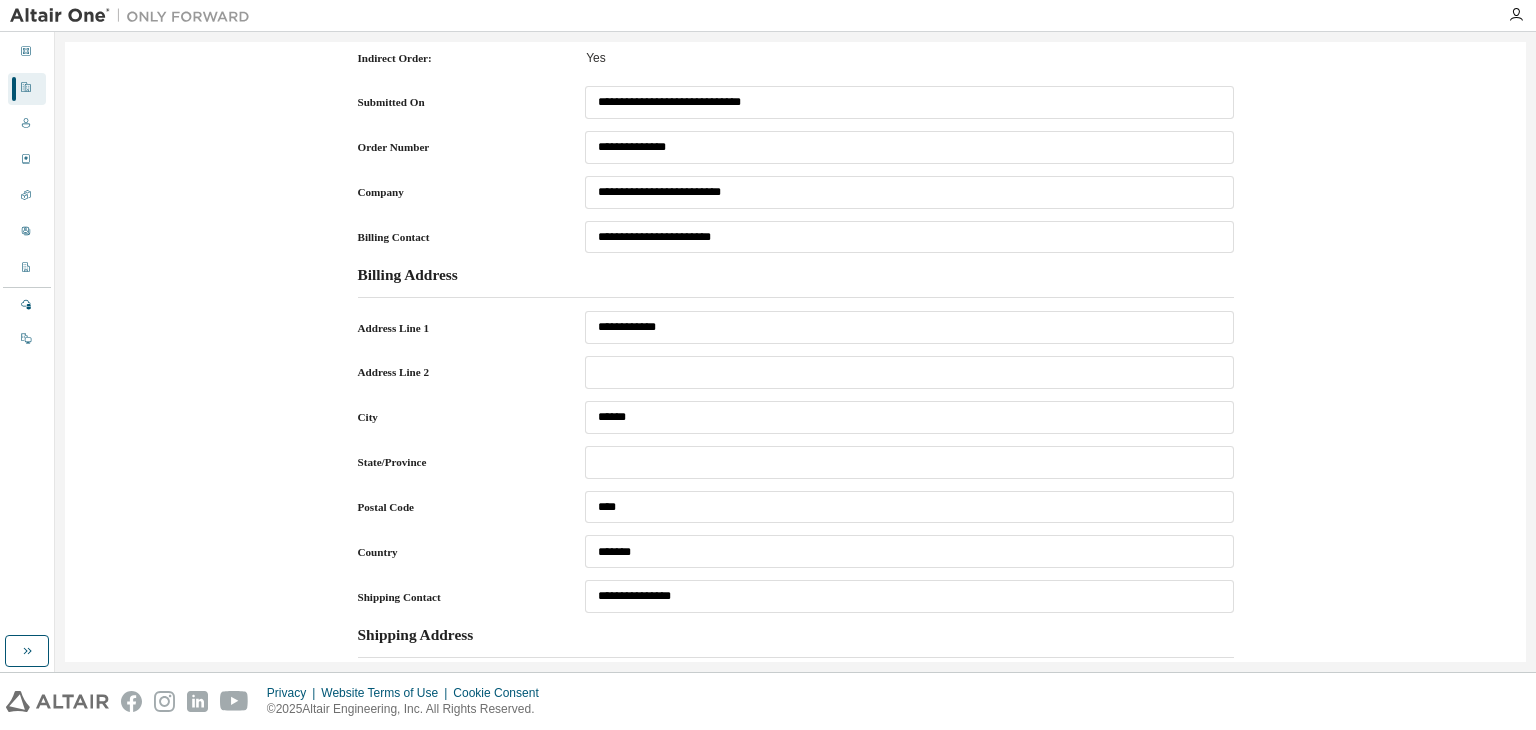 scroll, scrollTop: 44, scrollLeft: 0, axis: vertical 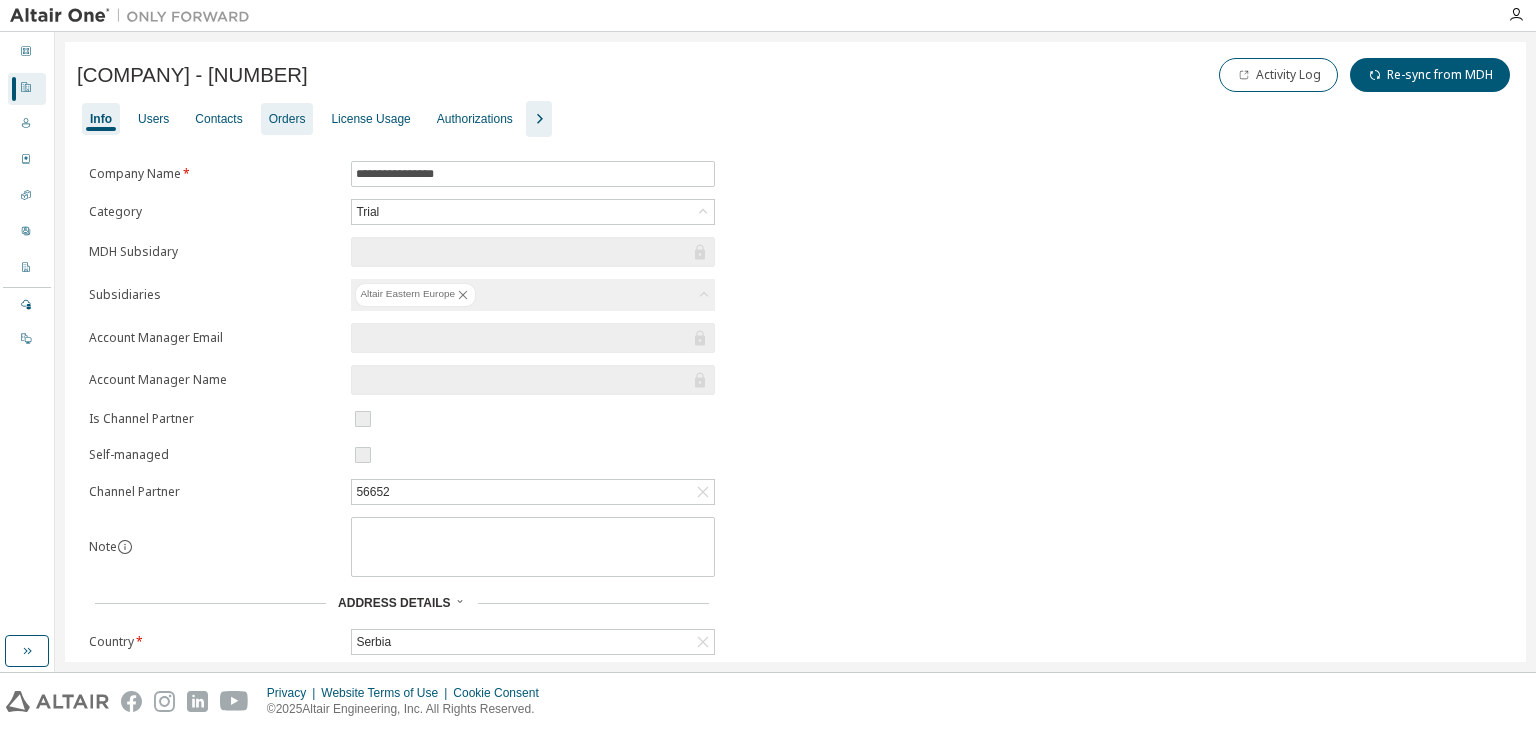 click on "Orders" at bounding box center [287, 119] 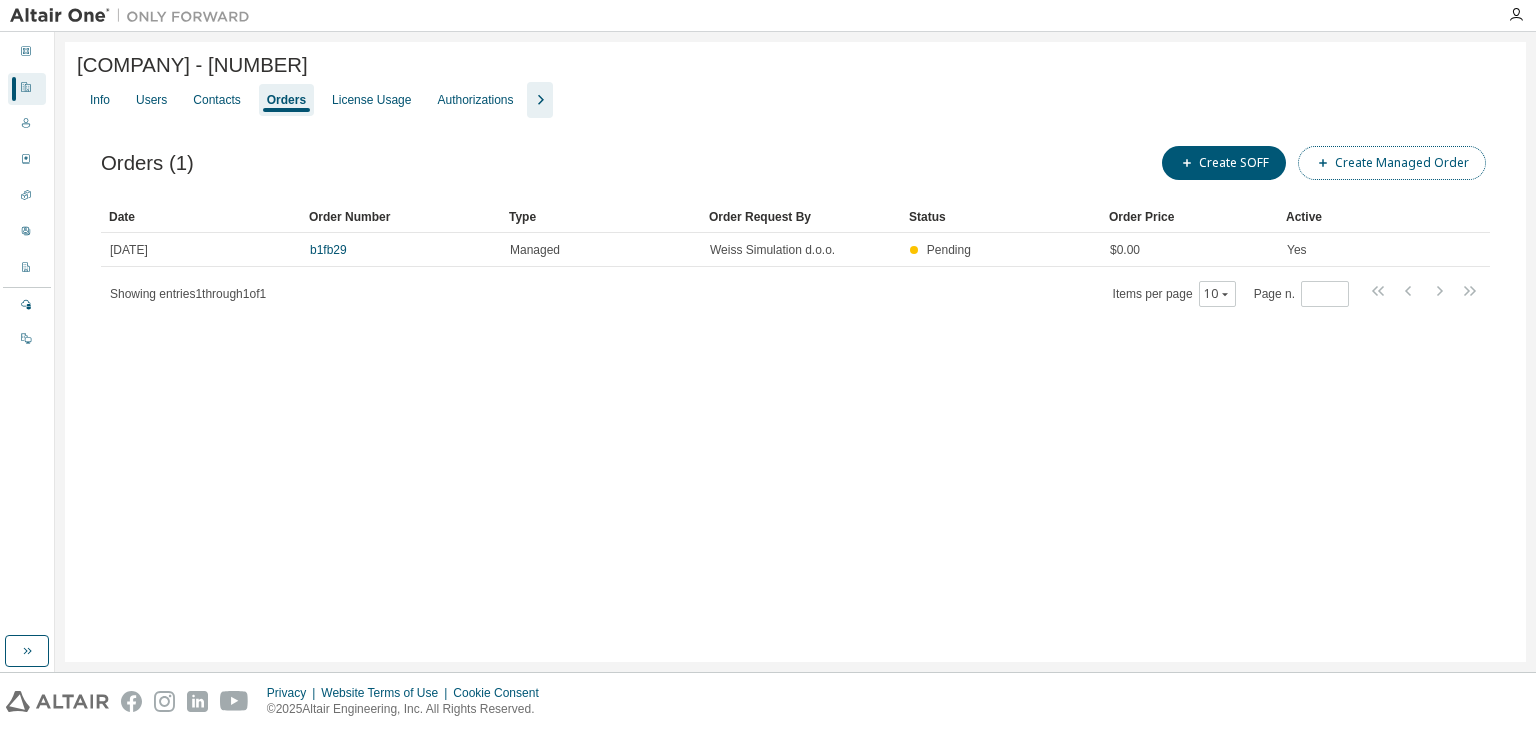 click on "Create Managed Order" at bounding box center [1392, 163] 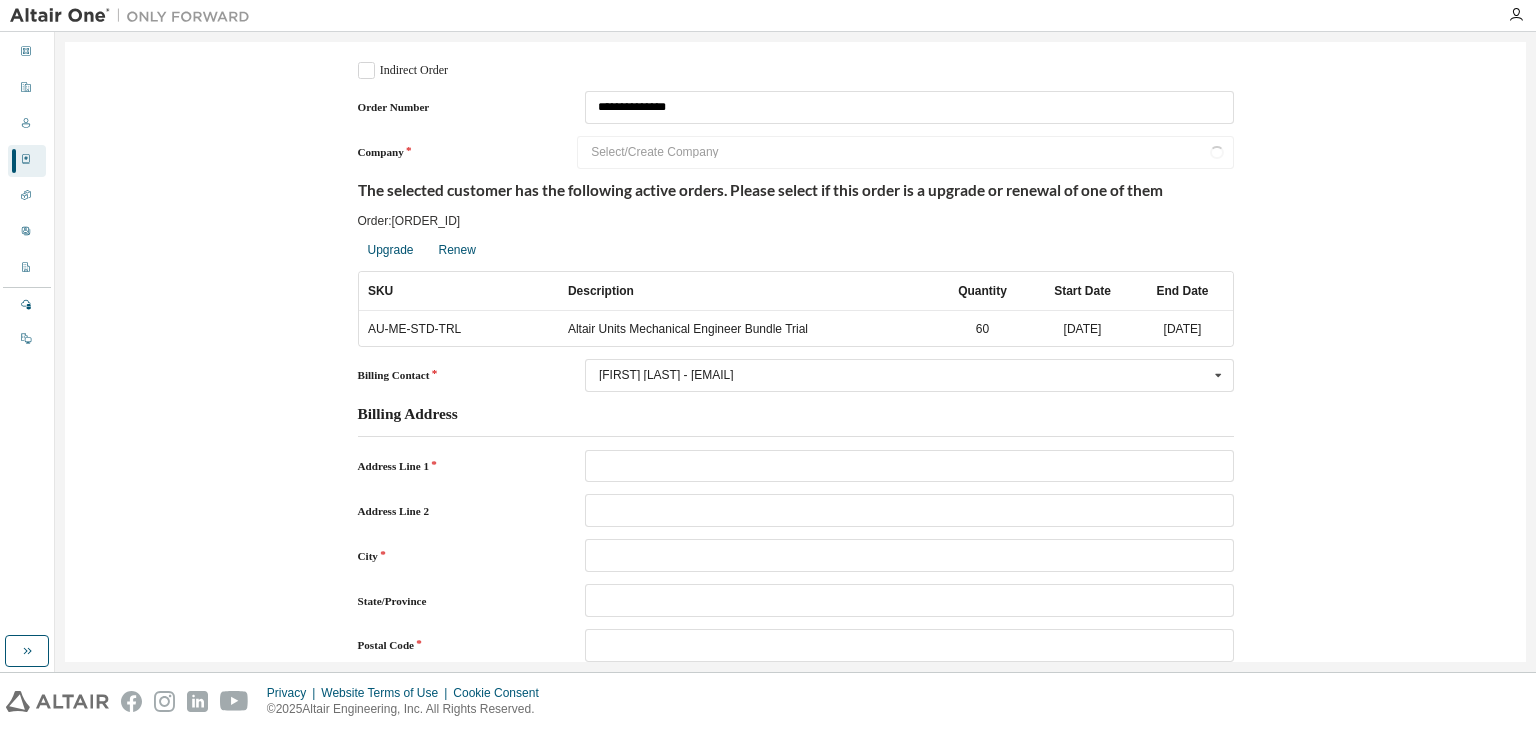 type on "********" 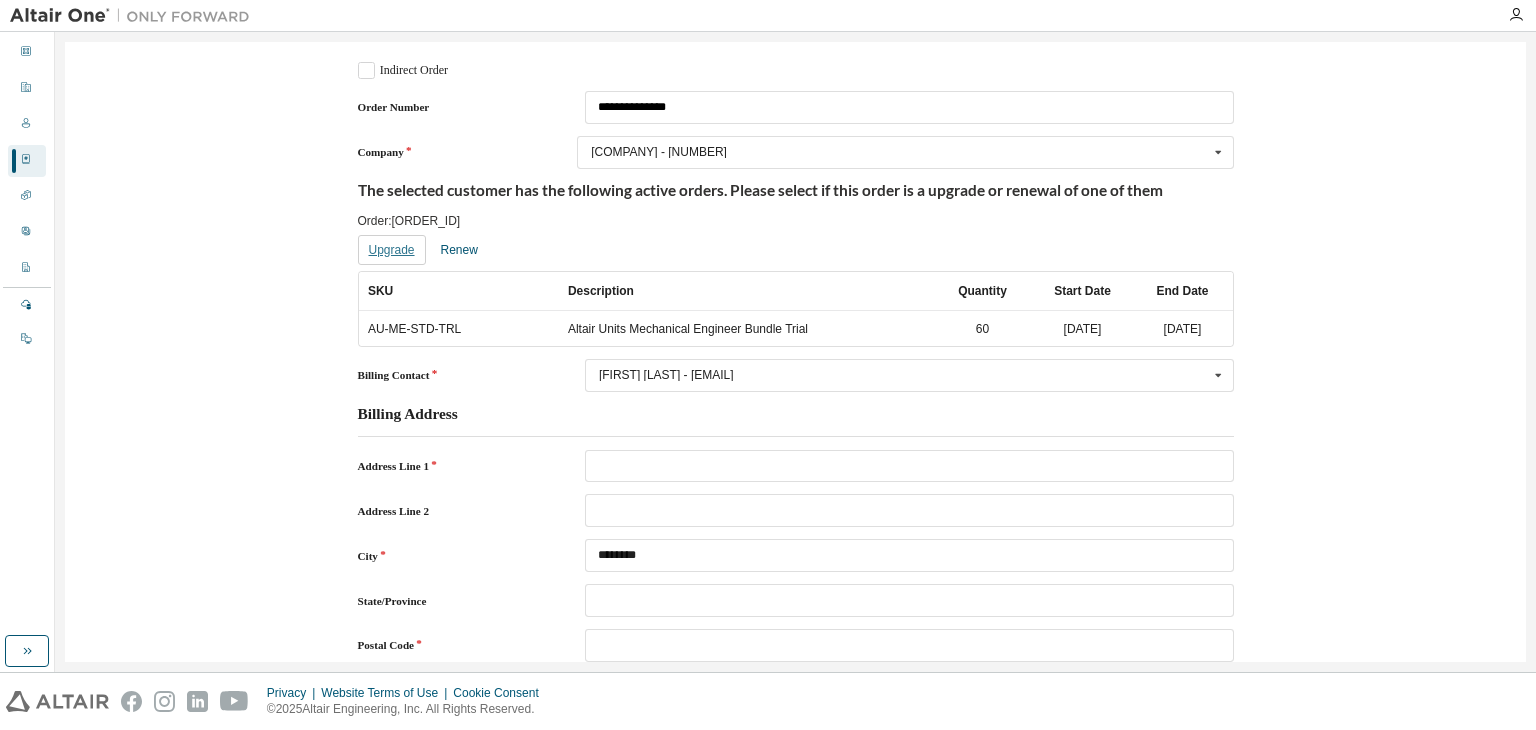 click on "Upgrade" at bounding box center [392, 250] 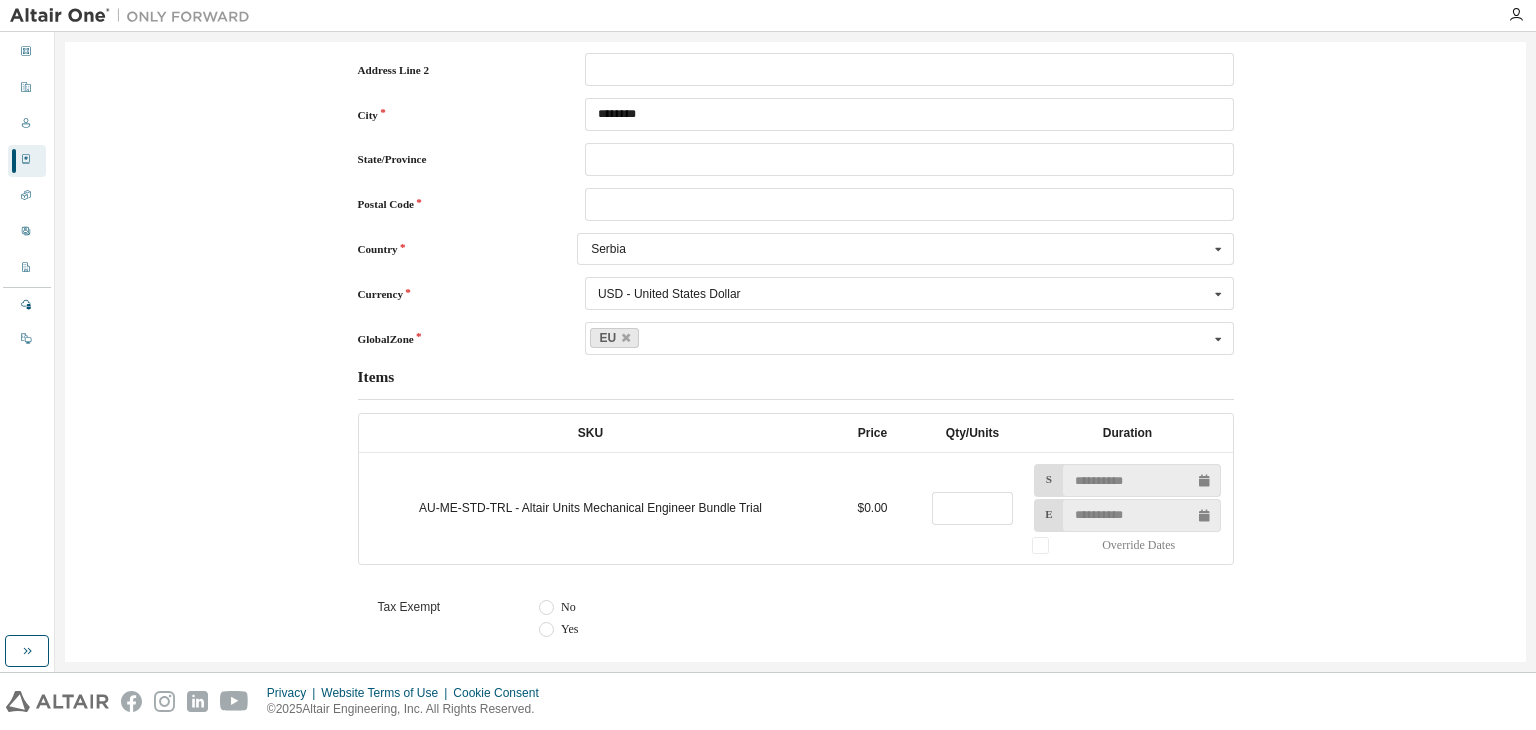 scroll, scrollTop: 784, scrollLeft: 0, axis: vertical 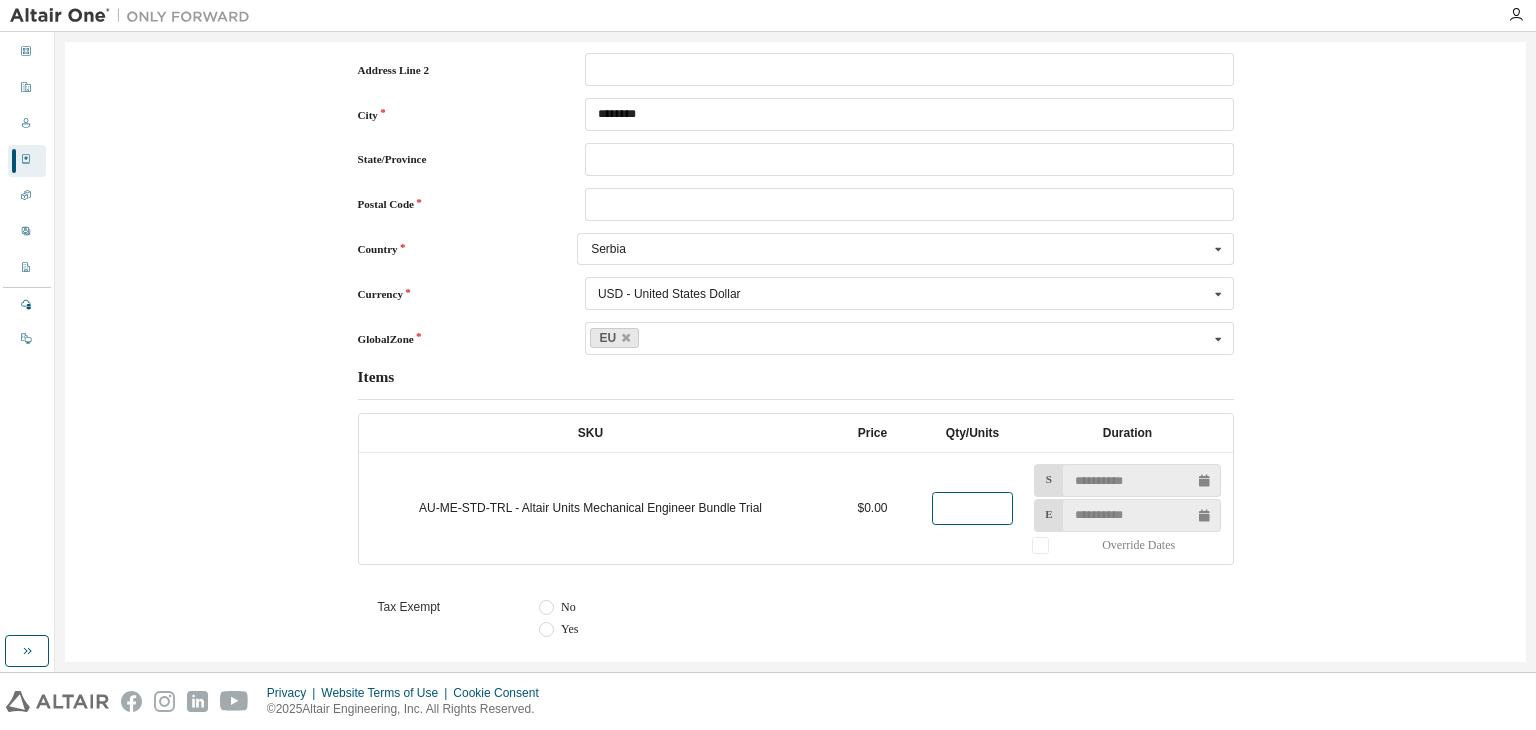 drag, startPoint x: 954, startPoint y: 503, endPoint x: 919, endPoint y: 505, distance: 35.057095 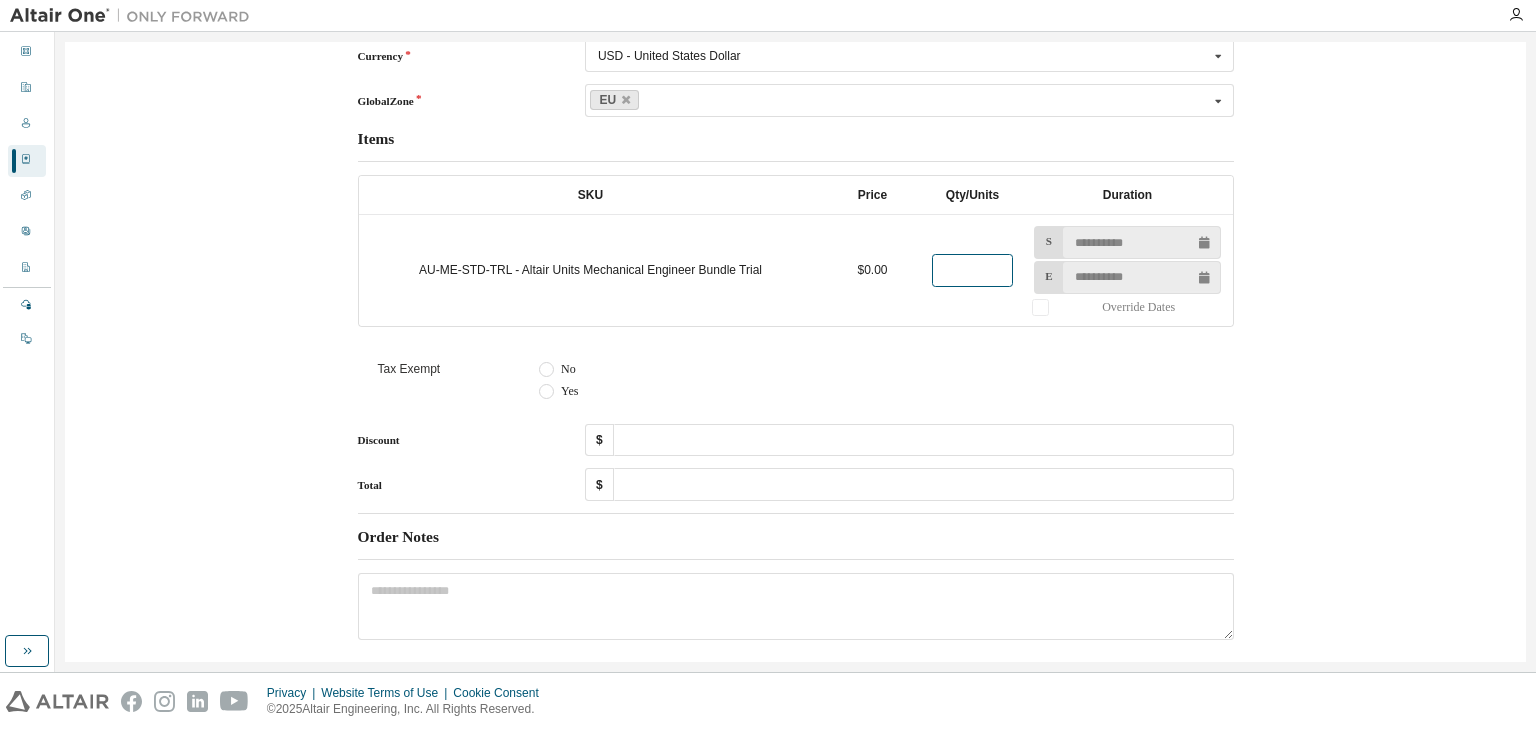 scroll, scrollTop: 1088, scrollLeft: 0, axis: vertical 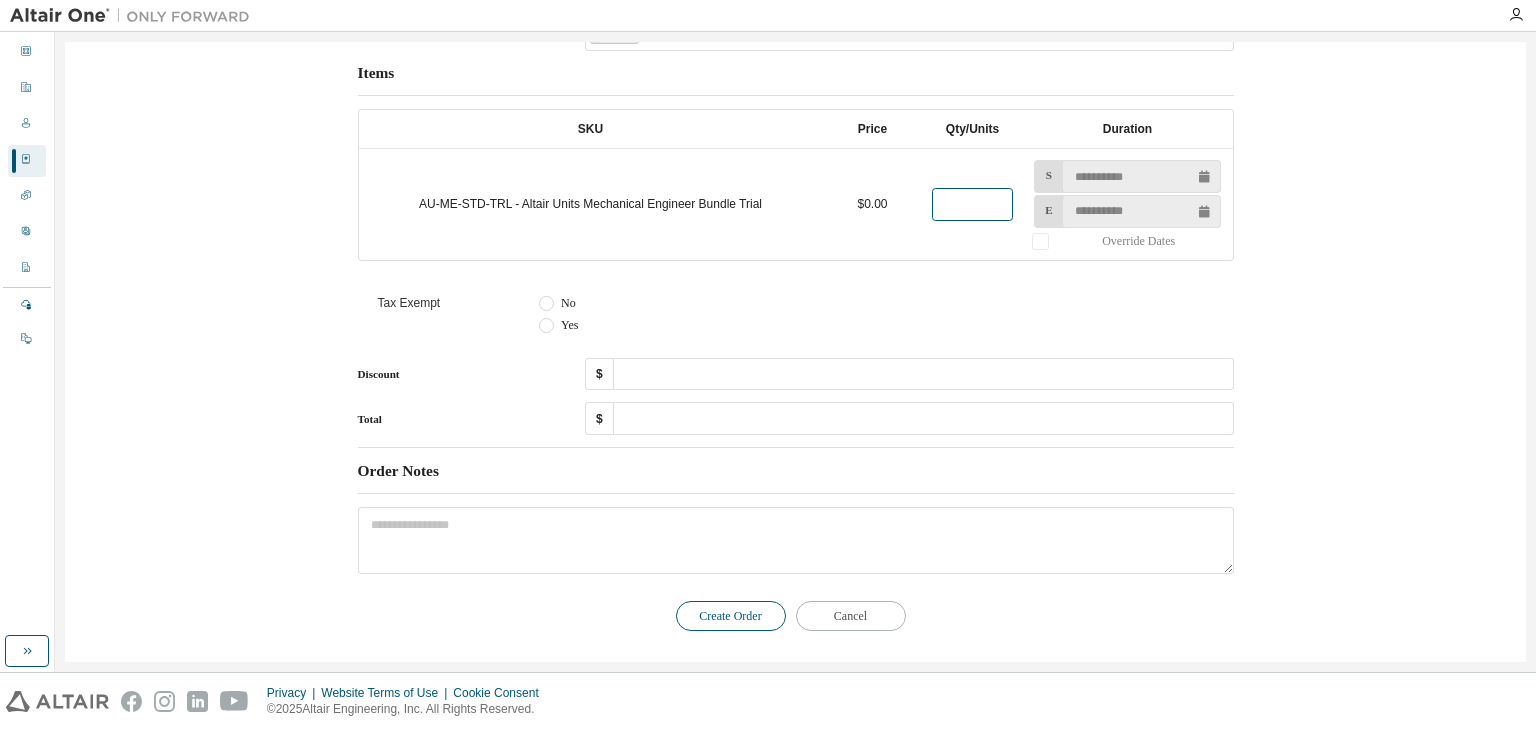 type on "**" 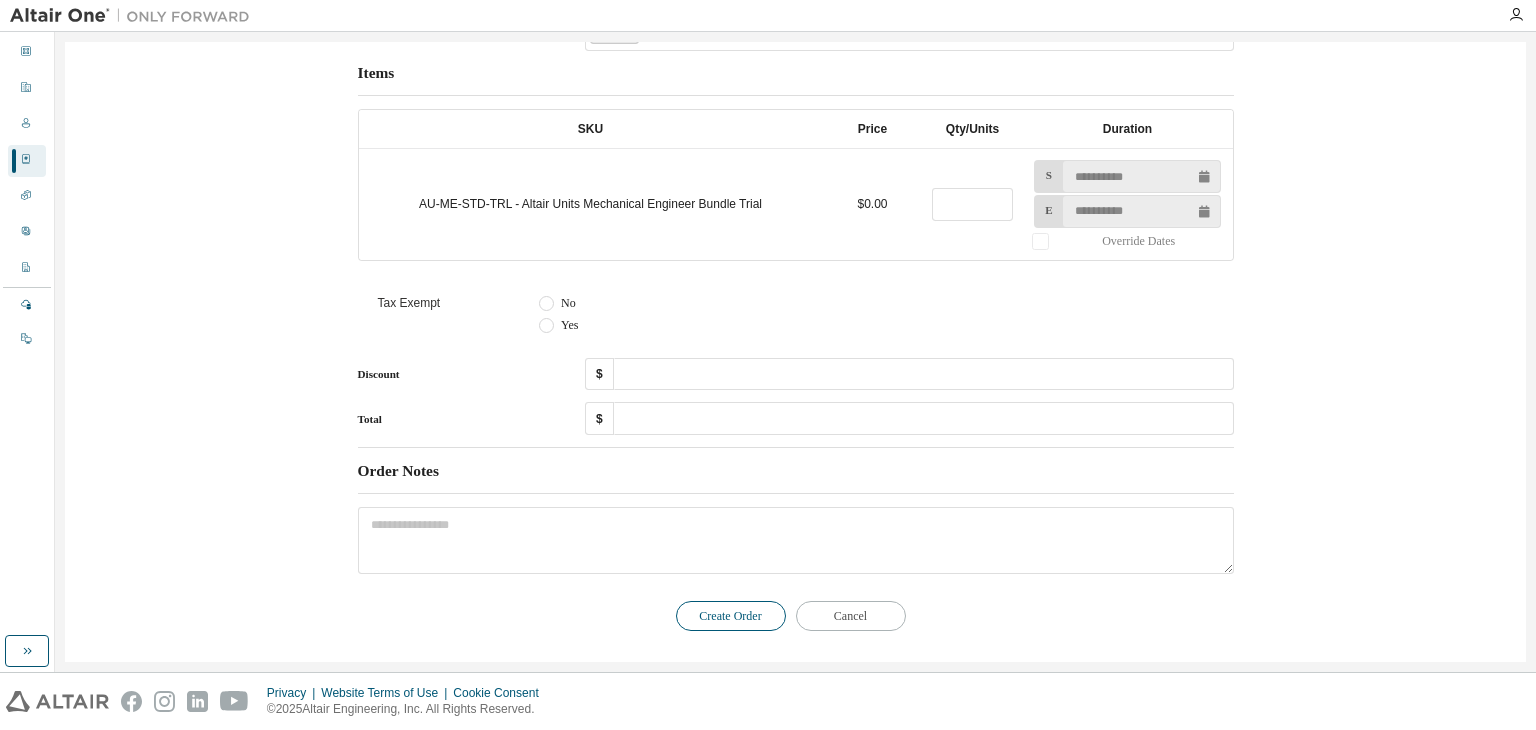 click on "Create Order" at bounding box center (731, 616) 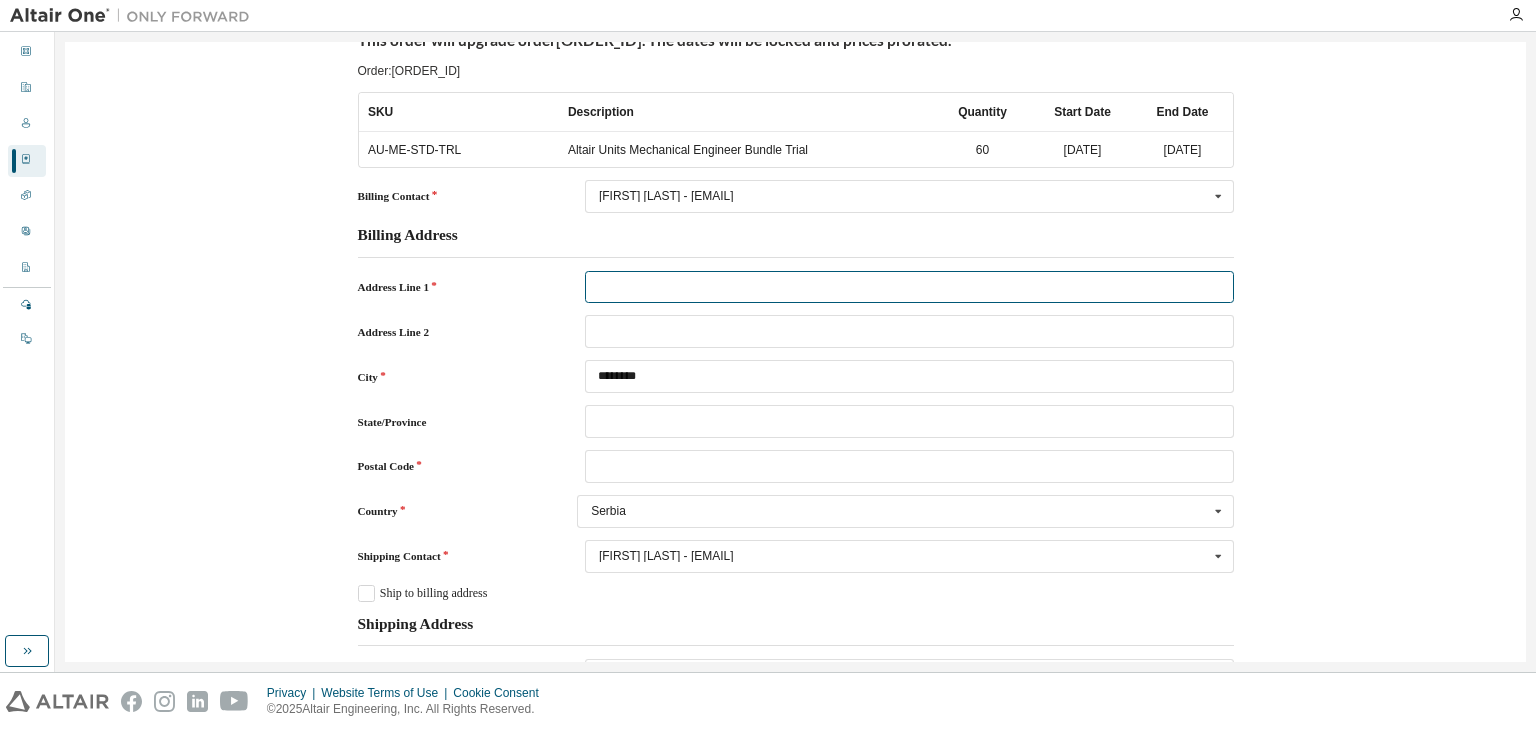 scroll, scrollTop: 0, scrollLeft: 0, axis: both 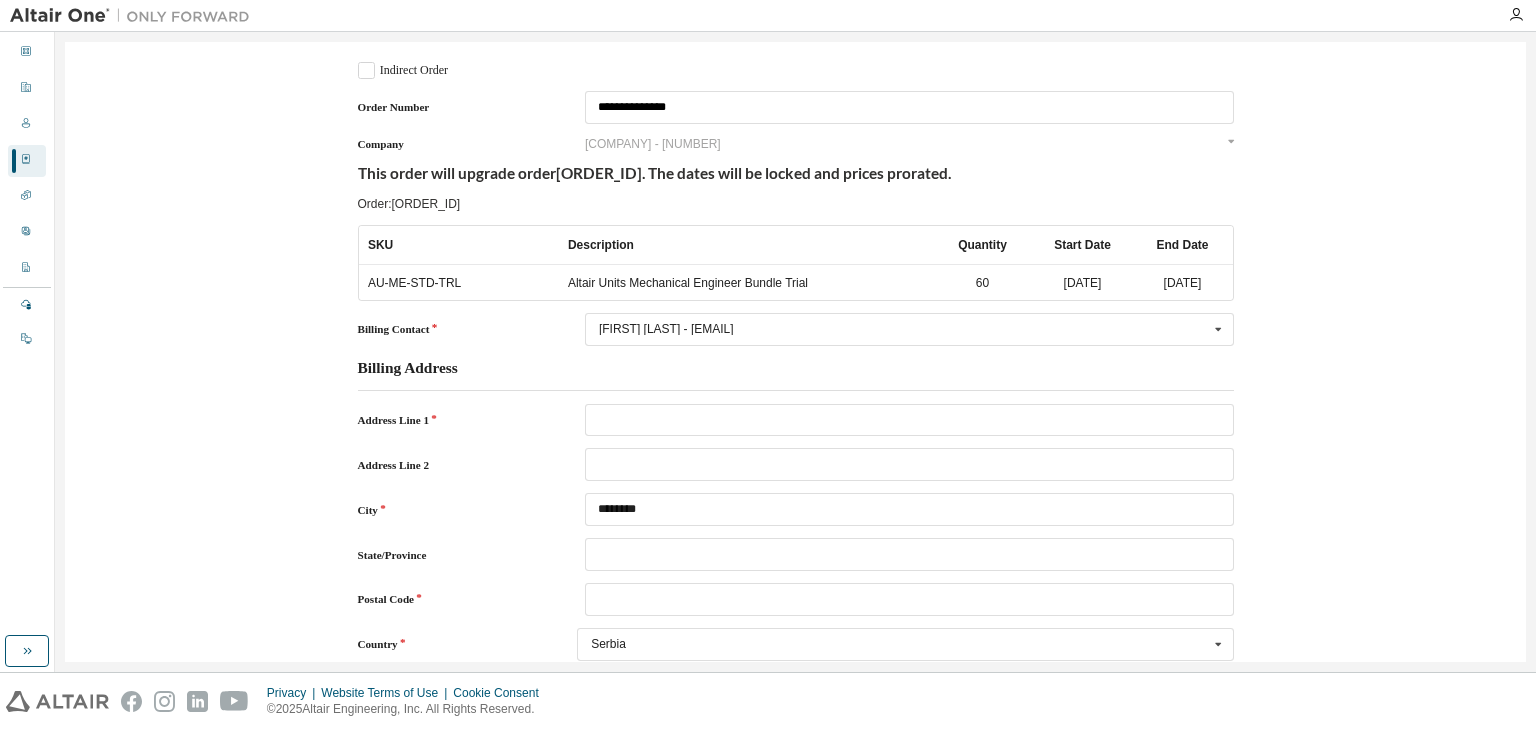 drag, startPoint x: 31, startPoint y: 155, endPoint x: 196, endPoint y: 87, distance: 178.46288 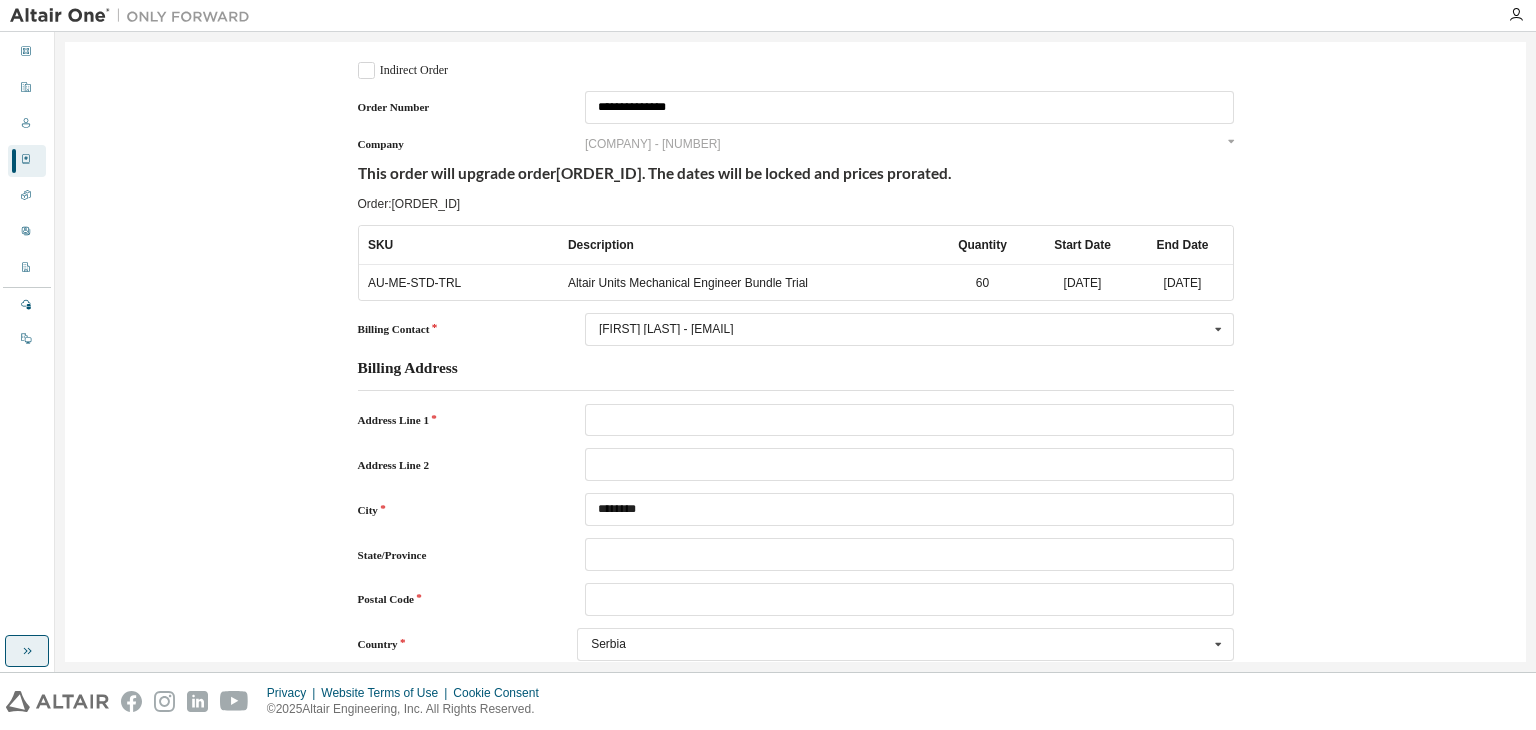click at bounding box center [27, 651] 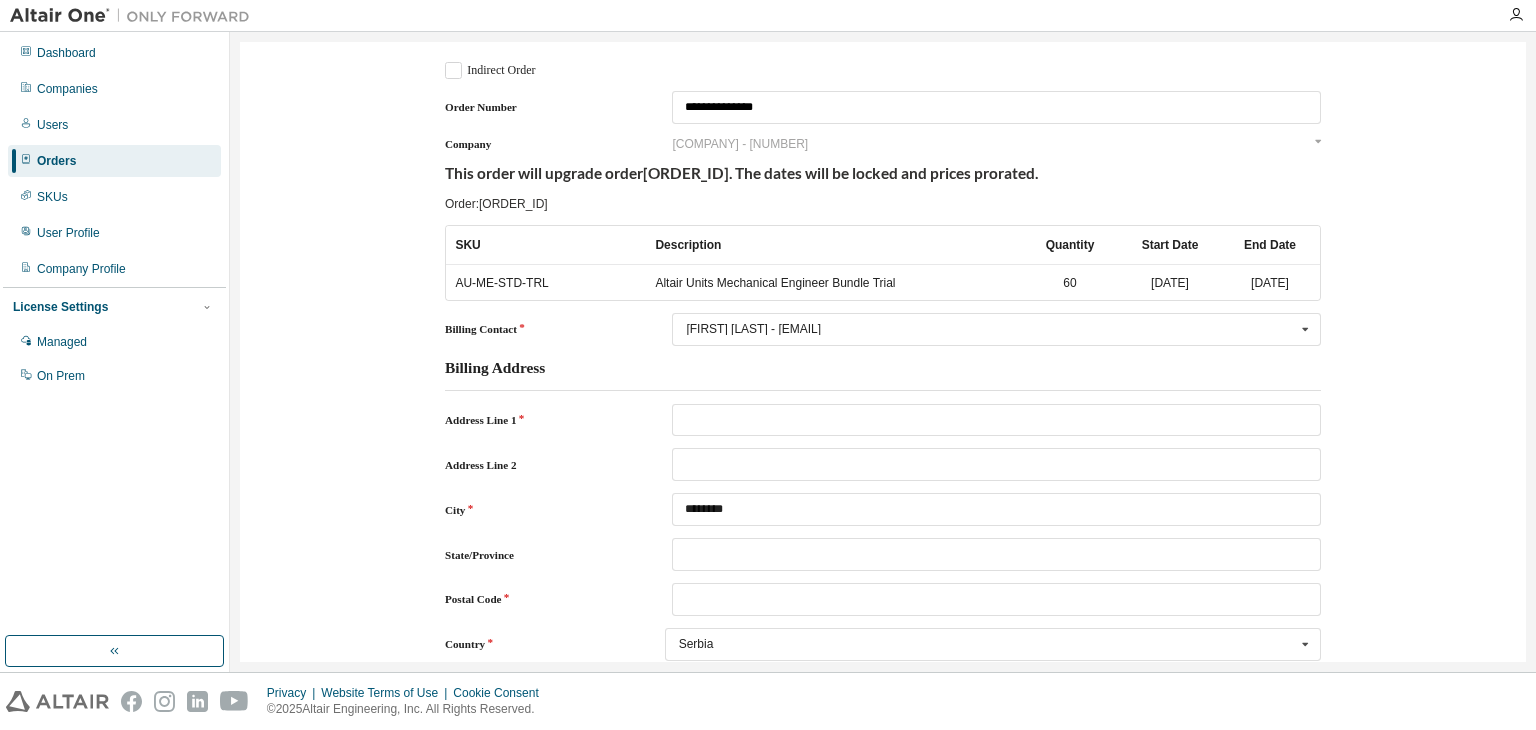 drag, startPoint x: 64, startPoint y: 163, endPoint x: 393, endPoint y: 97, distance: 335.55478 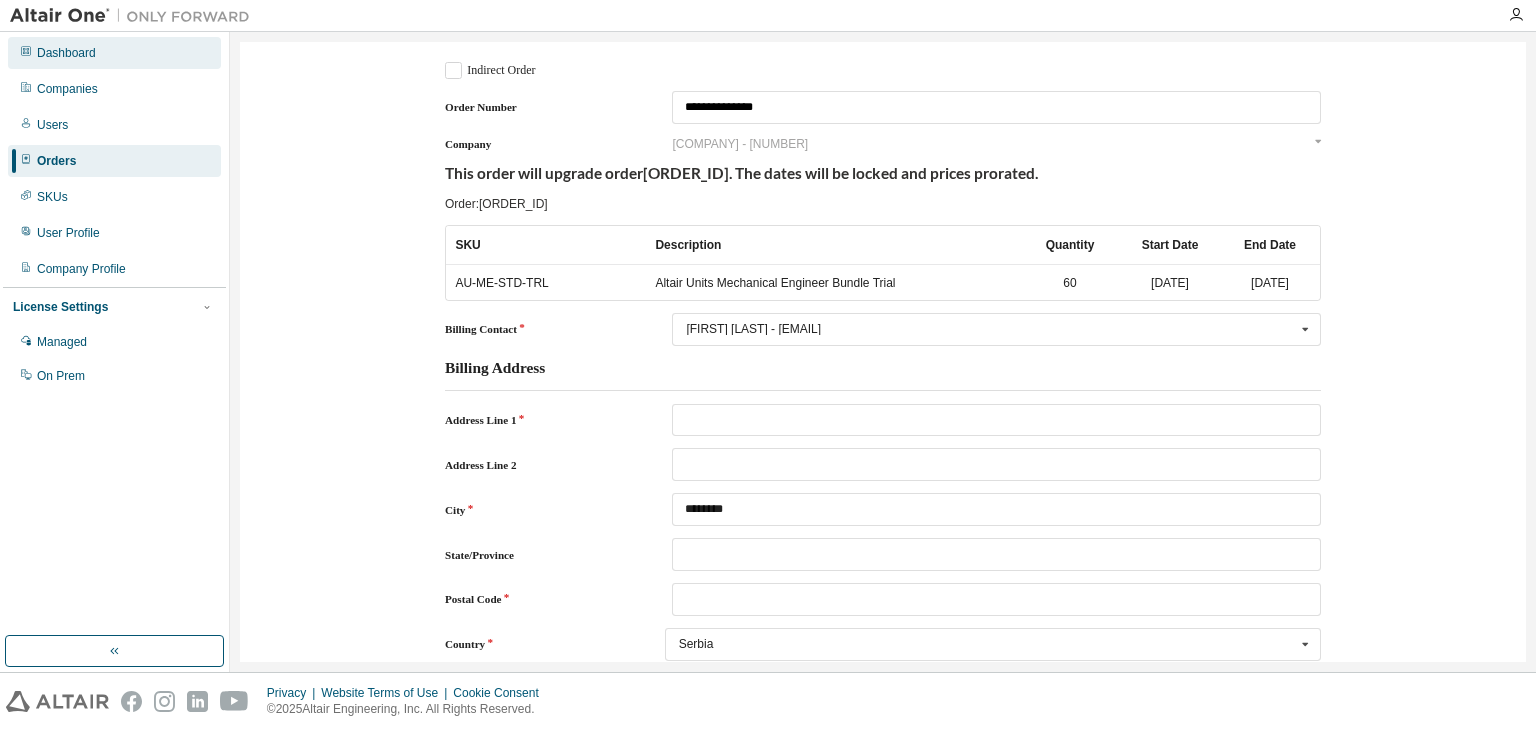 click on "Dashboard" at bounding box center [66, 53] 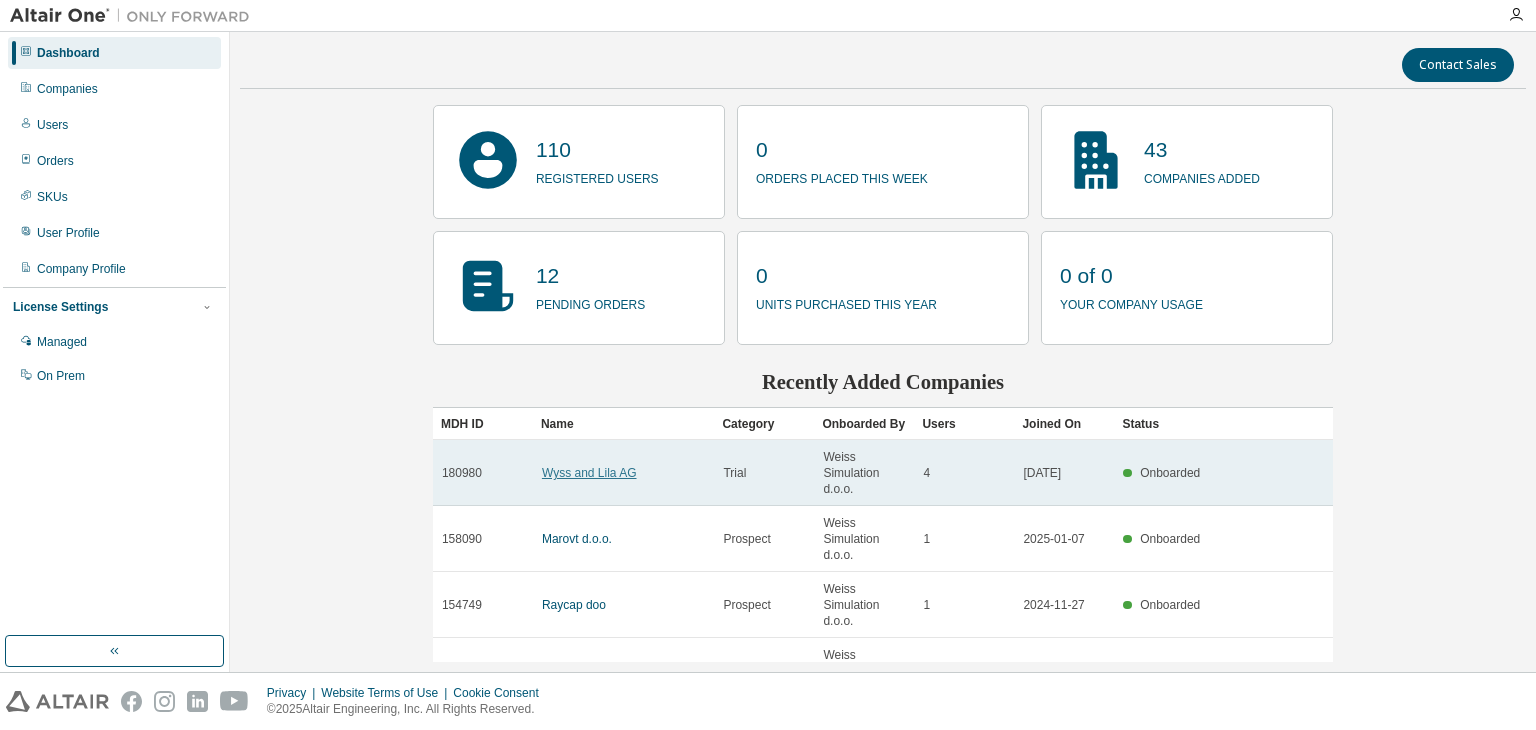 click on "Wyss and Lila AG" at bounding box center [589, 473] 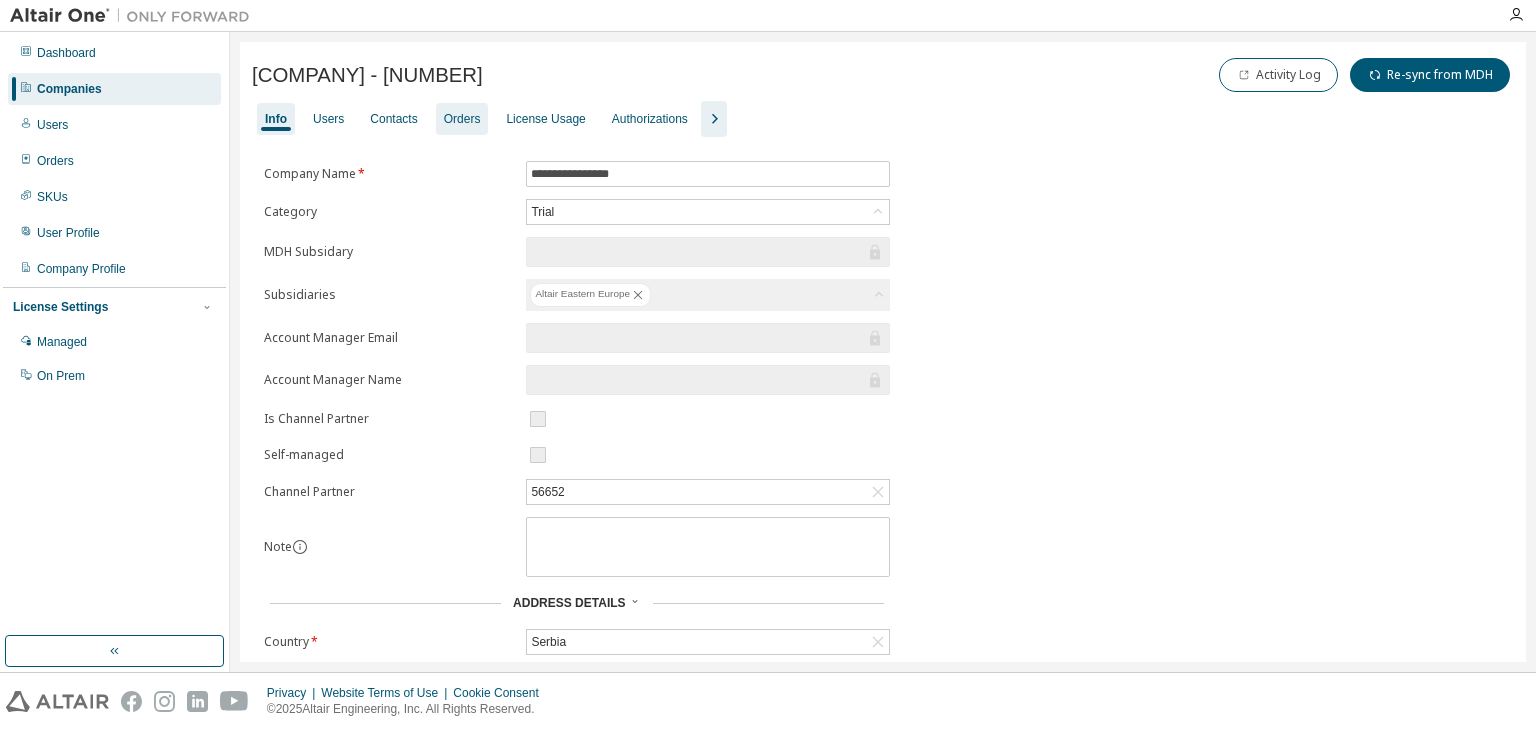 click on "Orders" at bounding box center [462, 119] 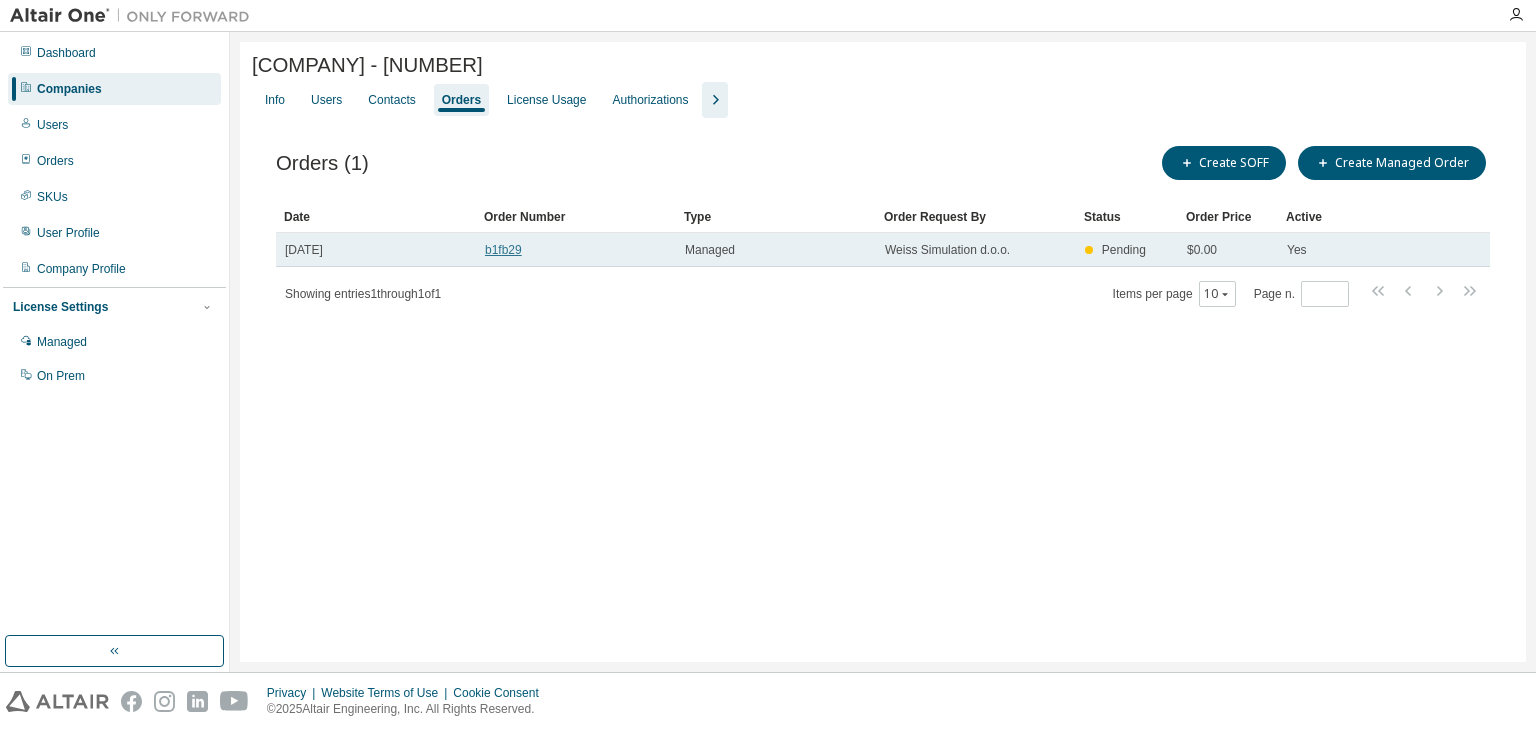 click on "b1fb29" at bounding box center (576, 250) 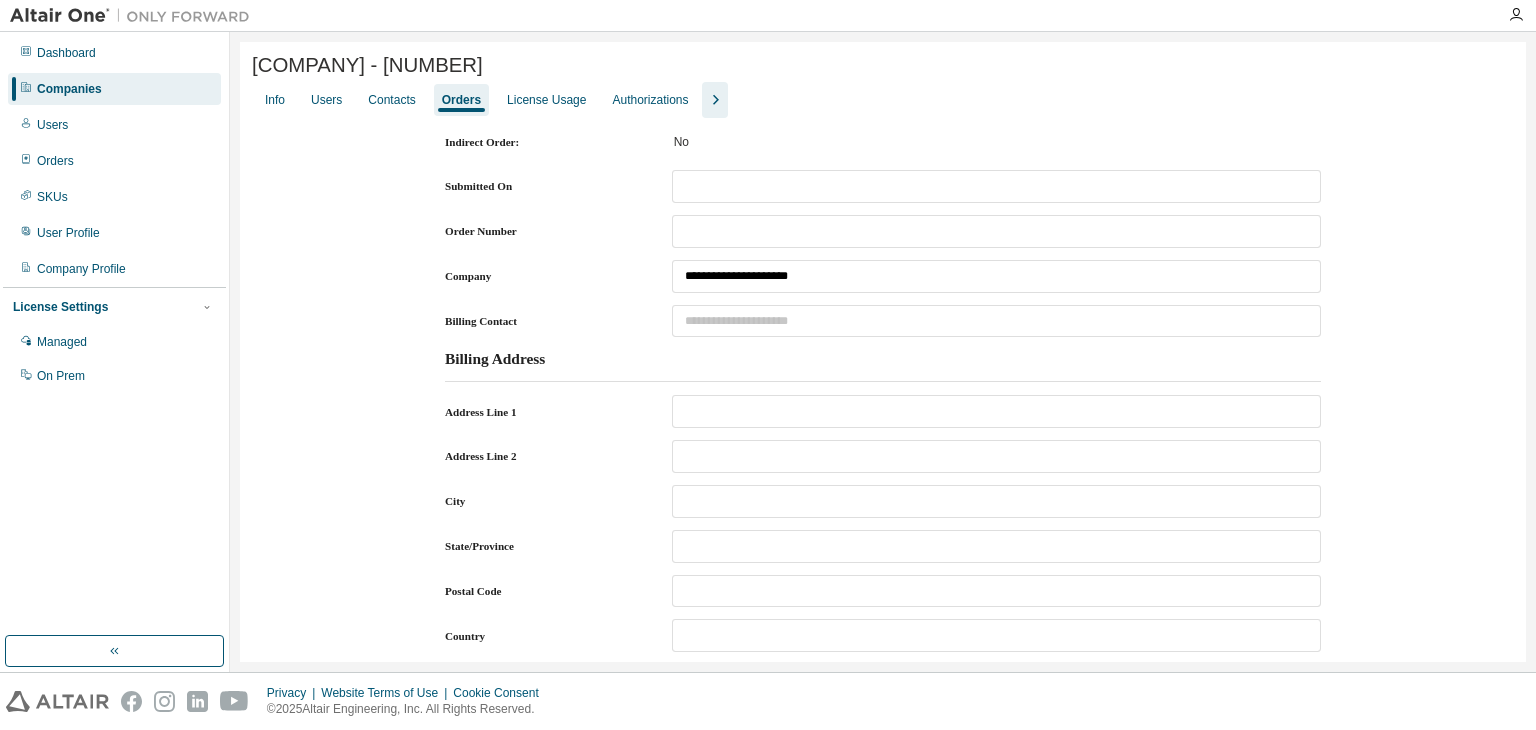 type on "**********" 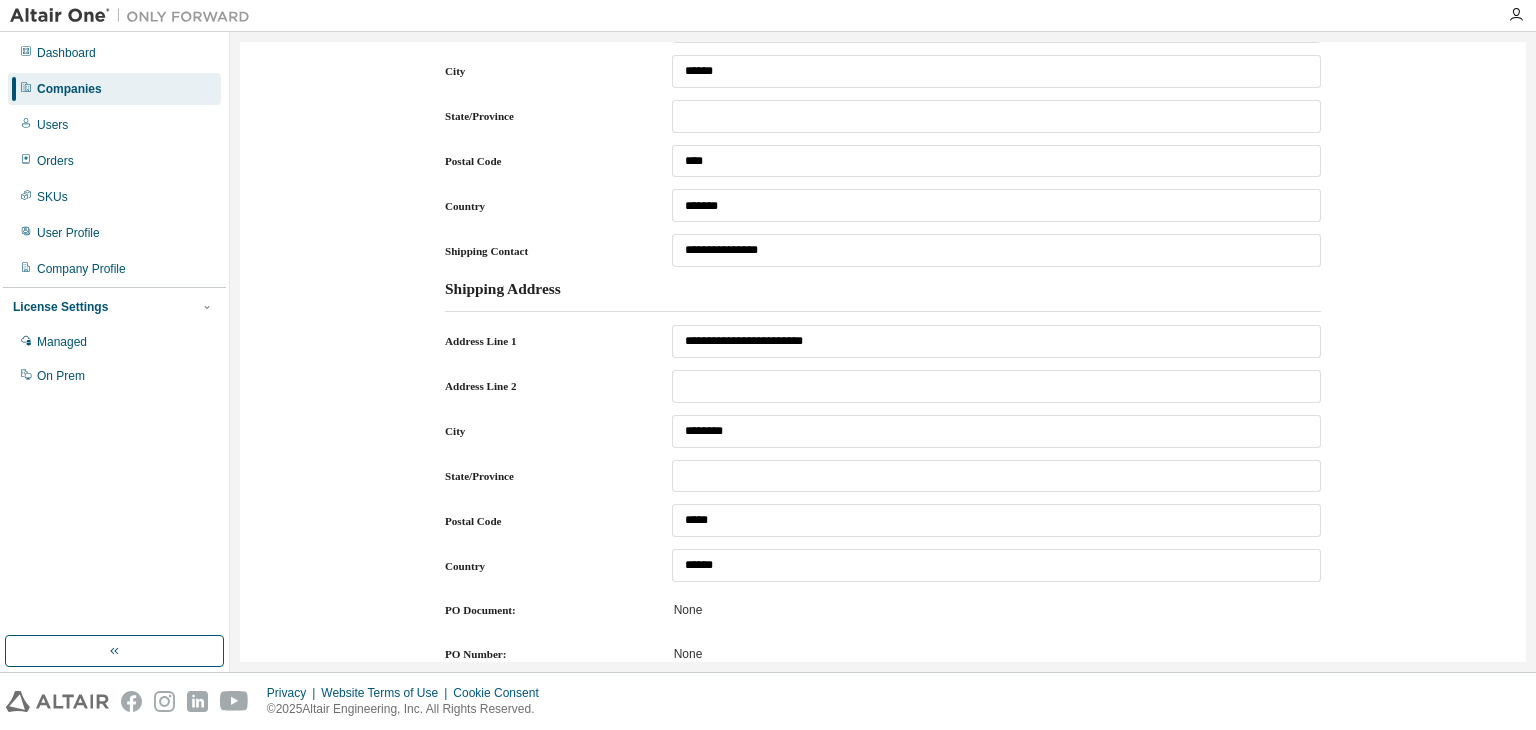 scroll, scrollTop: 431, scrollLeft: 0, axis: vertical 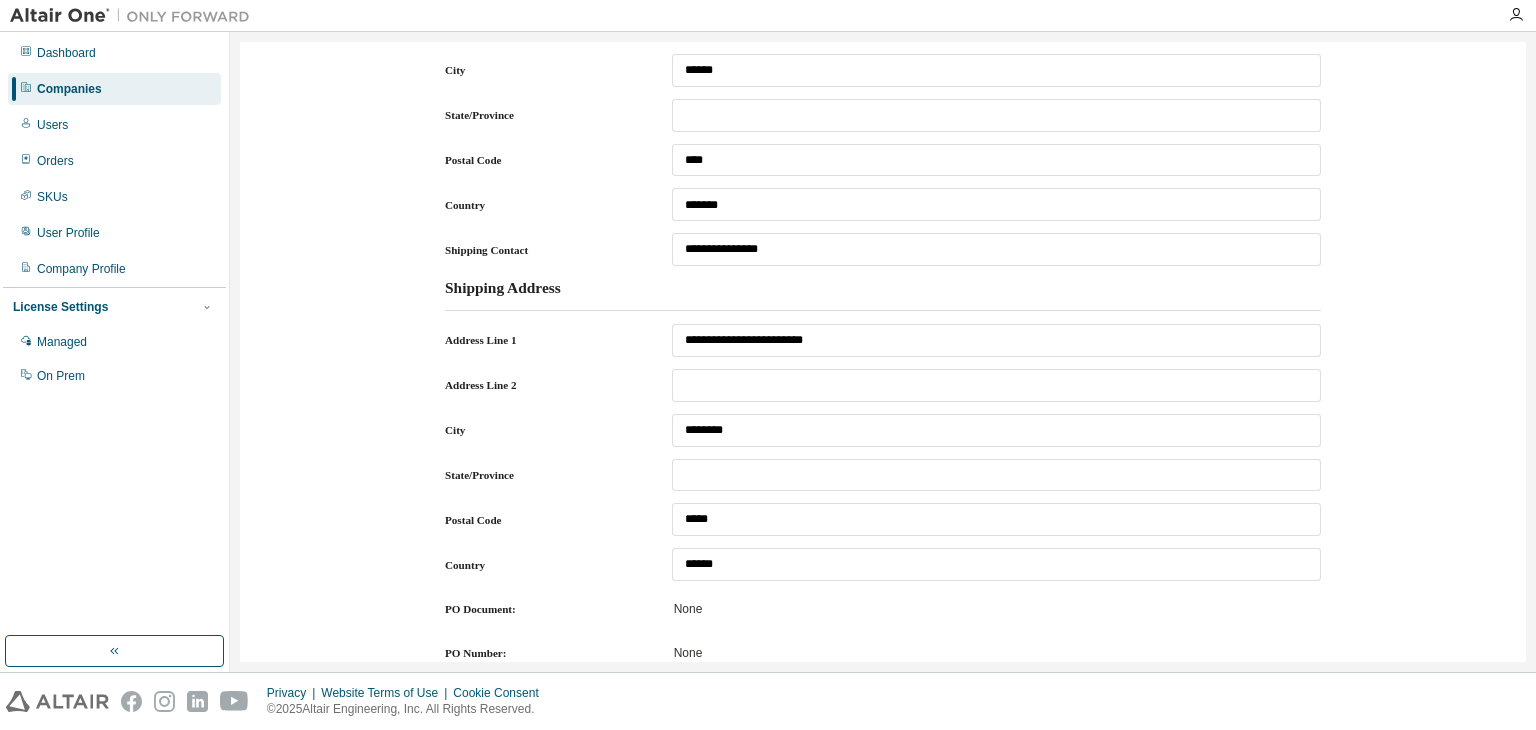 drag, startPoint x: 811, startPoint y: 341, endPoint x: 658, endPoint y: 336, distance: 153.08168 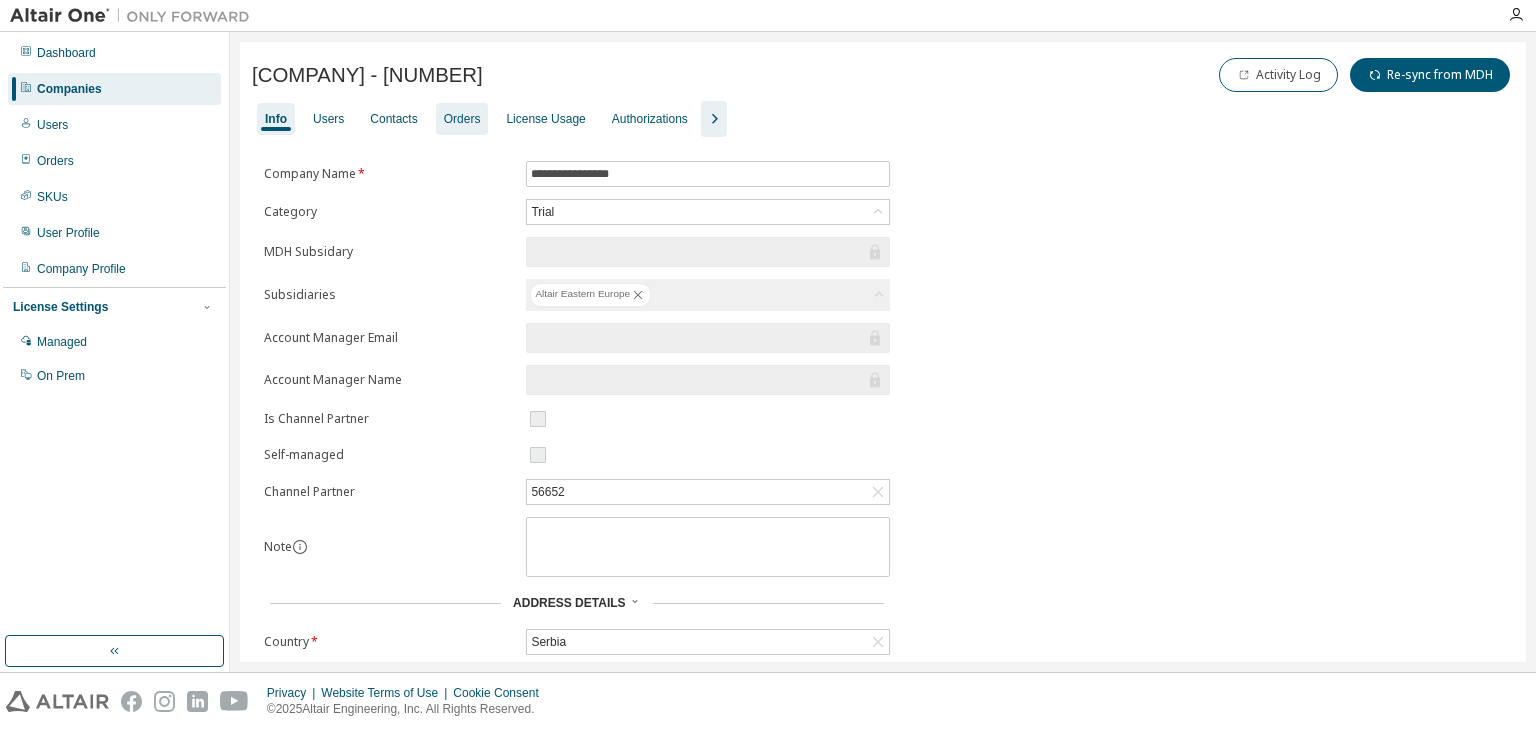 click on "Orders" at bounding box center (462, 119) 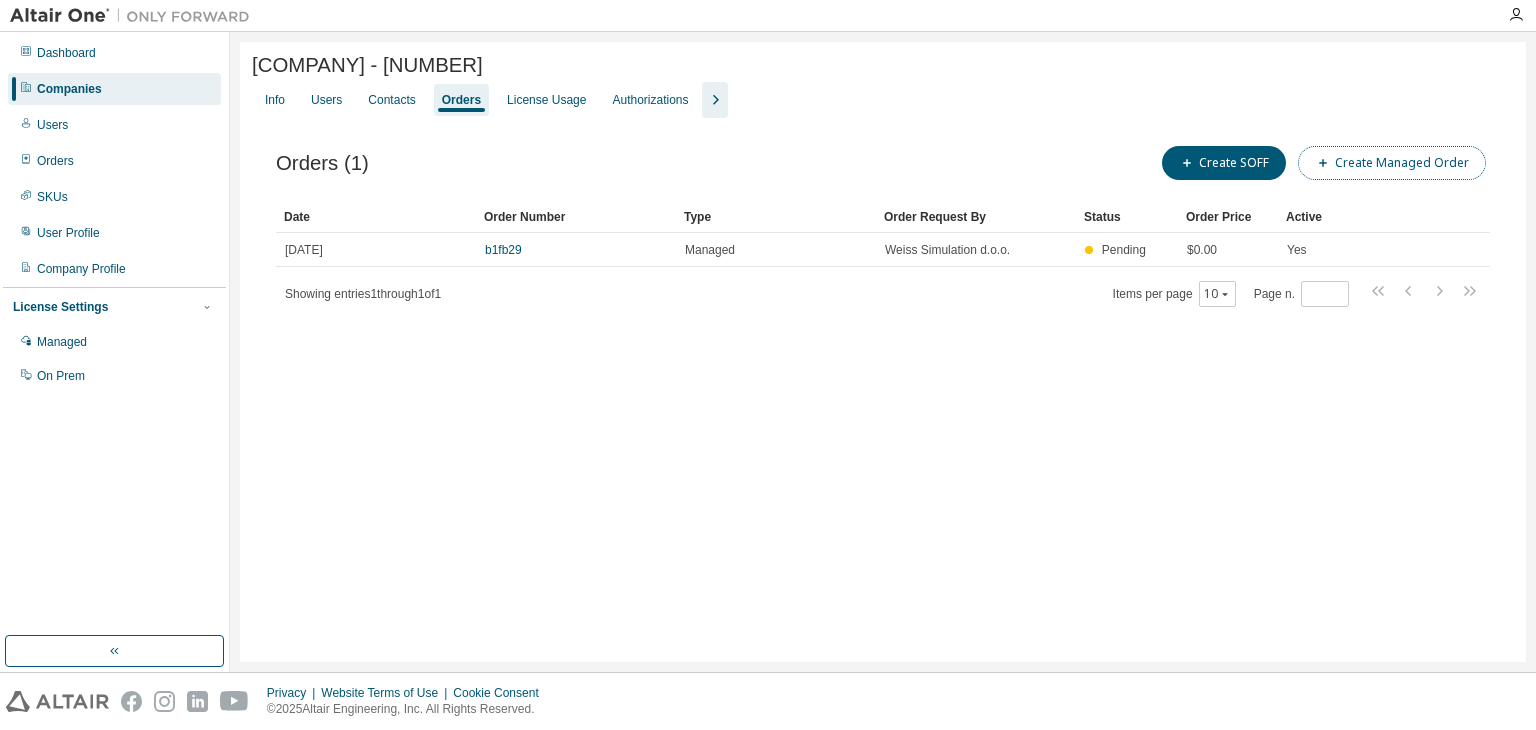 click on "Create Managed Order" at bounding box center (1392, 163) 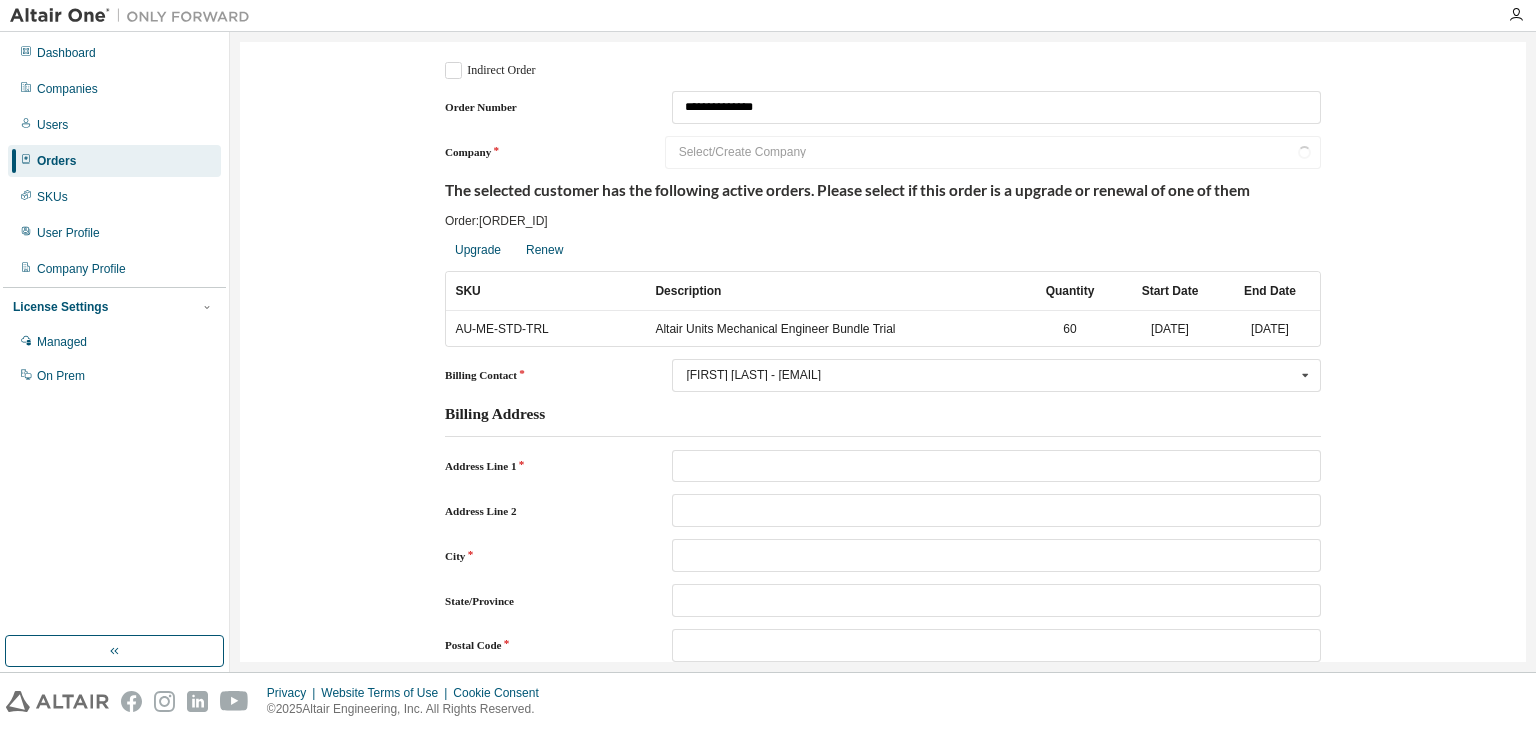 type on "********" 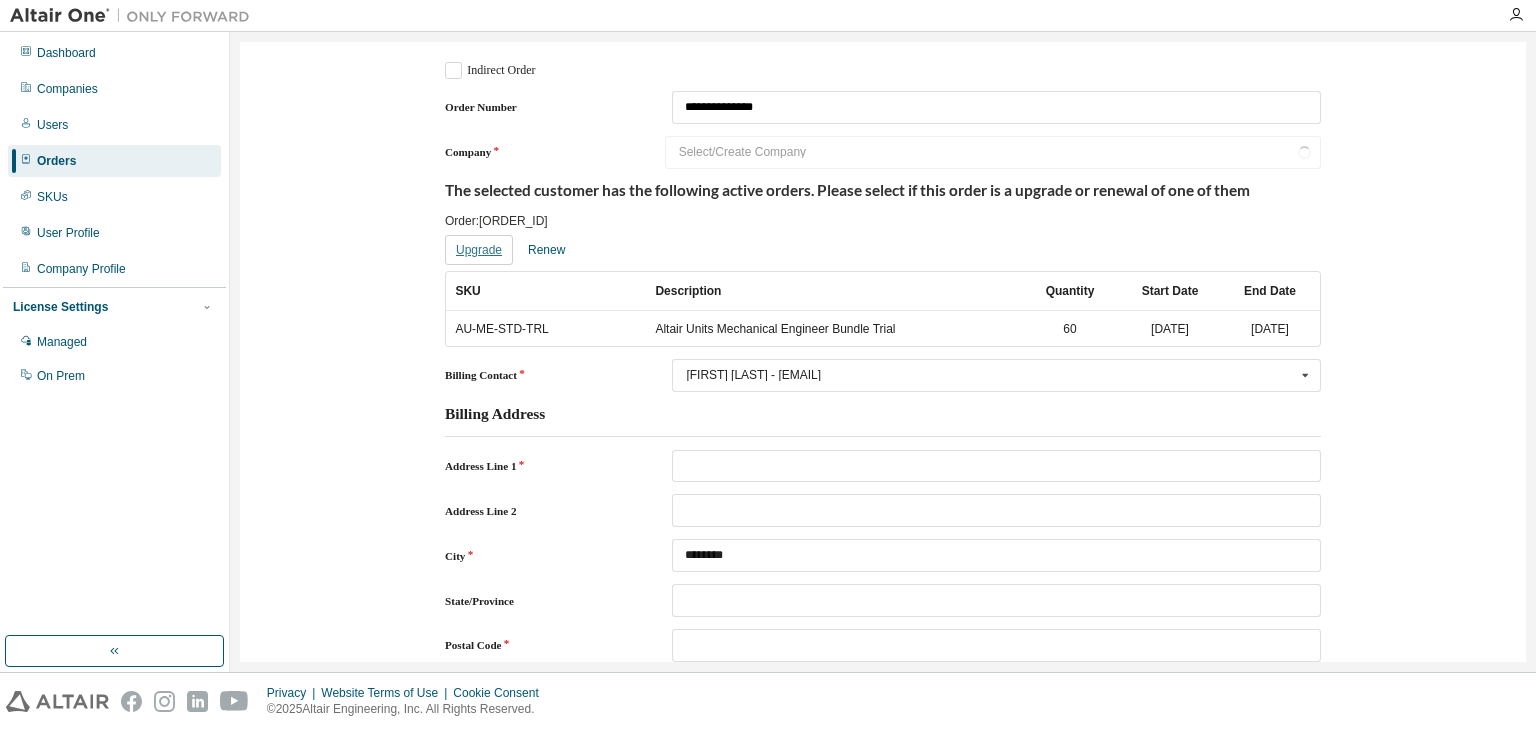 click on "Upgrade" at bounding box center (479, 250) 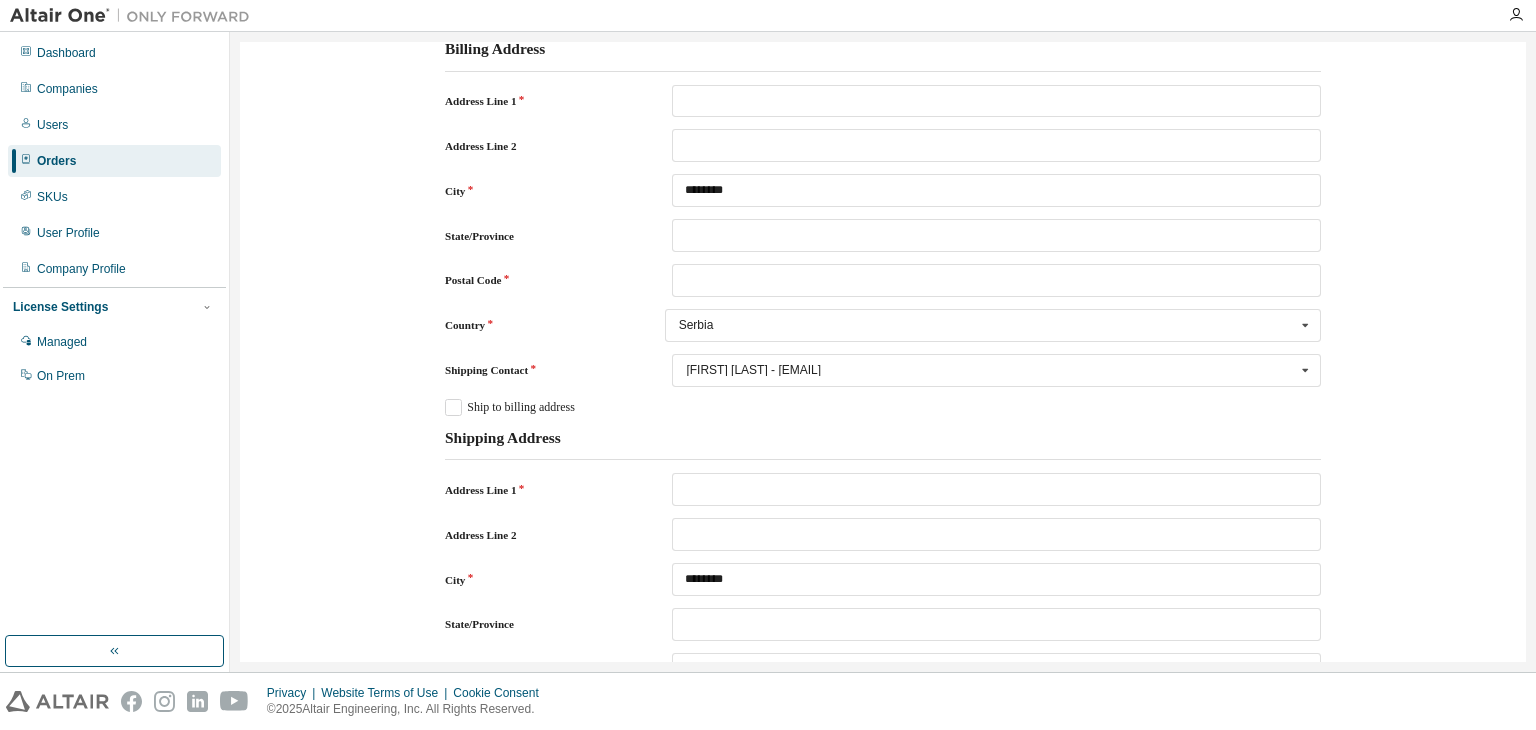 scroll, scrollTop: 0, scrollLeft: 0, axis: both 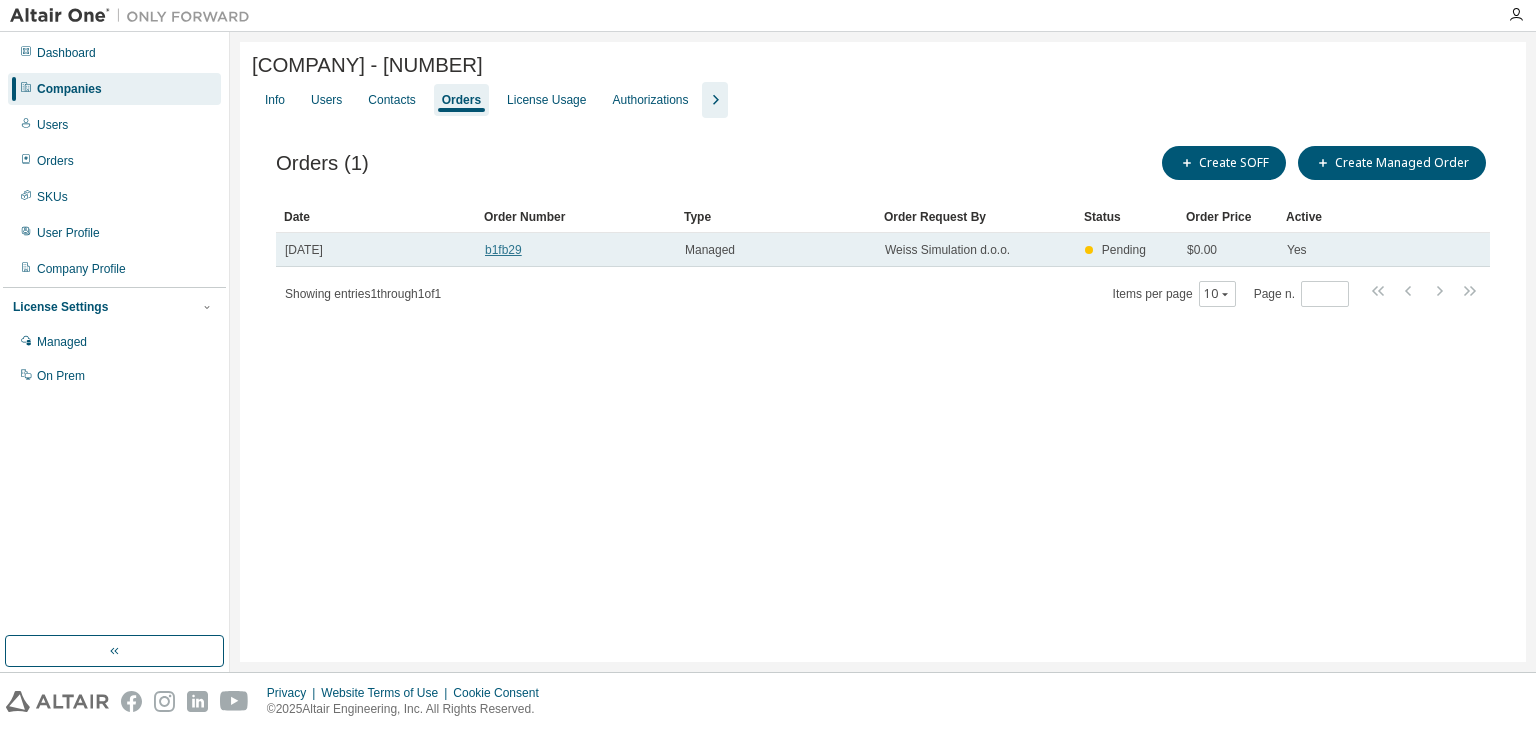 click on "b1fb29" at bounding box center [503, 250] 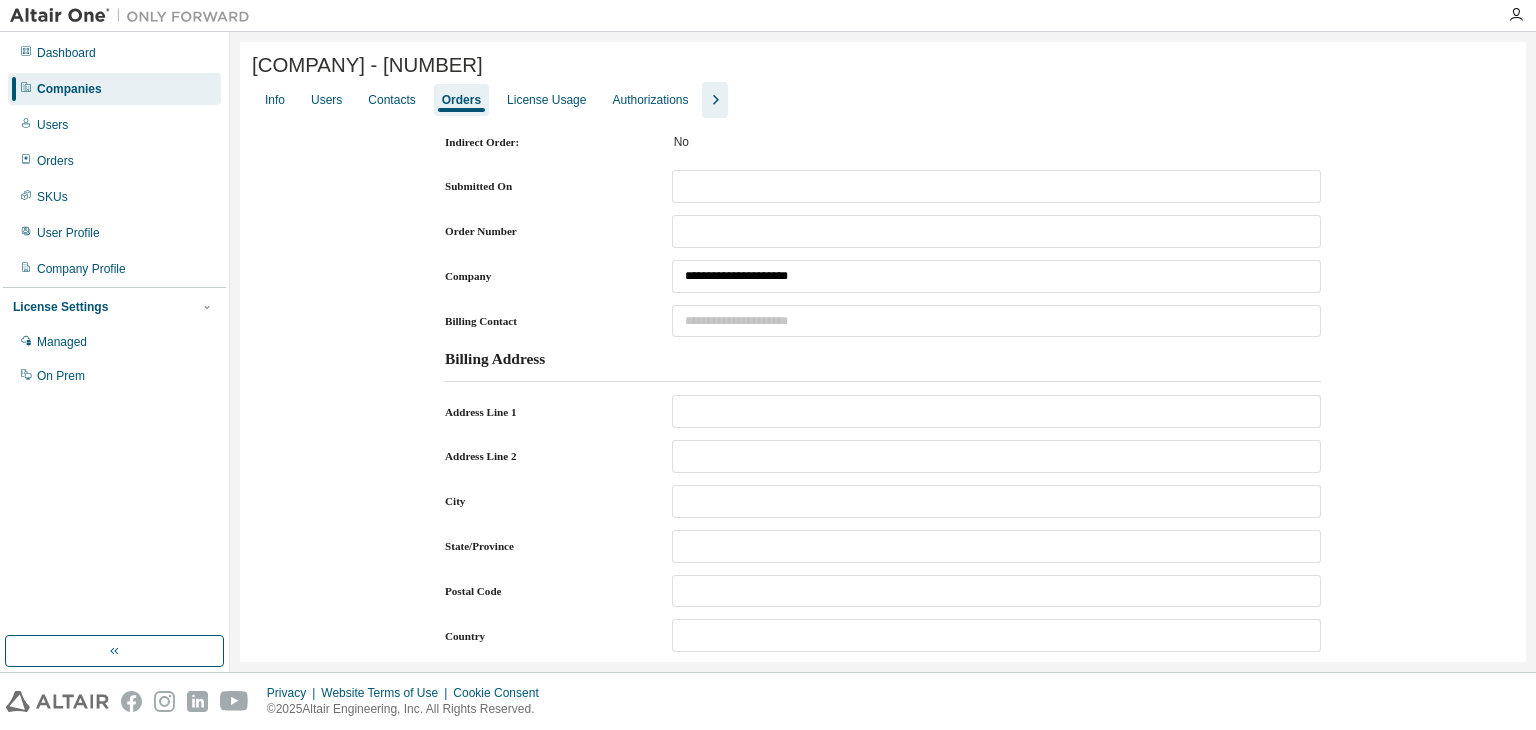 type on "**********" 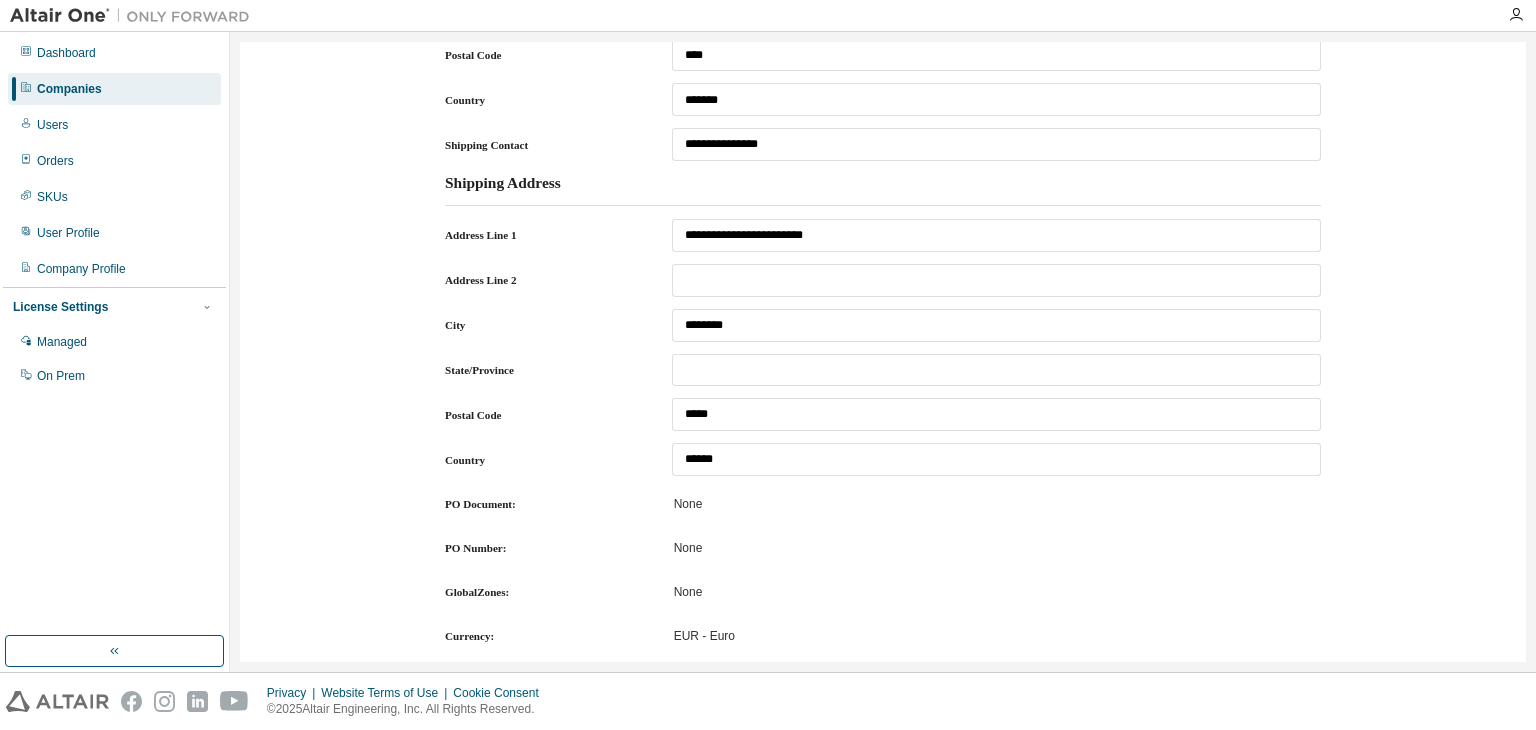 scroll, scrollTop: 0, scrollLeft: 0, axis: both 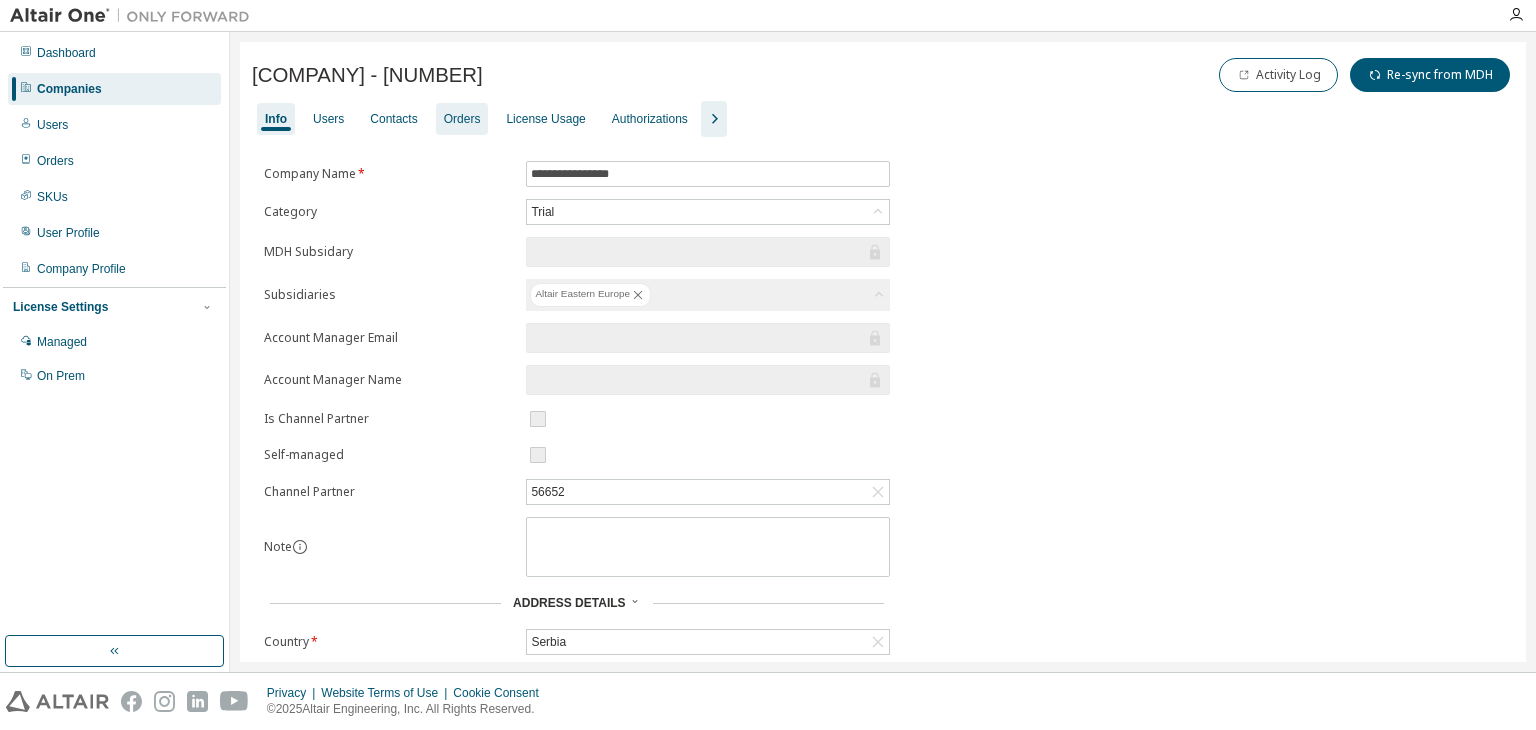click on "Orders" at bounding box center [462, 119] 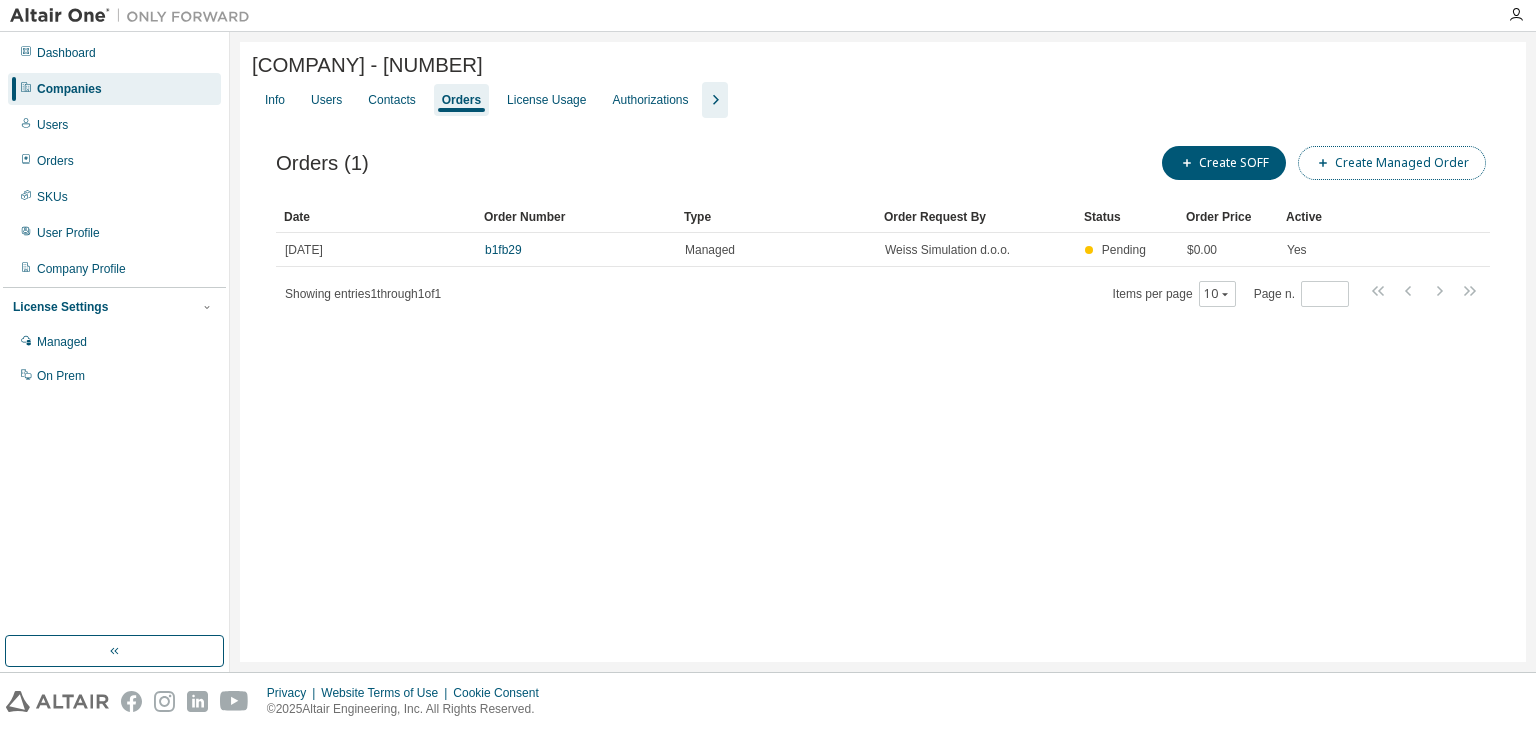 click on "Create Managed Order" at bounding box center (1392, 163) 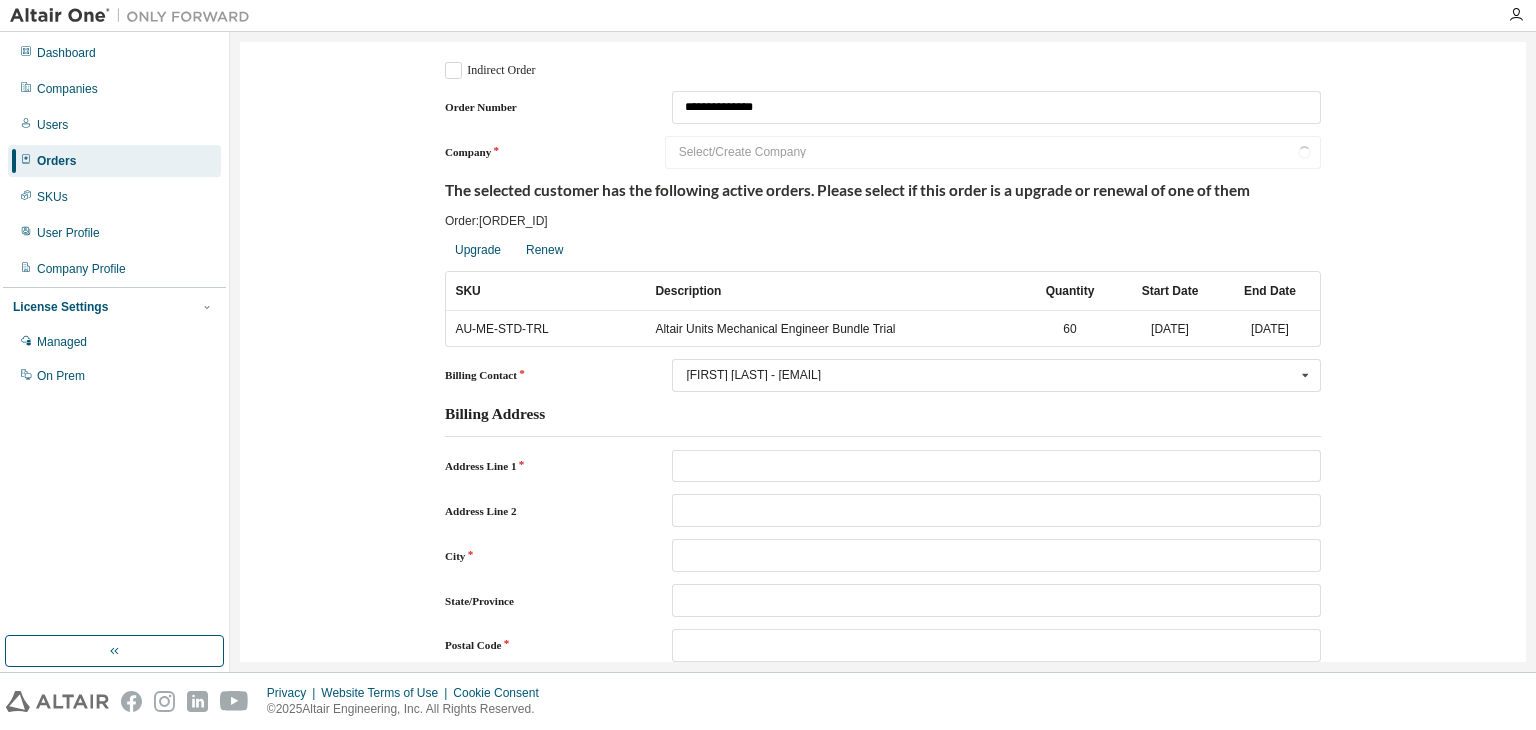type on "********" 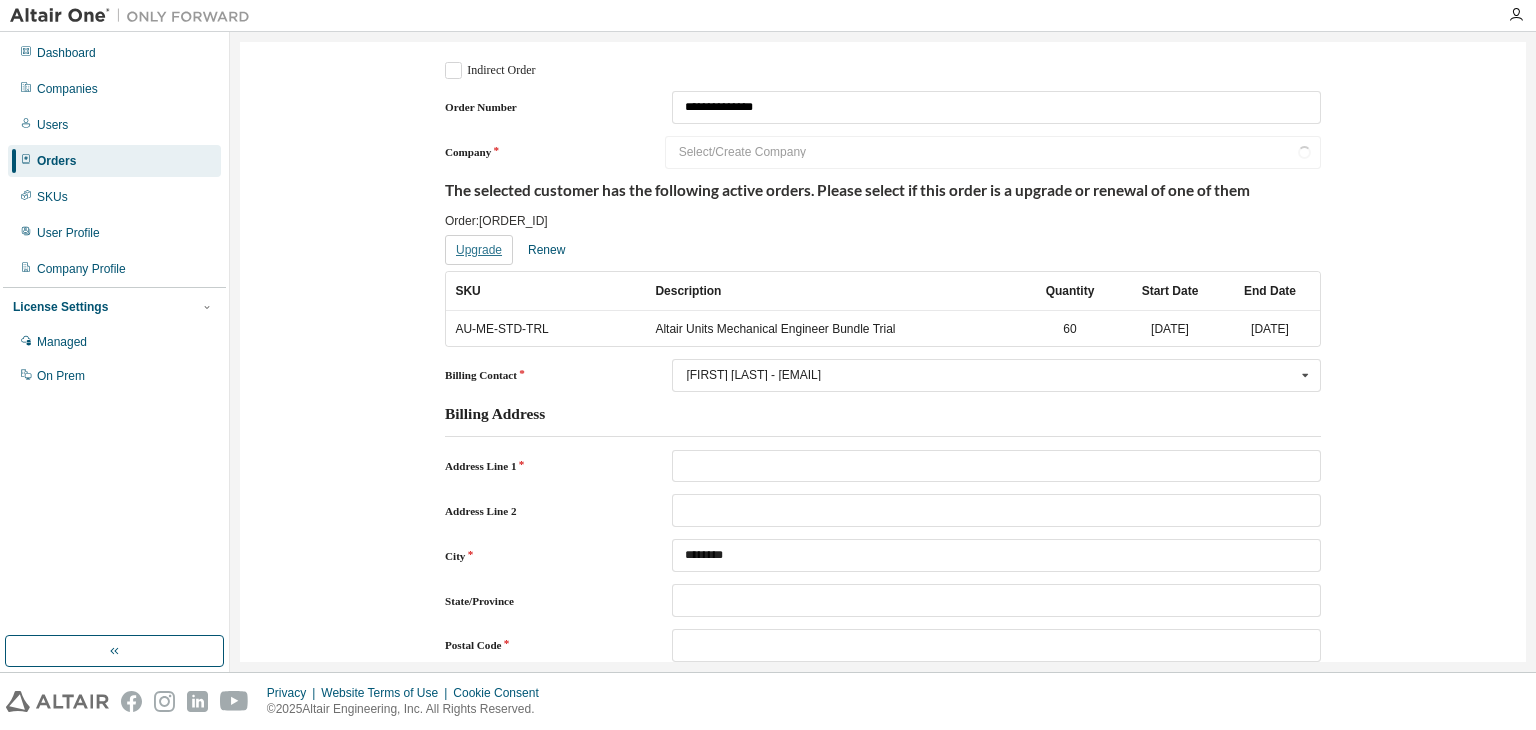 click on "Upgrade" at bounding box center [479, 250] 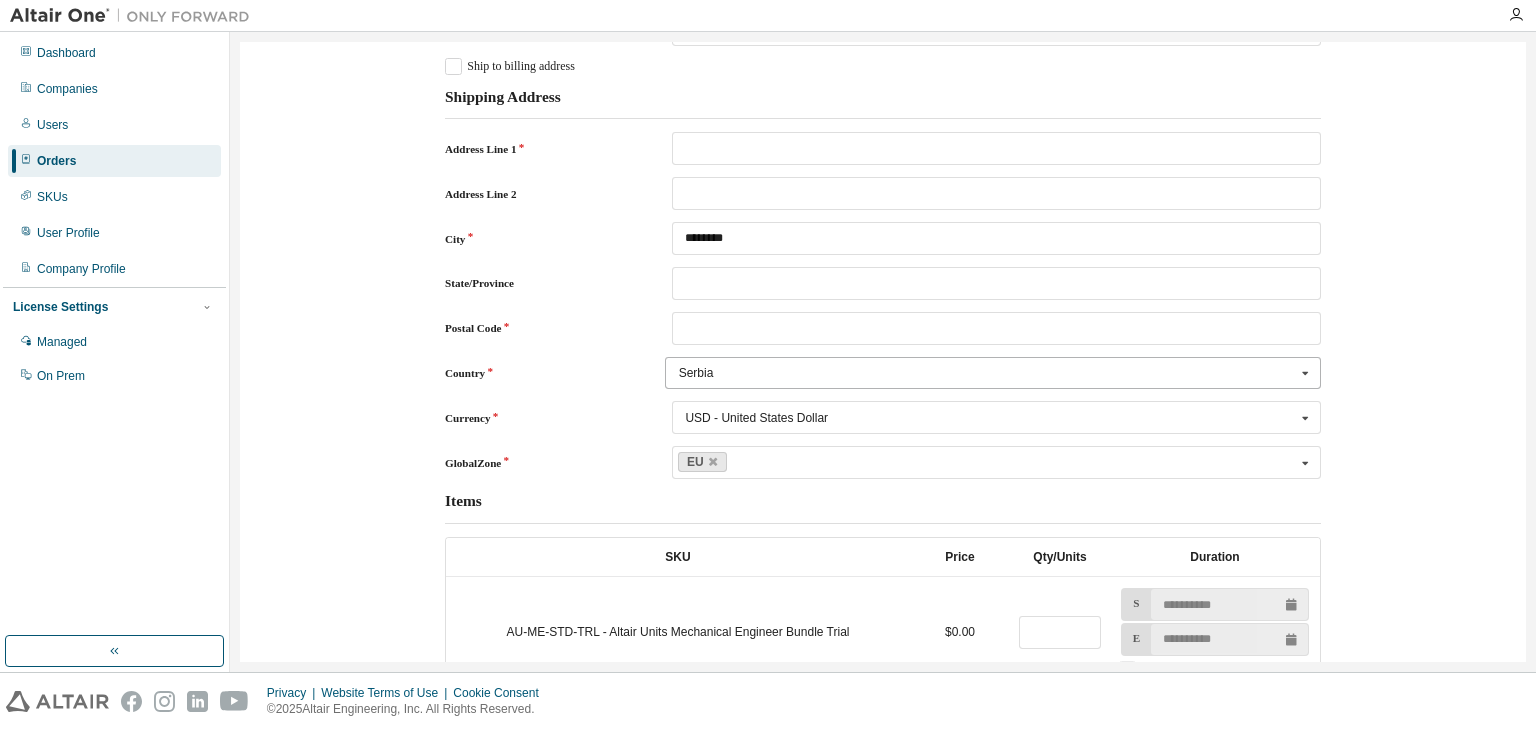 scroll, scrollTop: 660, scrollLeft: 0, axis: vertical 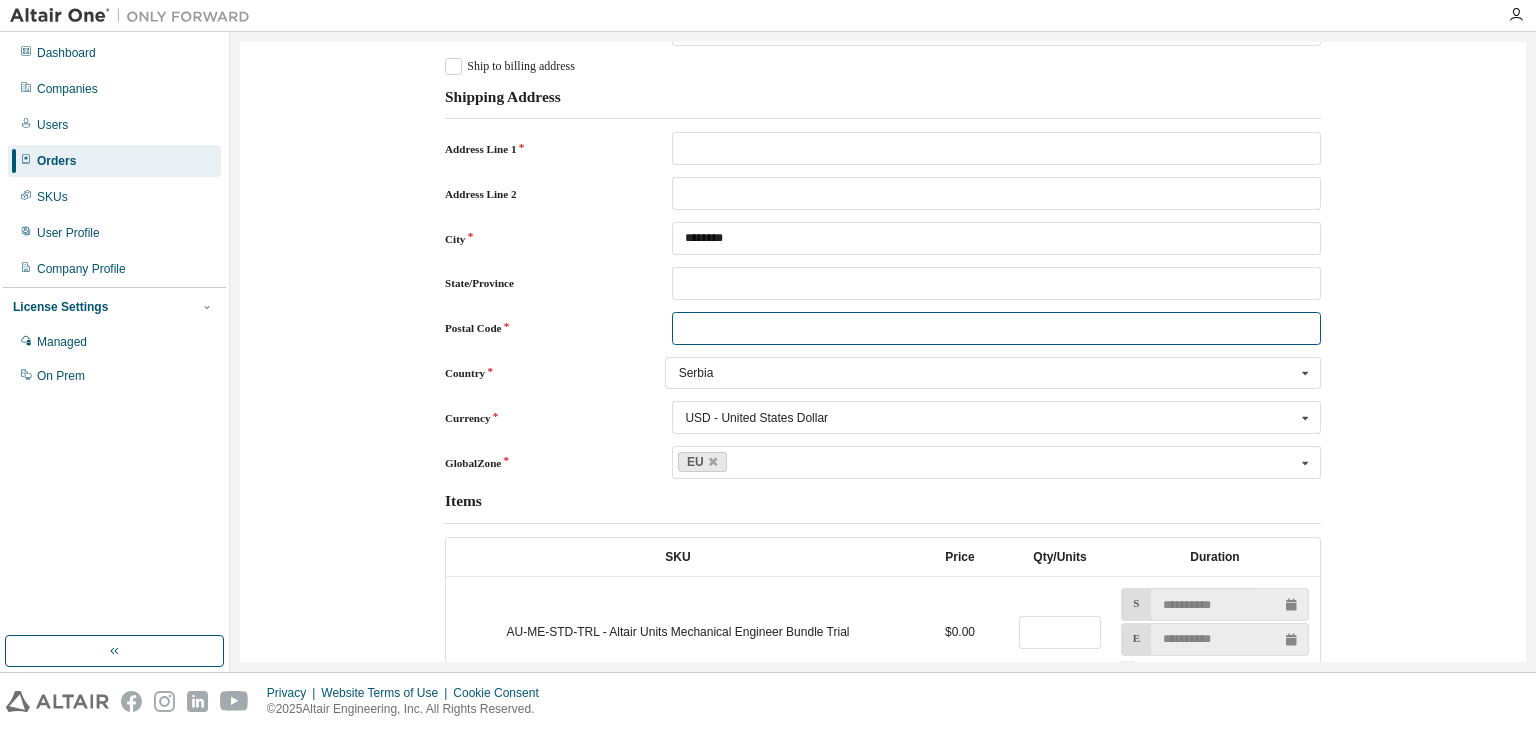 click at bounding box center [996, 328] 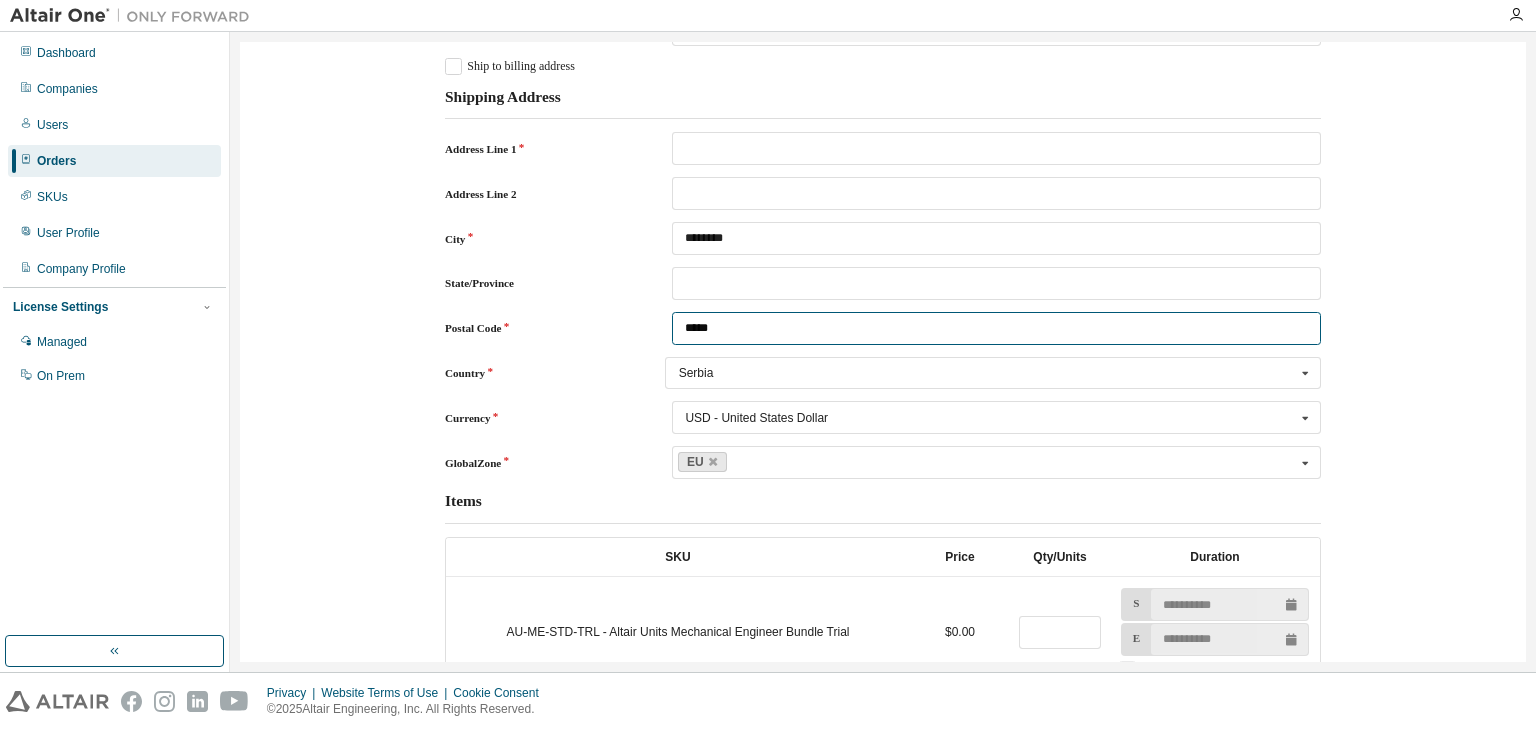 type on "*****" 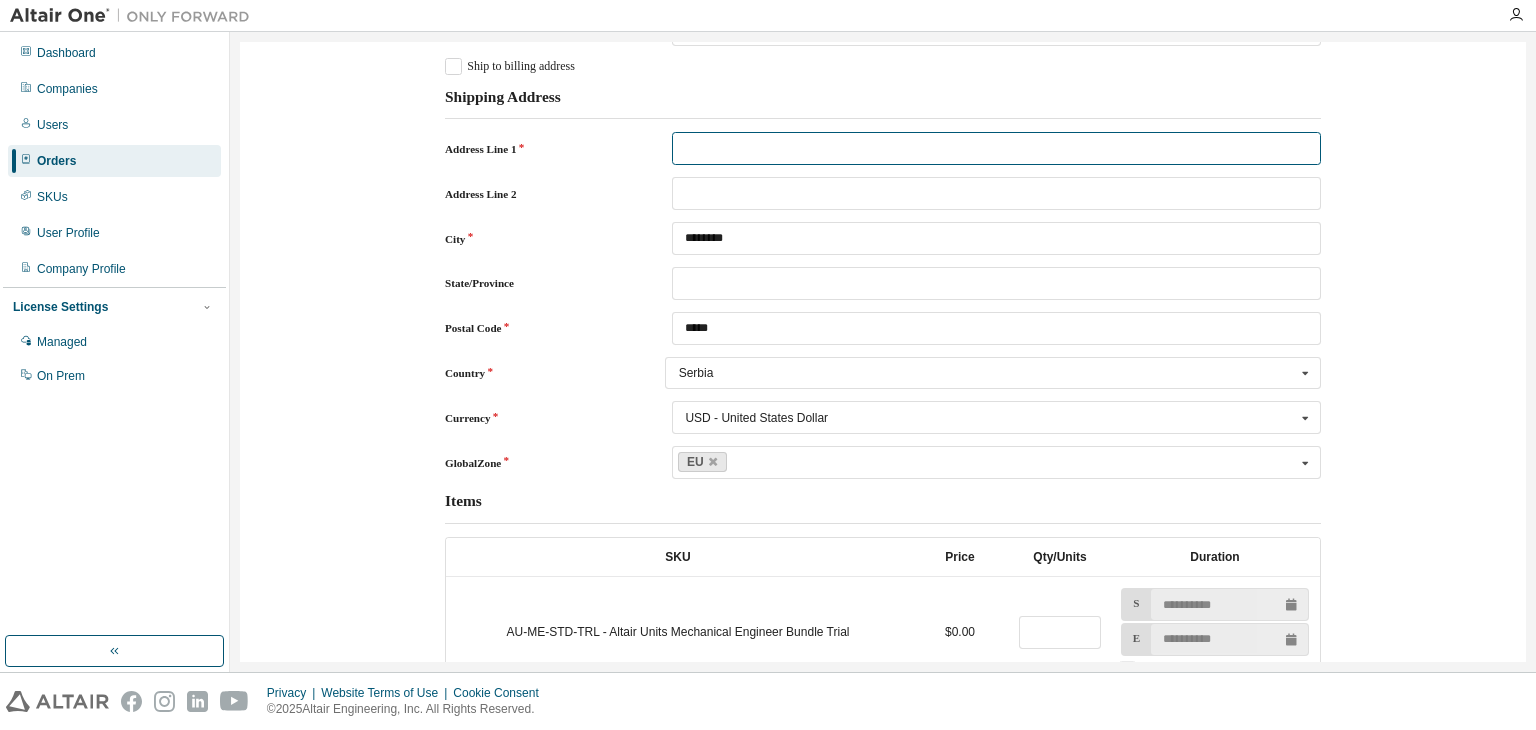 click at bounding box center [996, 148] 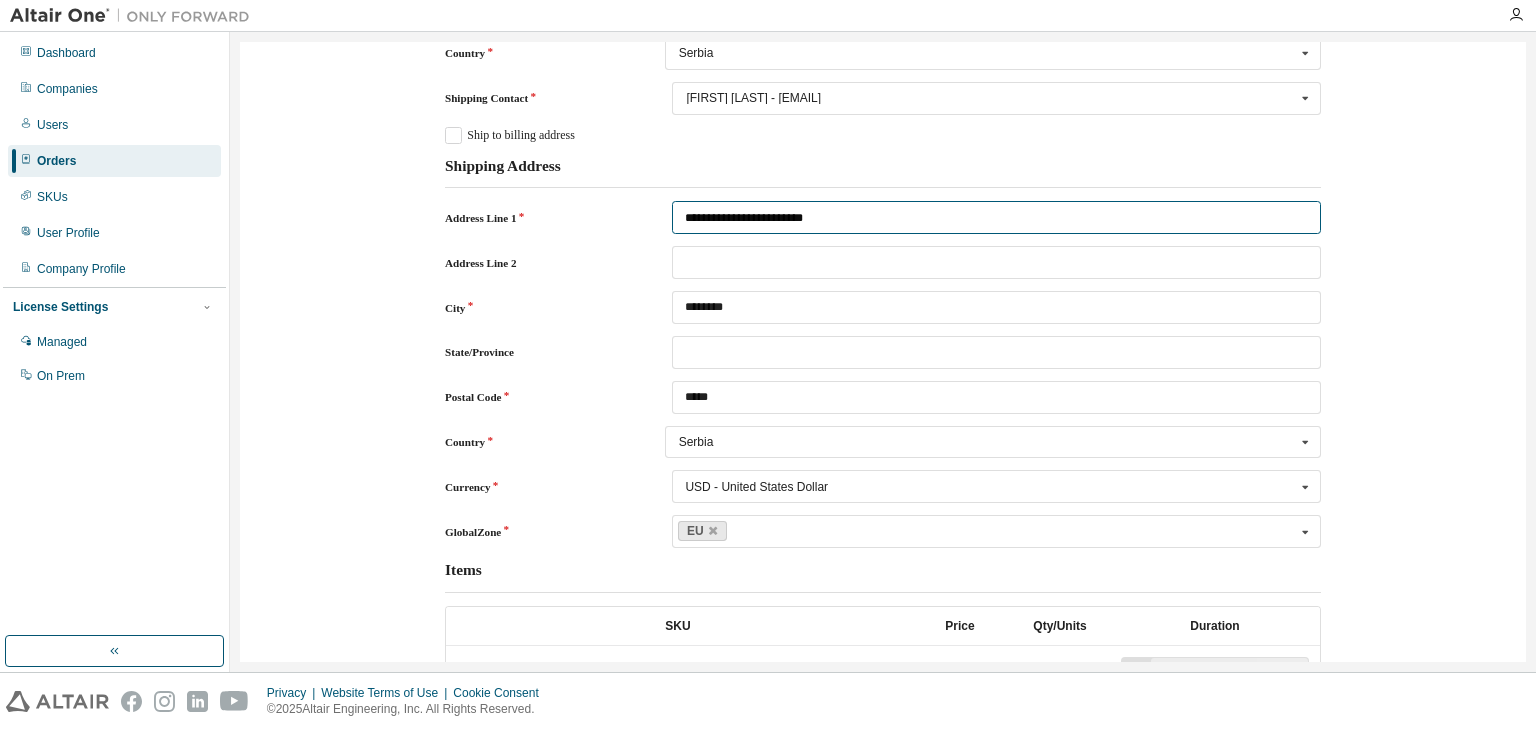 scroll, scrollTop: 592, scrollLeft: 0, axis: vertical 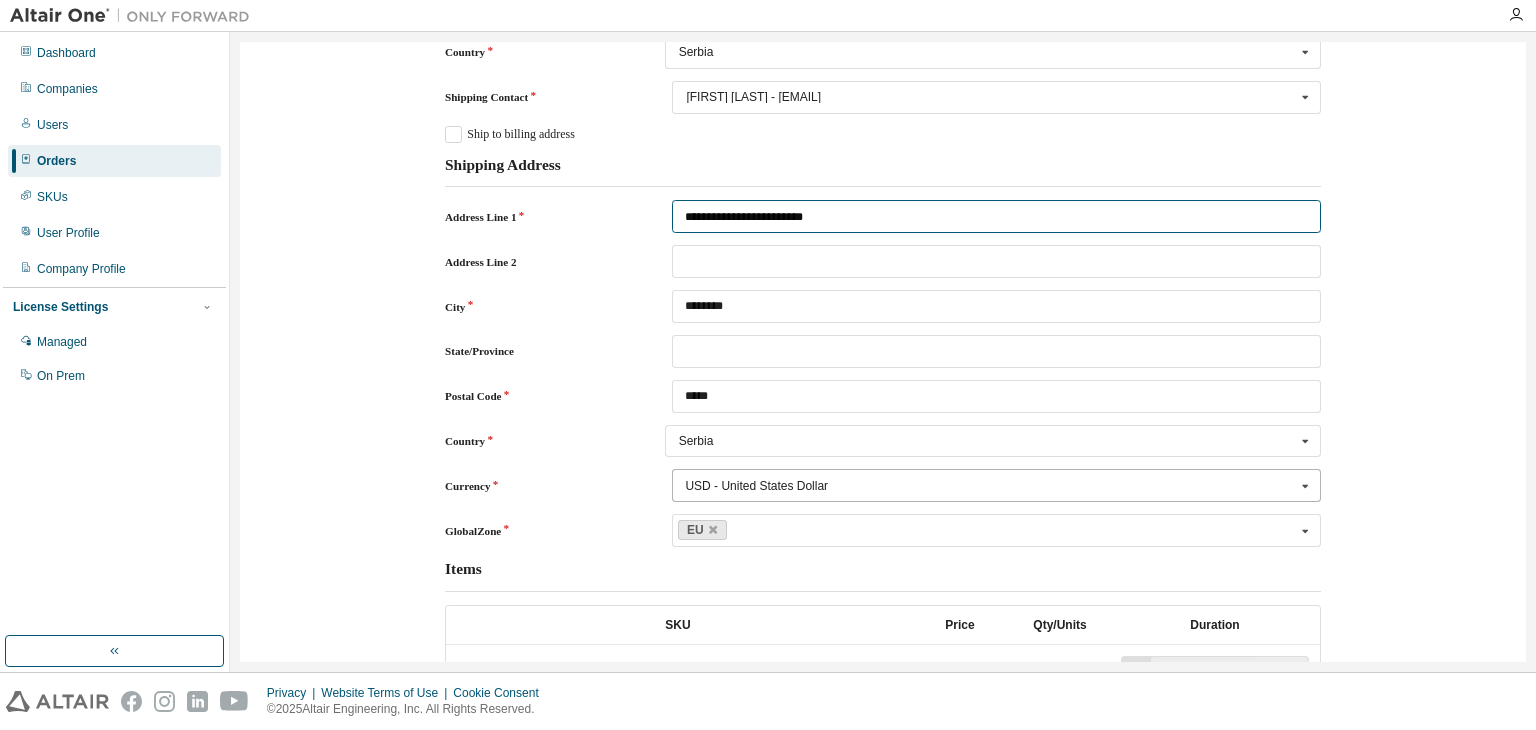 type on "**********" 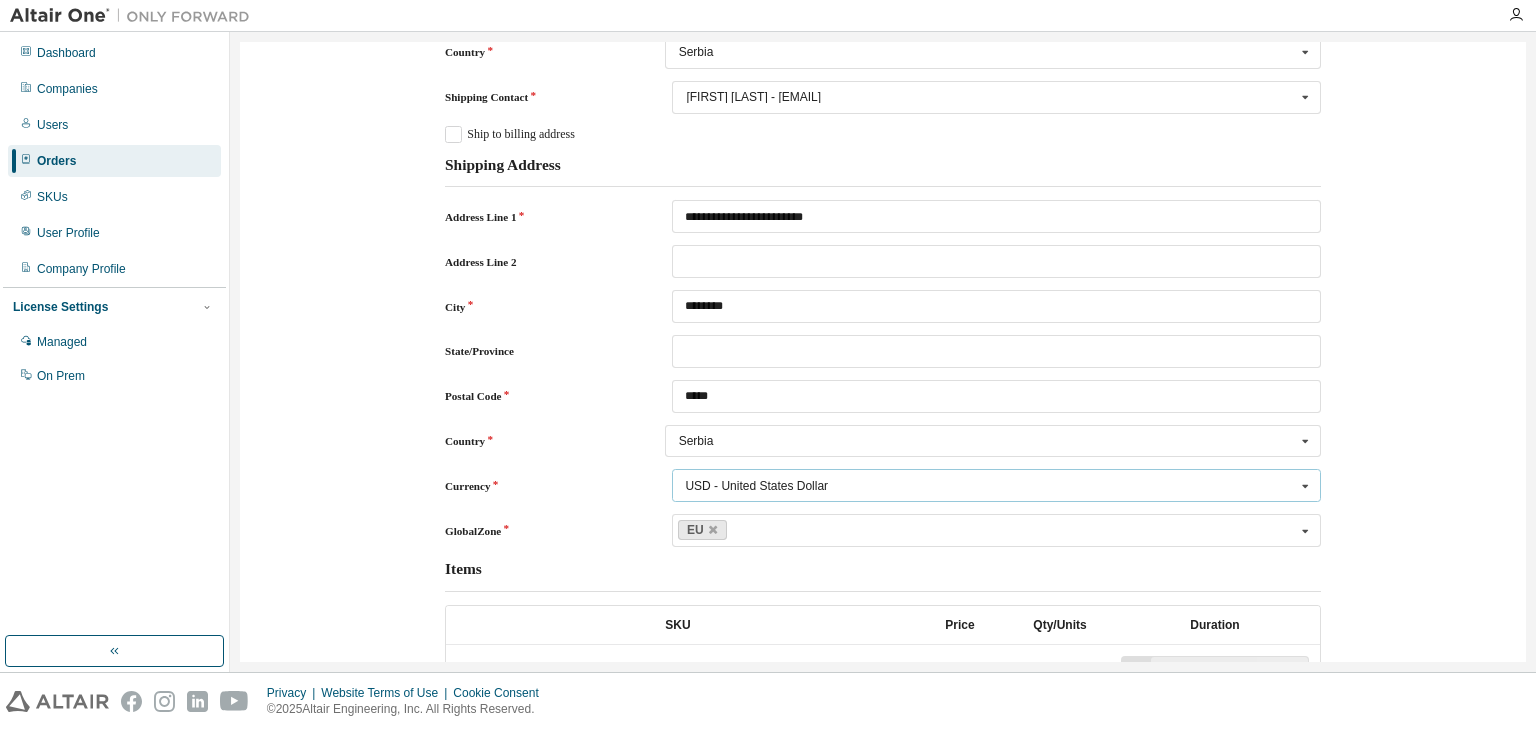 click on "USD - United States Dollar USD - United States Dollar CAD - Canadian Dollar EUR - Euro GBP - Pound Sterling JPY - Japan Yen KRW - South Korean Won ILS - Israel Shekel MYR - Malaysia Ringgit AUD - Australia Dollar ZAR - South Africa Rand CNY - China Yuan Renminbi TWD - New Taiwan Dollar" at bounding box center (996, 485) 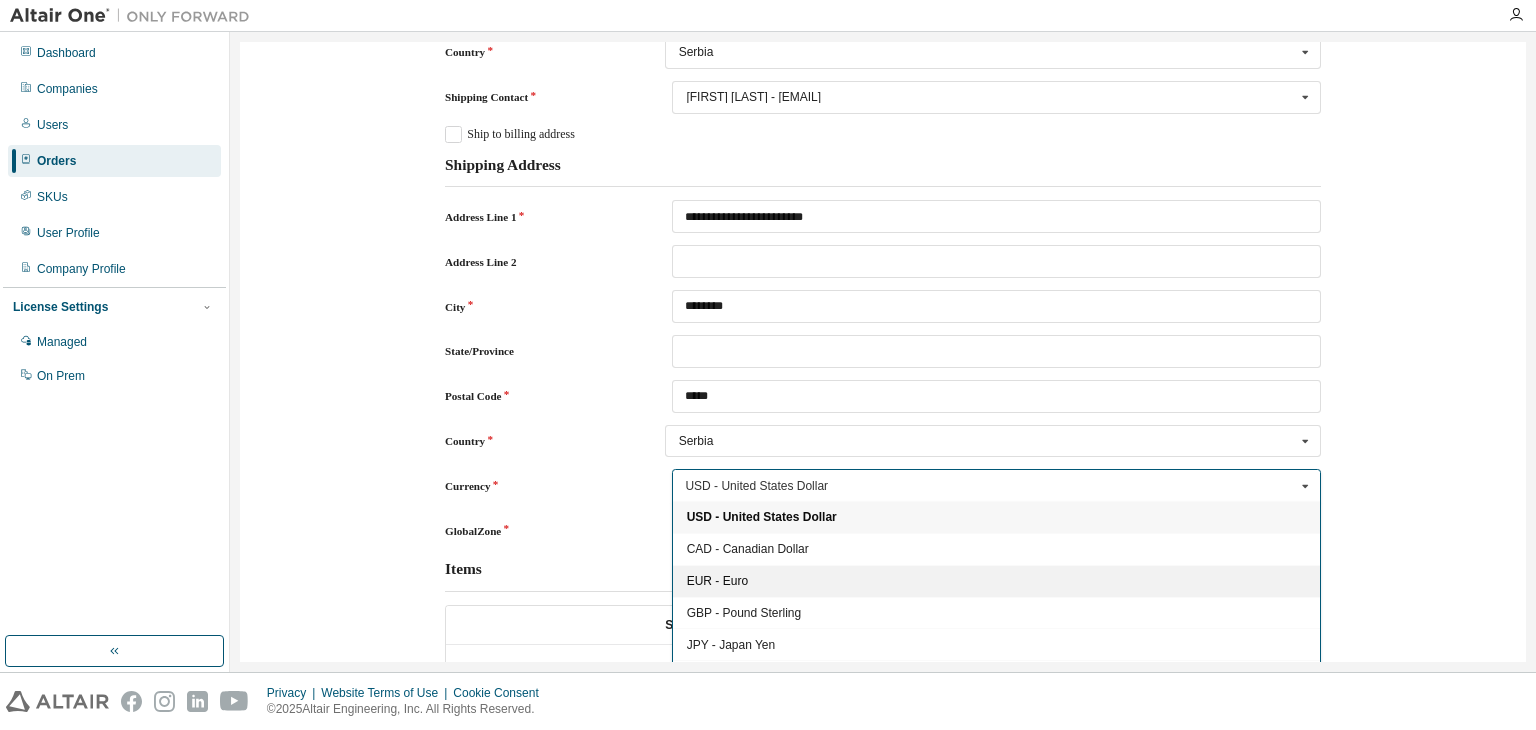 click on "EUR - Euro" at bounding box center (996, 581) 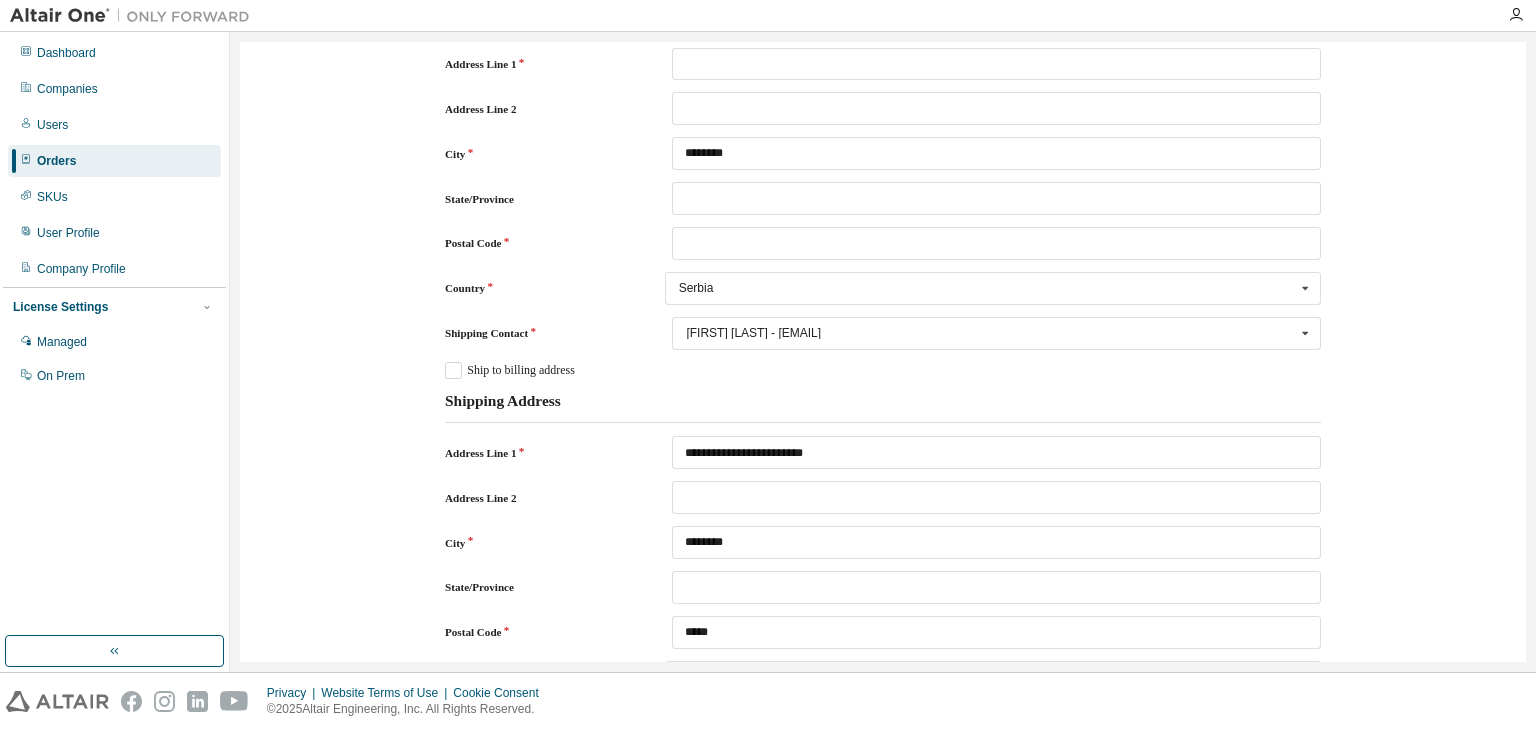 scroll, scrollTop: 240, scrollLeft: 0, axis: vertical 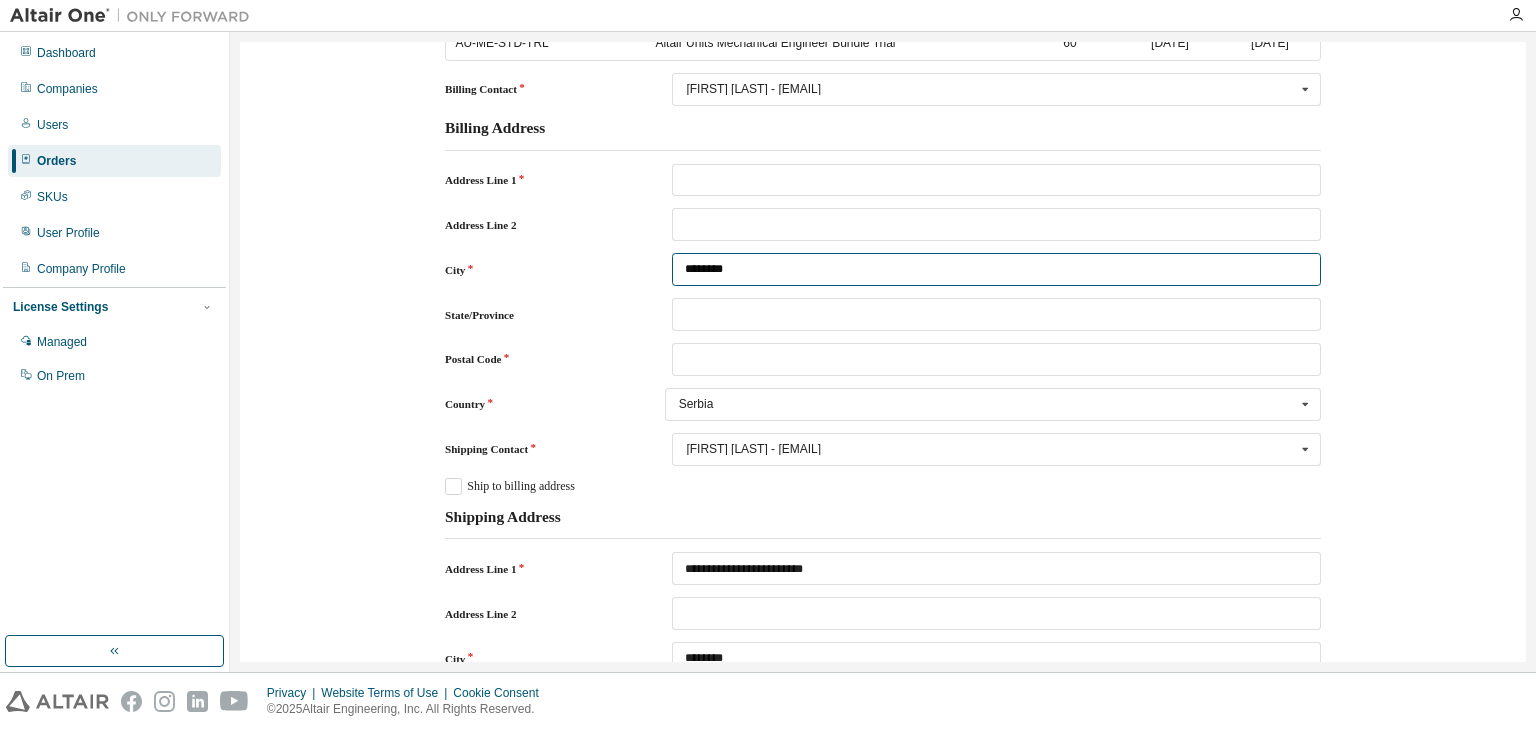 click on "********" at bounding box center (996, 269) 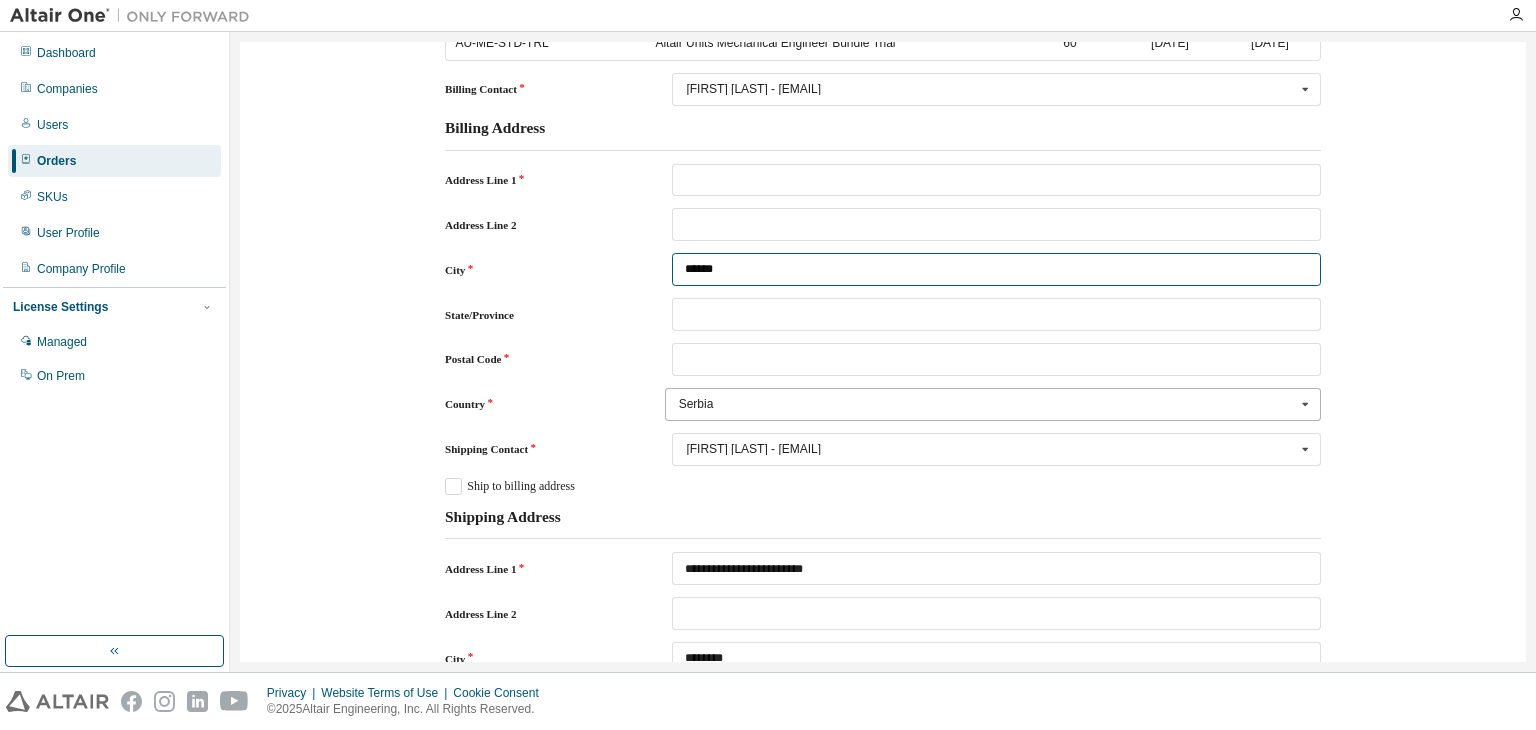 type on "******" 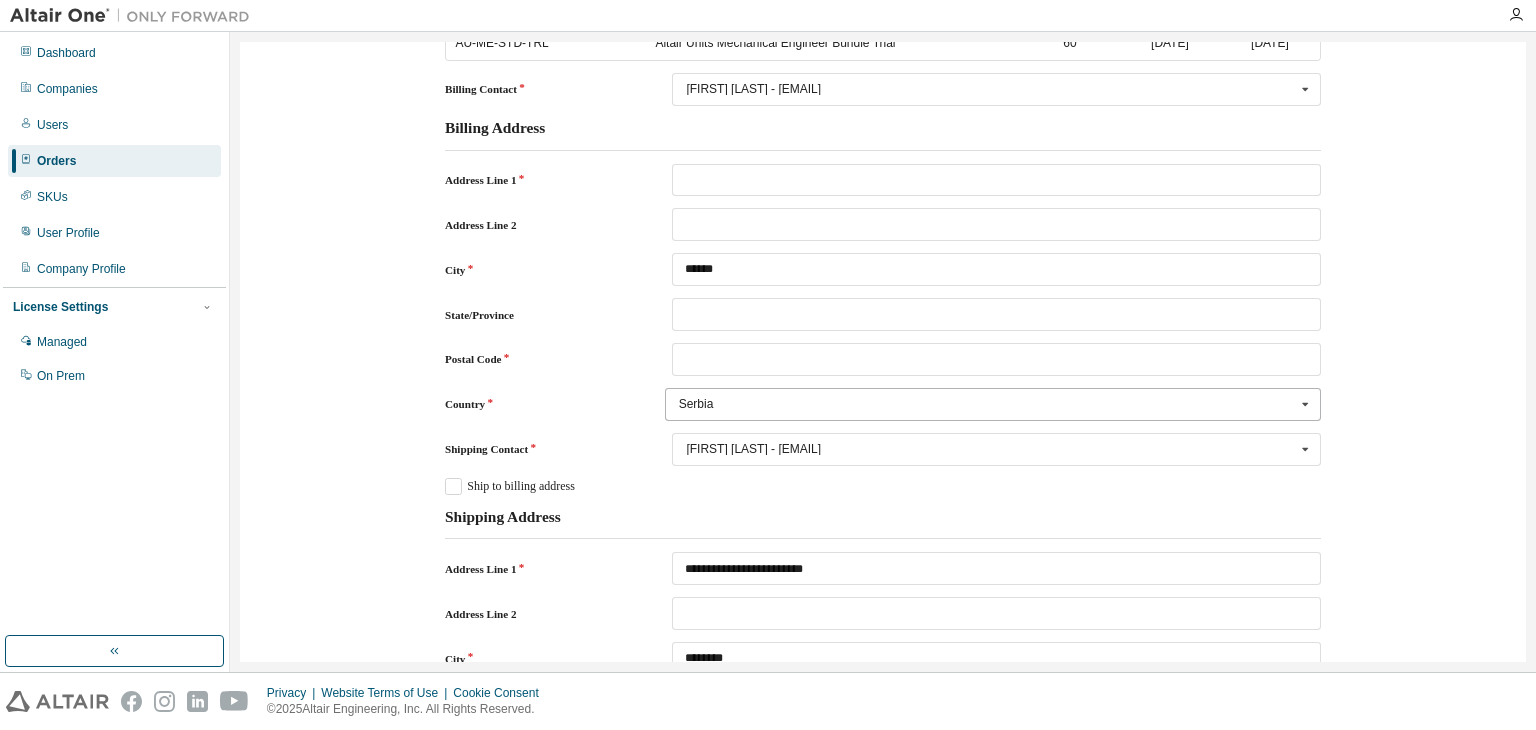 click on "Serbia" at bounding box center [987, 404] 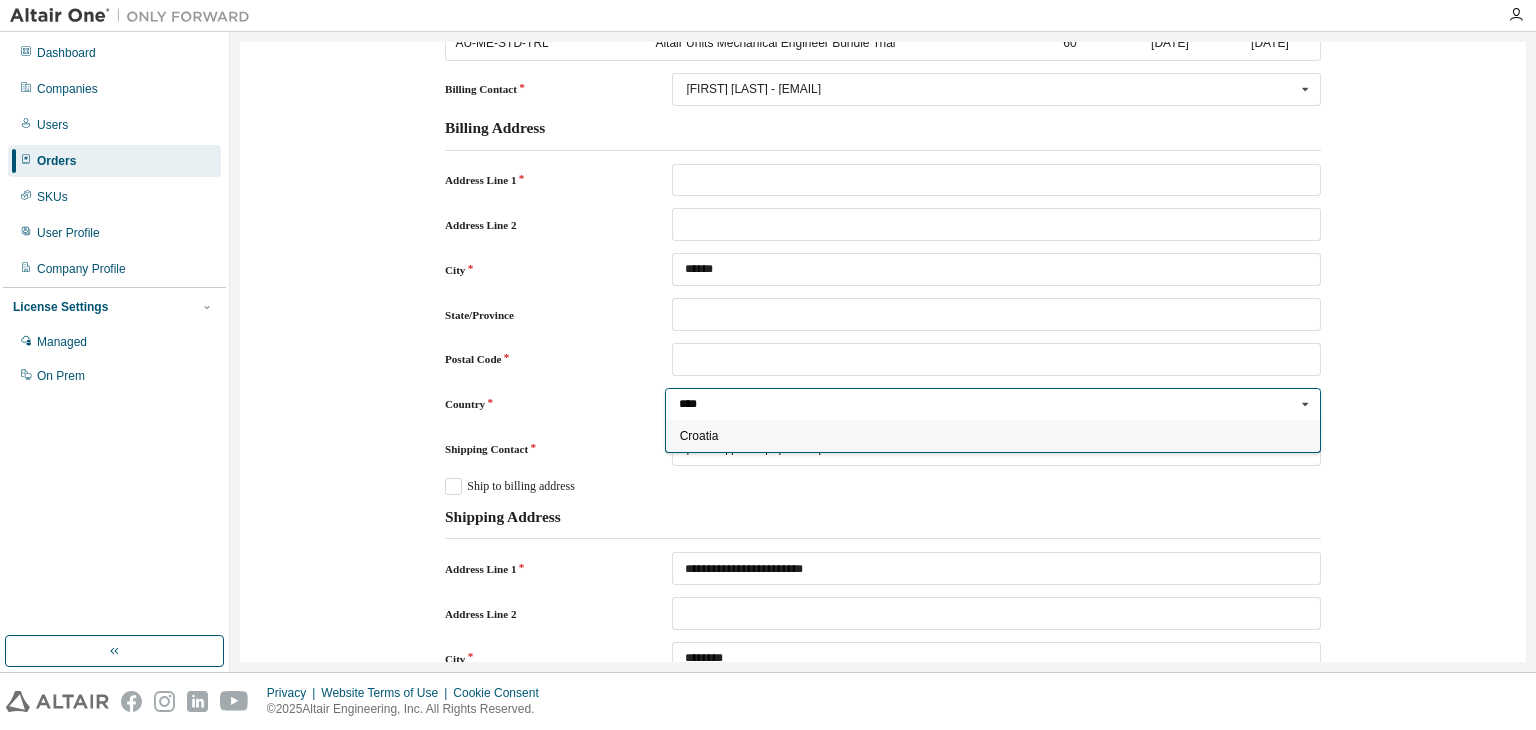 type on "****" 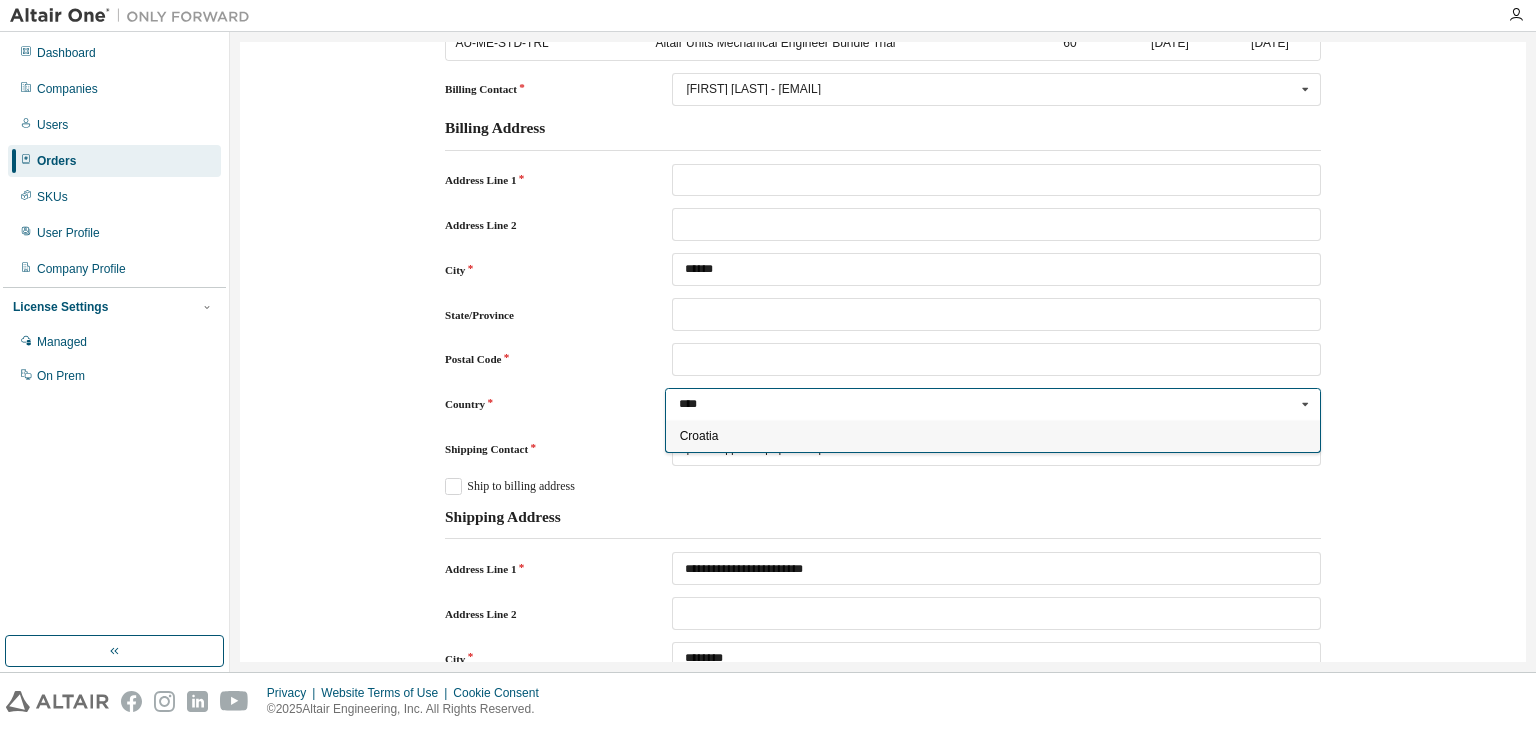 click on "Croatia" at bounding box center (992, 436) 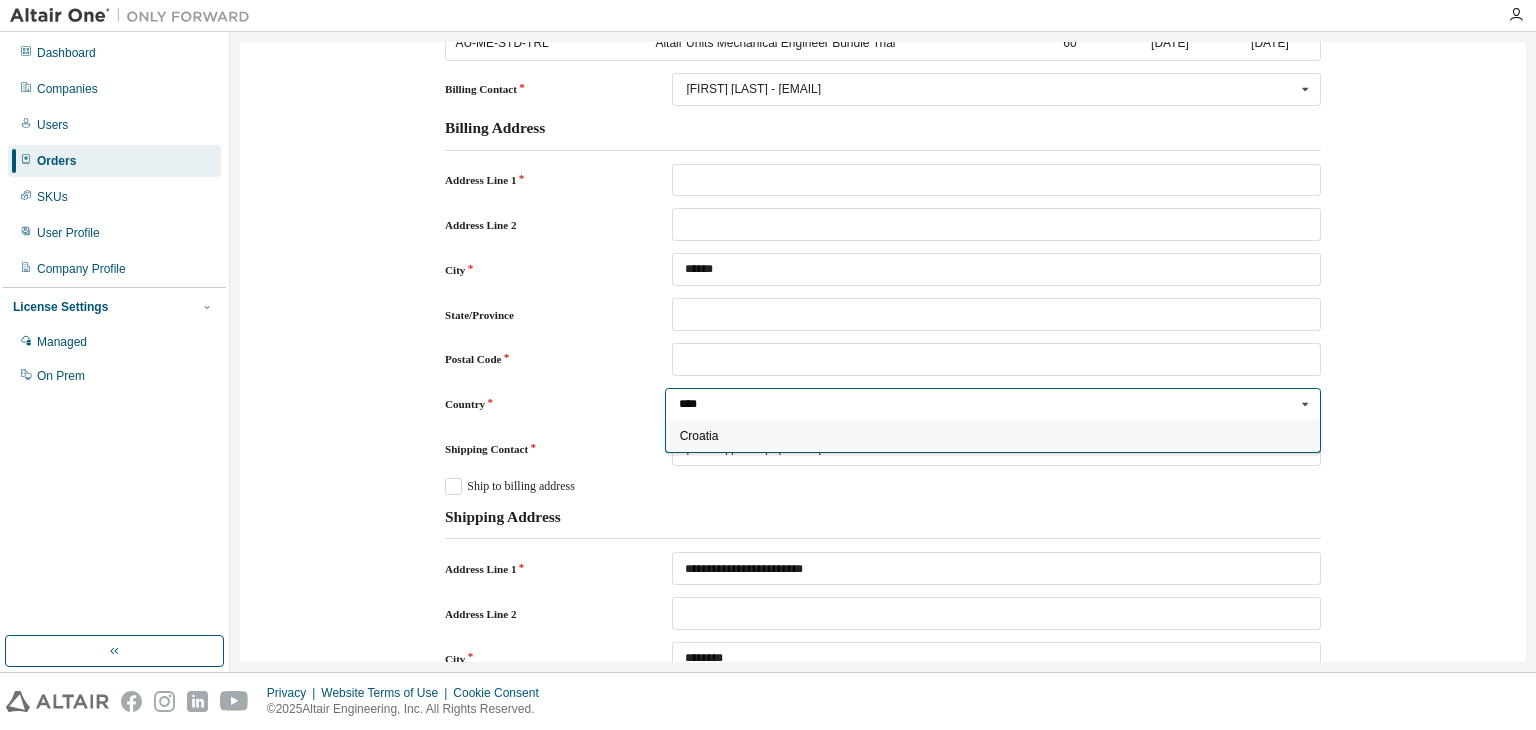type 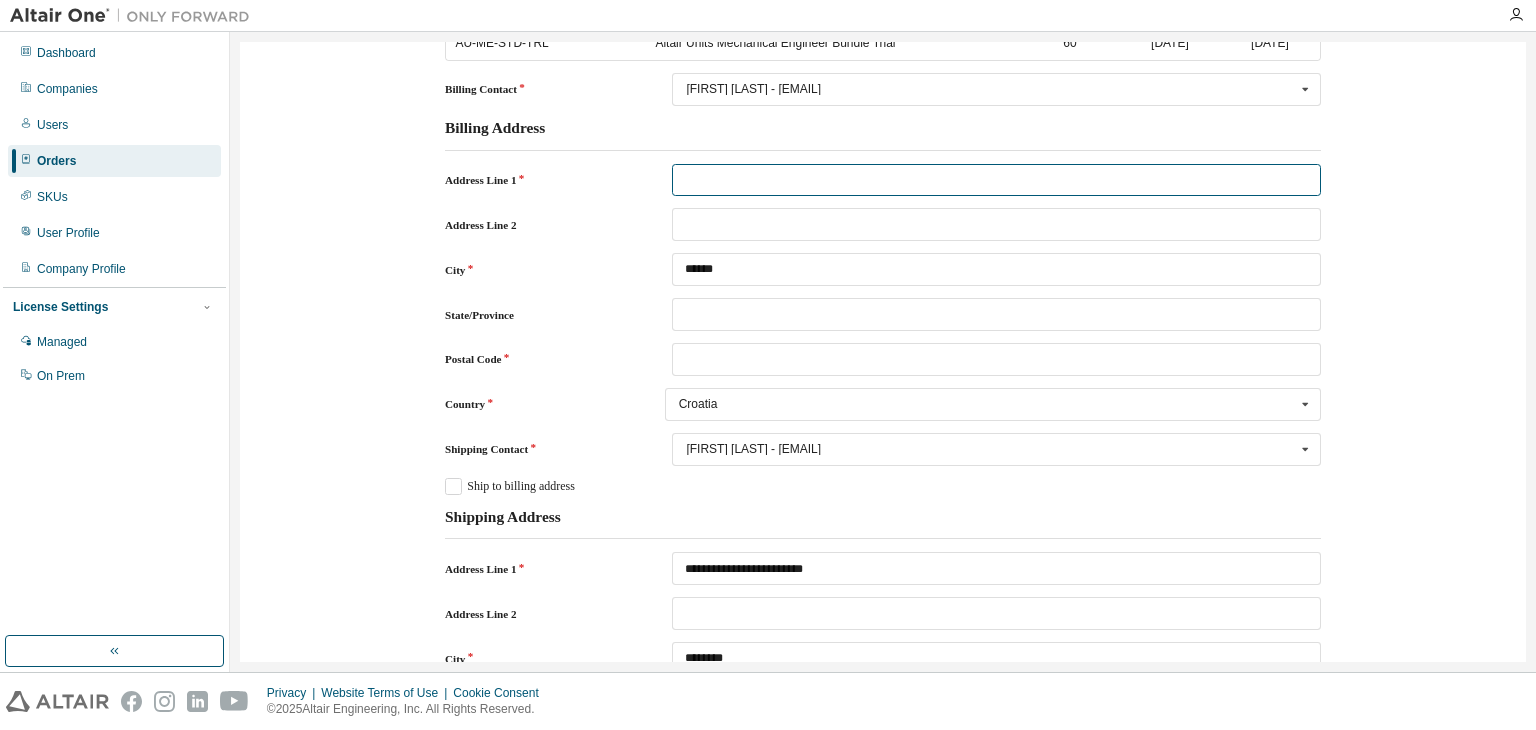 click at bounding box center [996, 180] 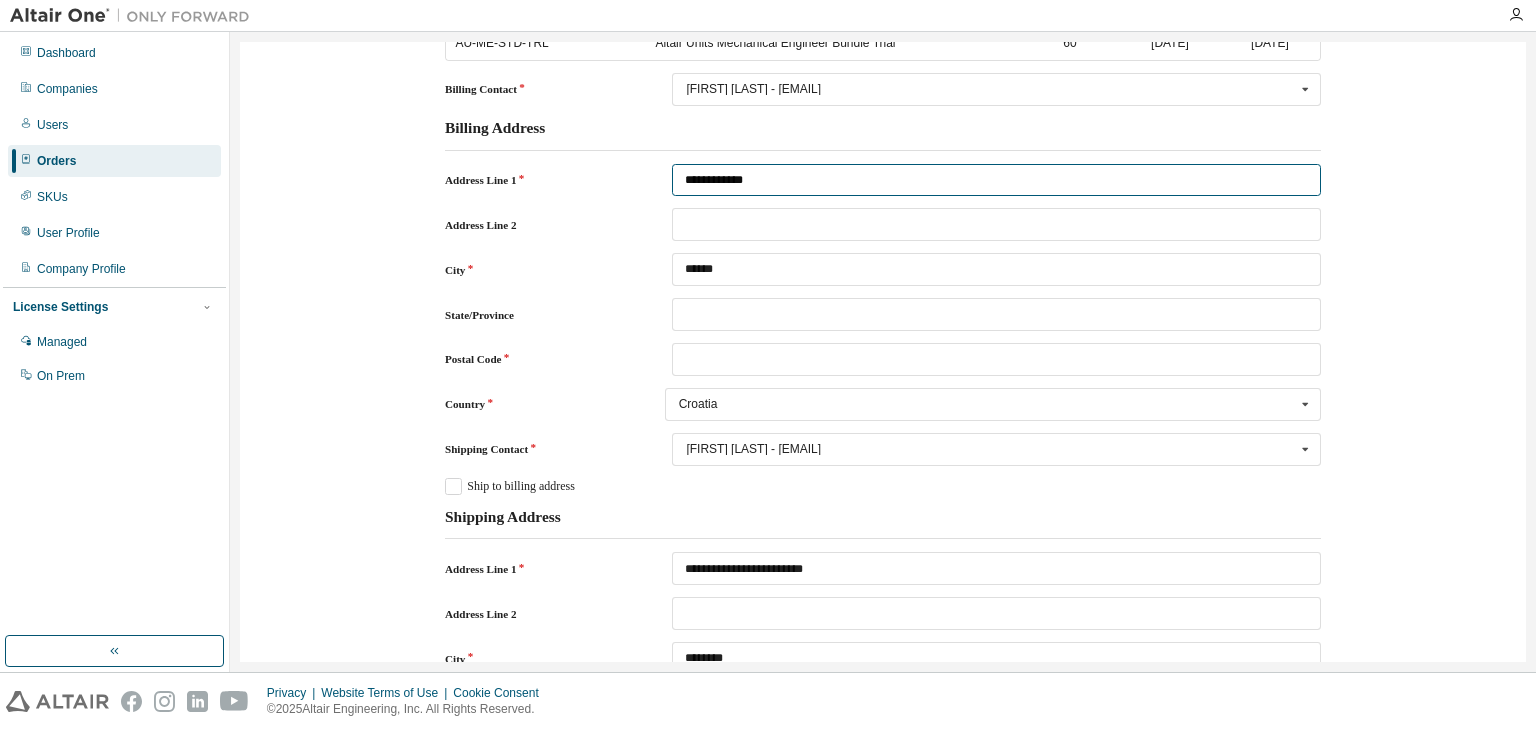 type on "**********" 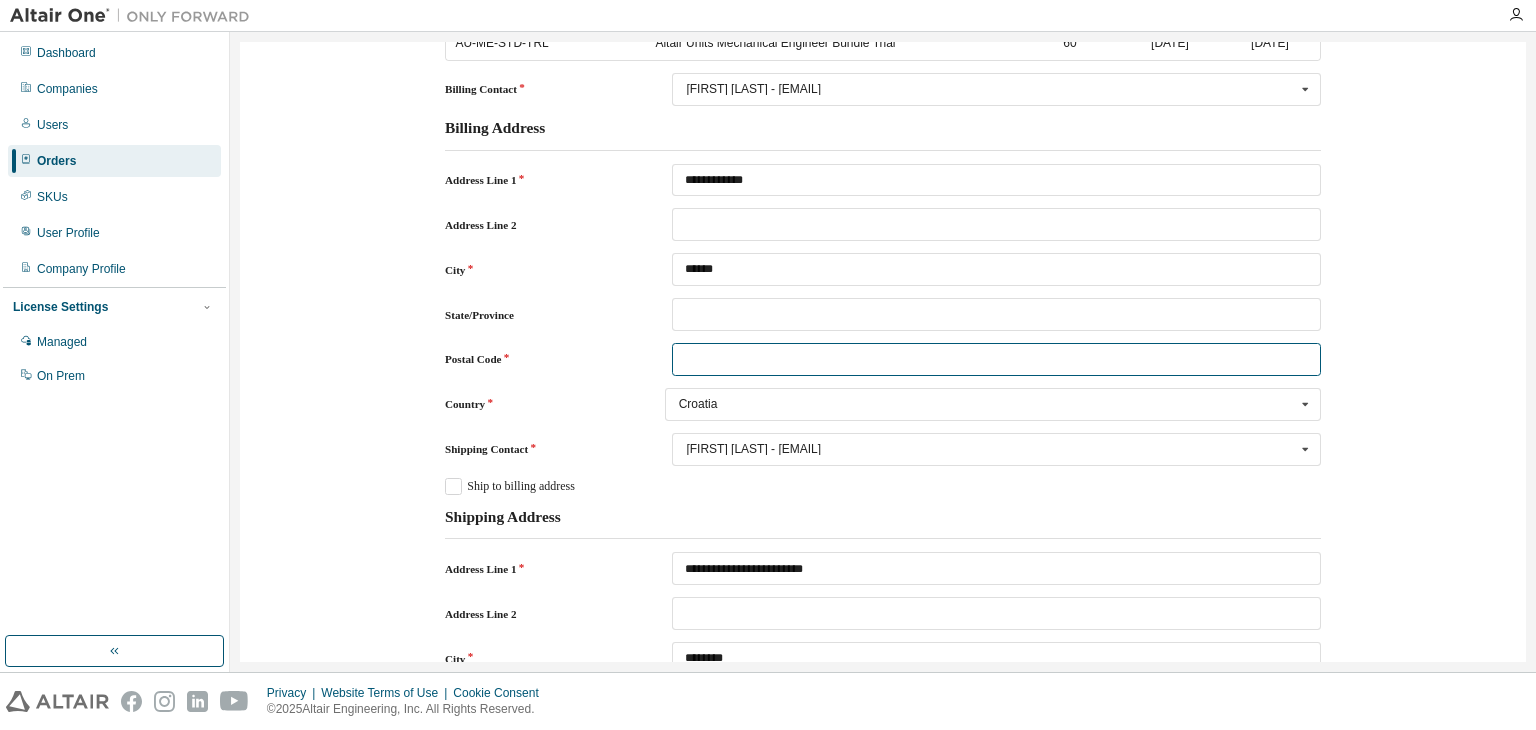 click at bounding box center (996, 359) 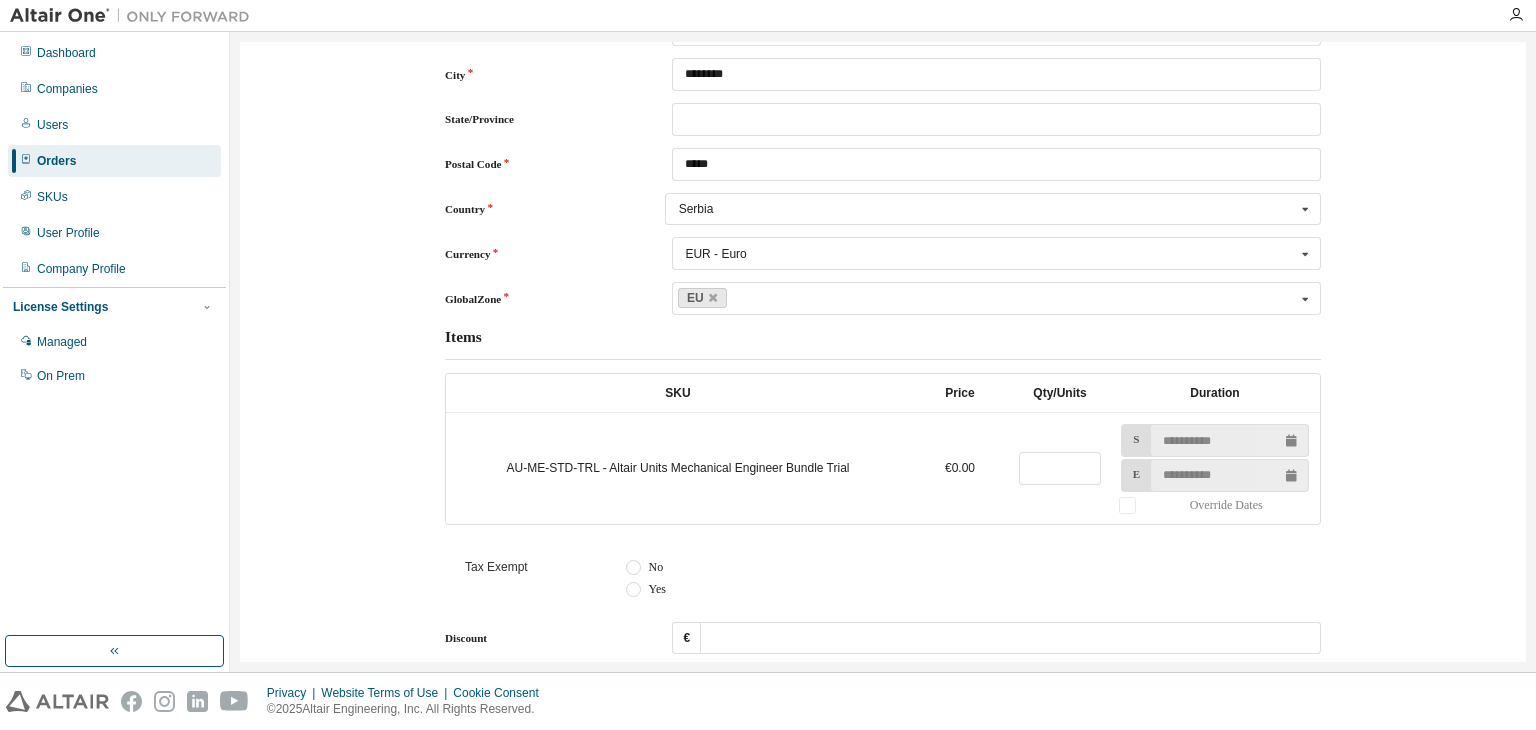 scroll, scrollTop: 826, scrollLeft: 0, axis: vertical 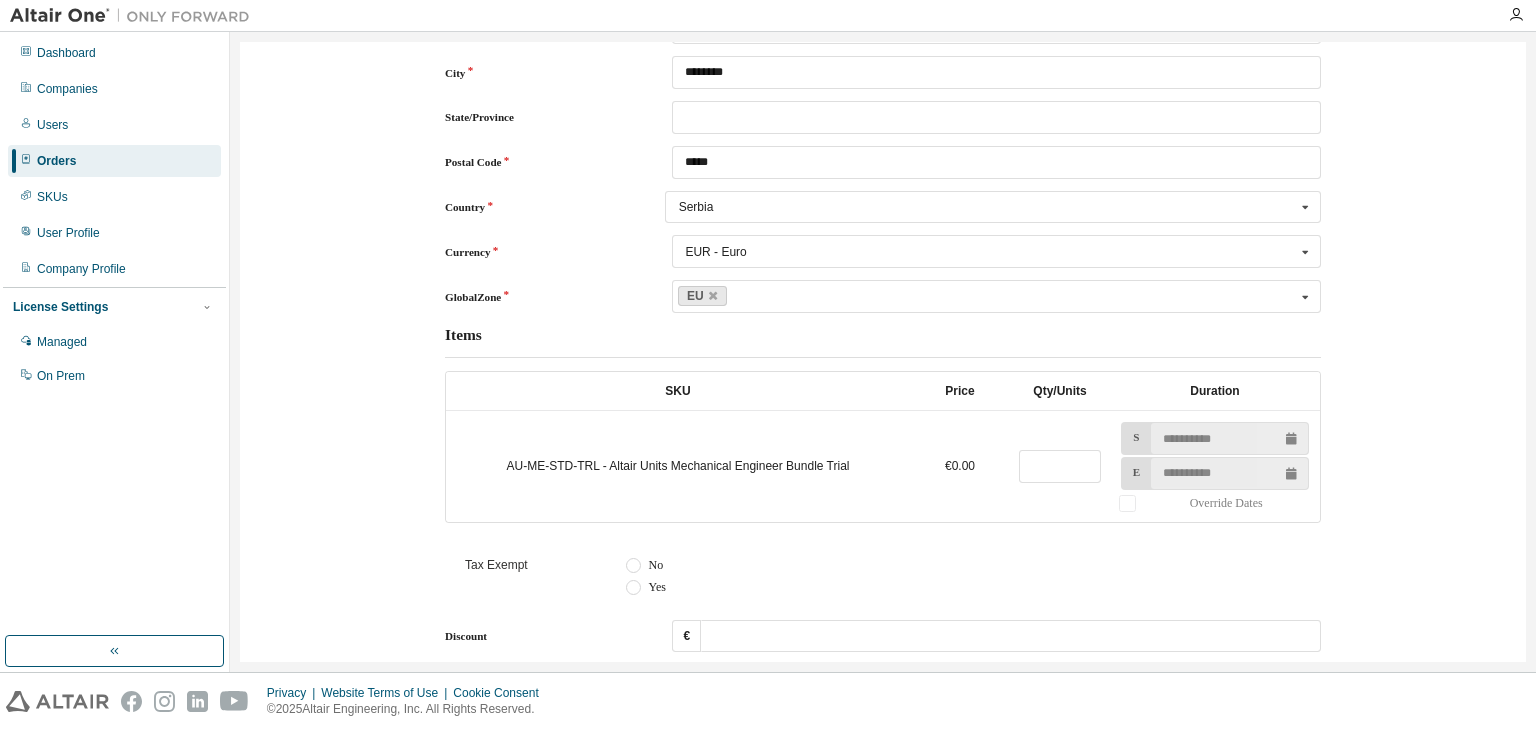 type on "*****" 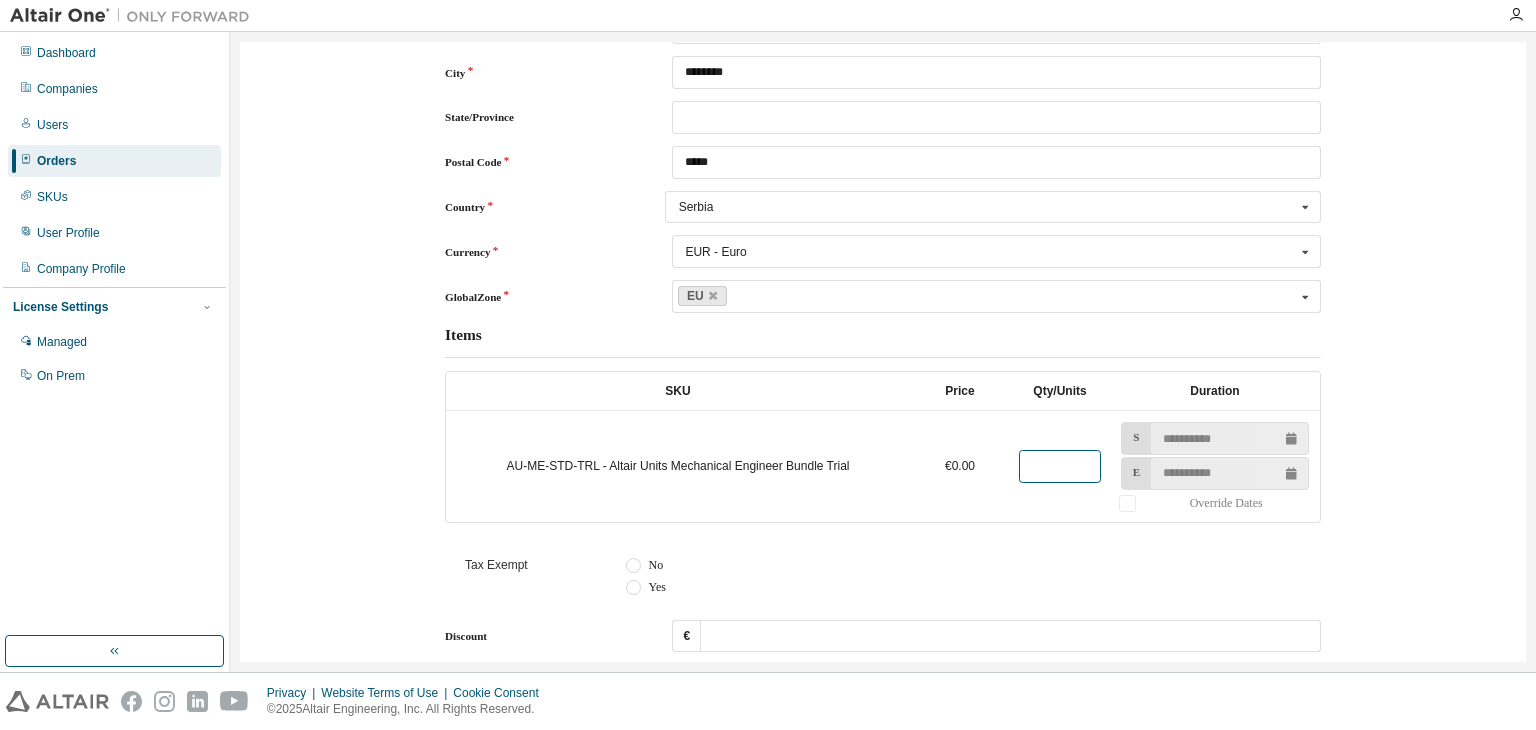 click on "*" at bounding box center (1059, 466) 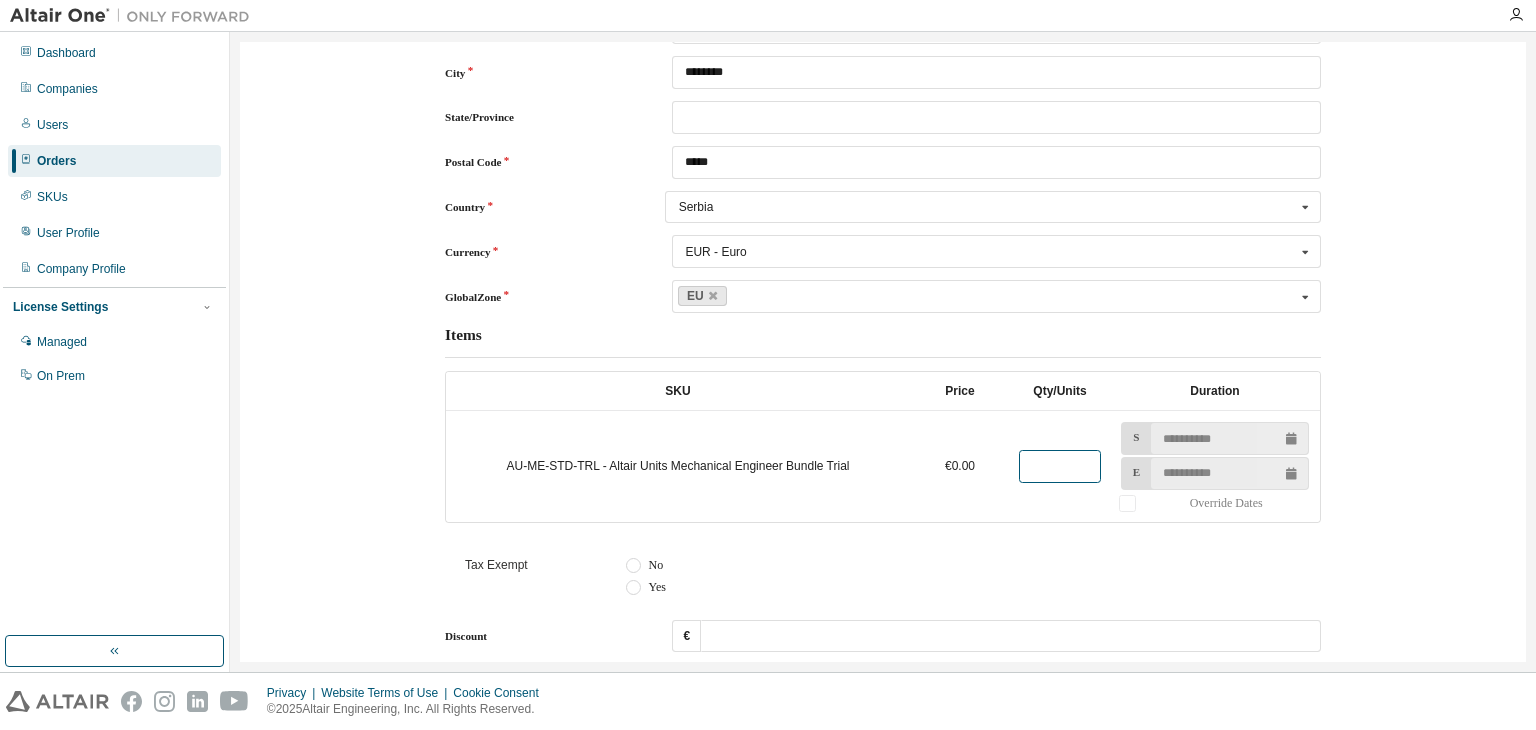 type on "*" 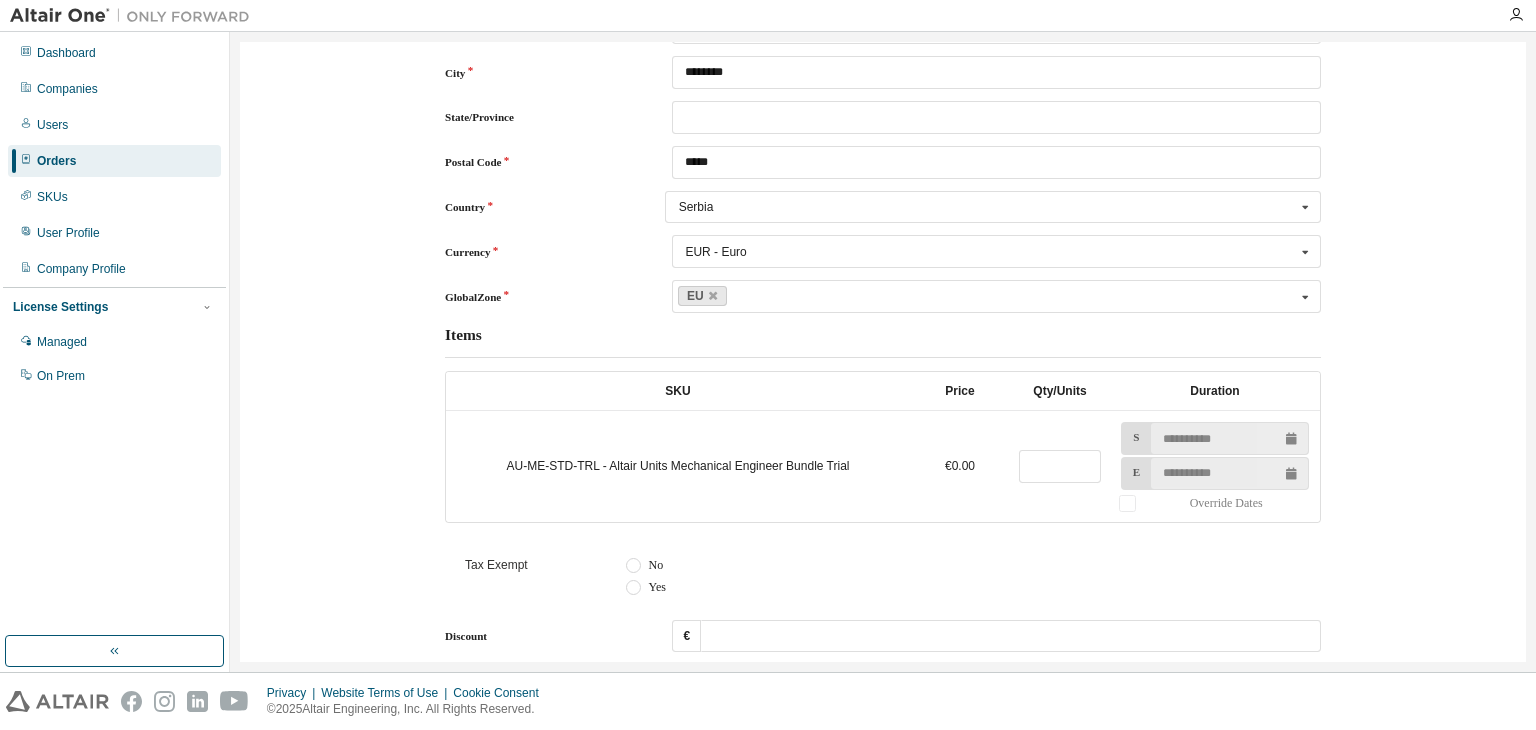 click on "No" at bounding box center [963, 565] 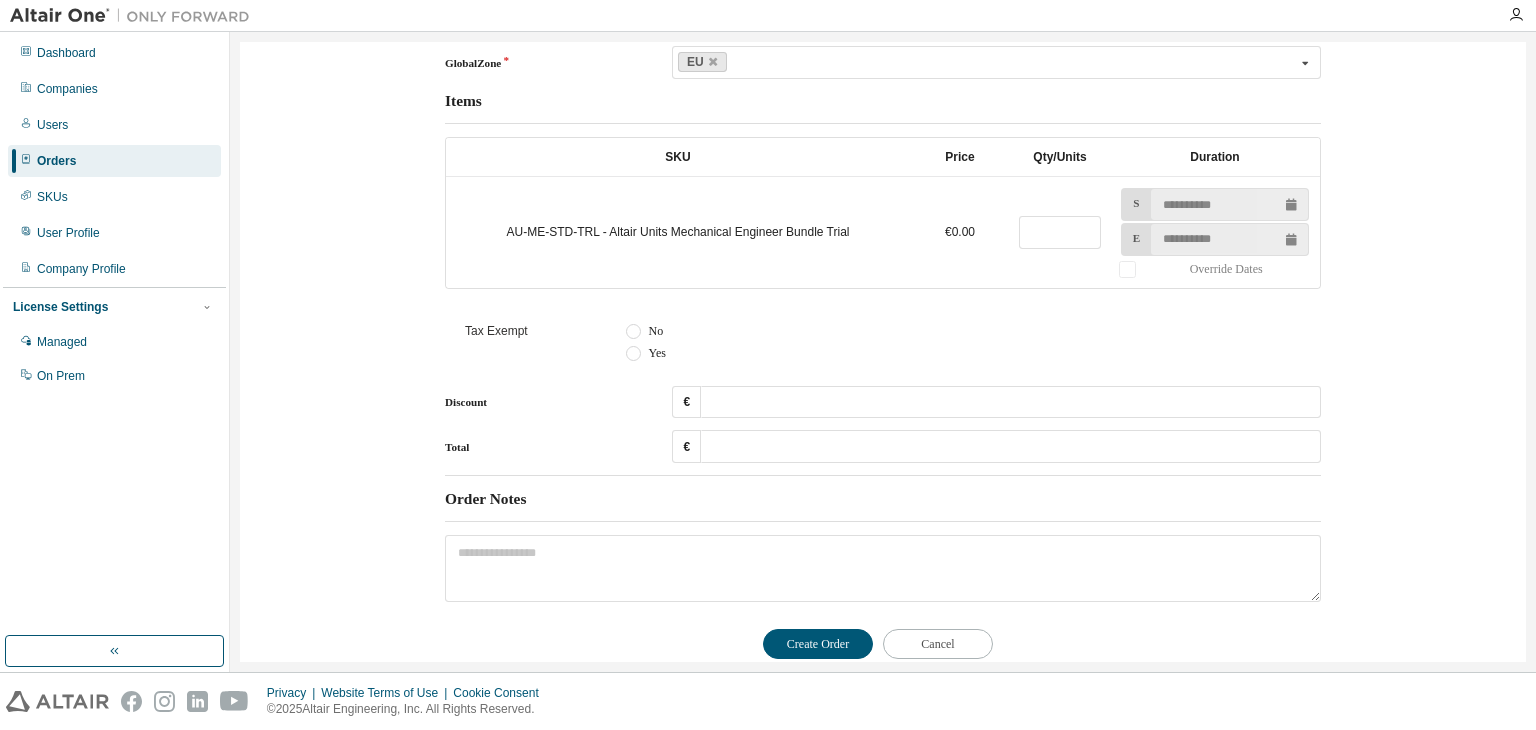 scroll, scrollTop: 1088, scrollLeft: 0, axis: vertical 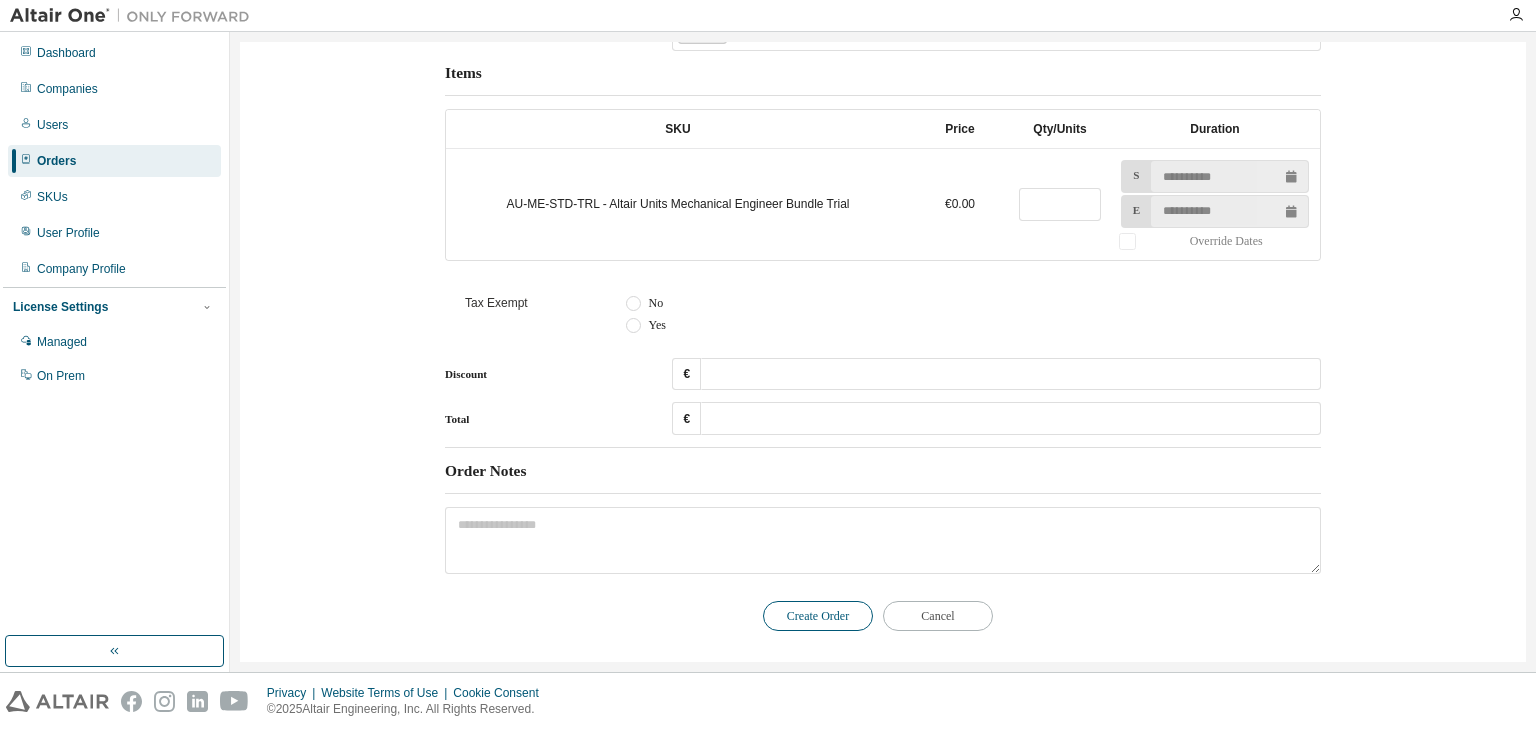 click on "Create Order" at bounding box center (818, 616) 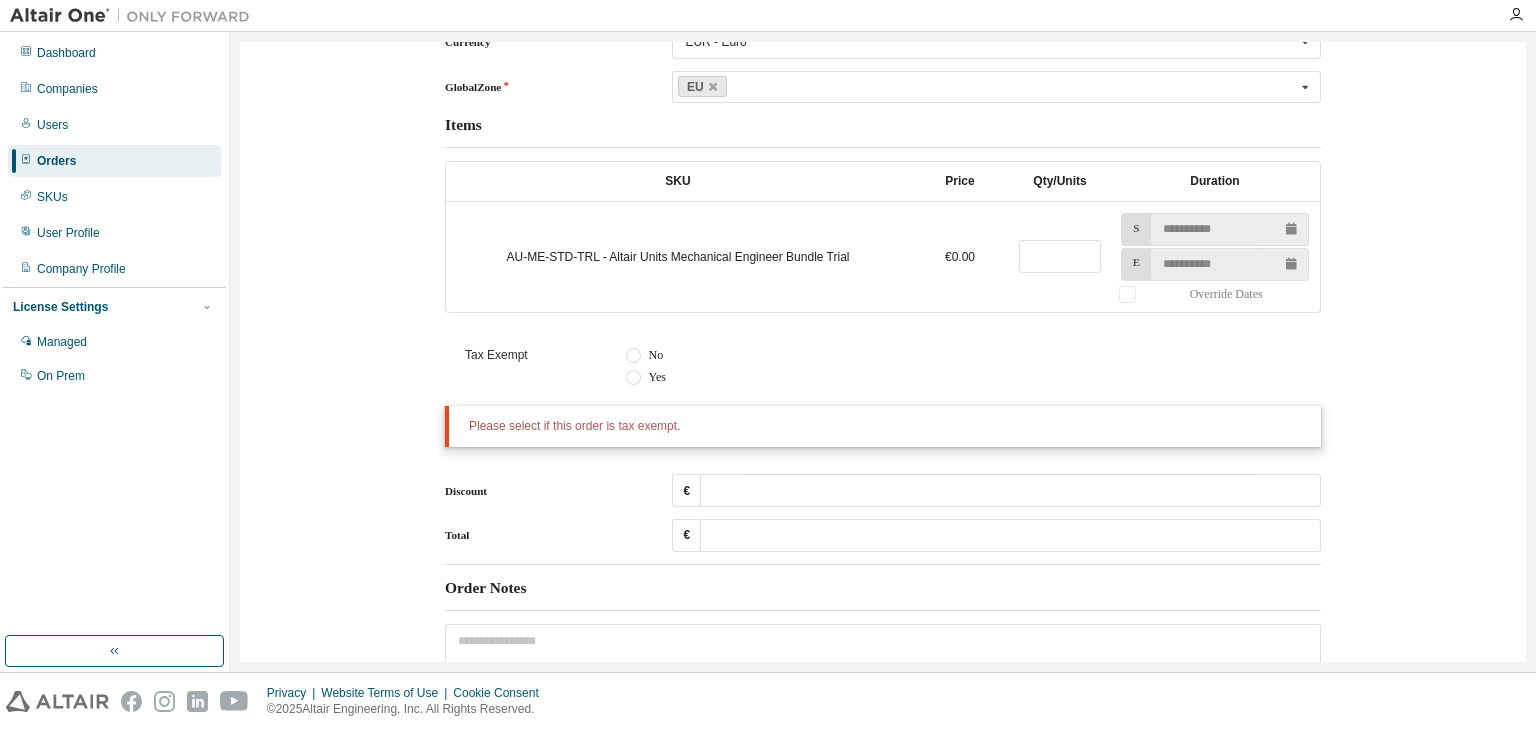 scroll, scrollTop: 1141, scrollLeft: 0, axis: vertical 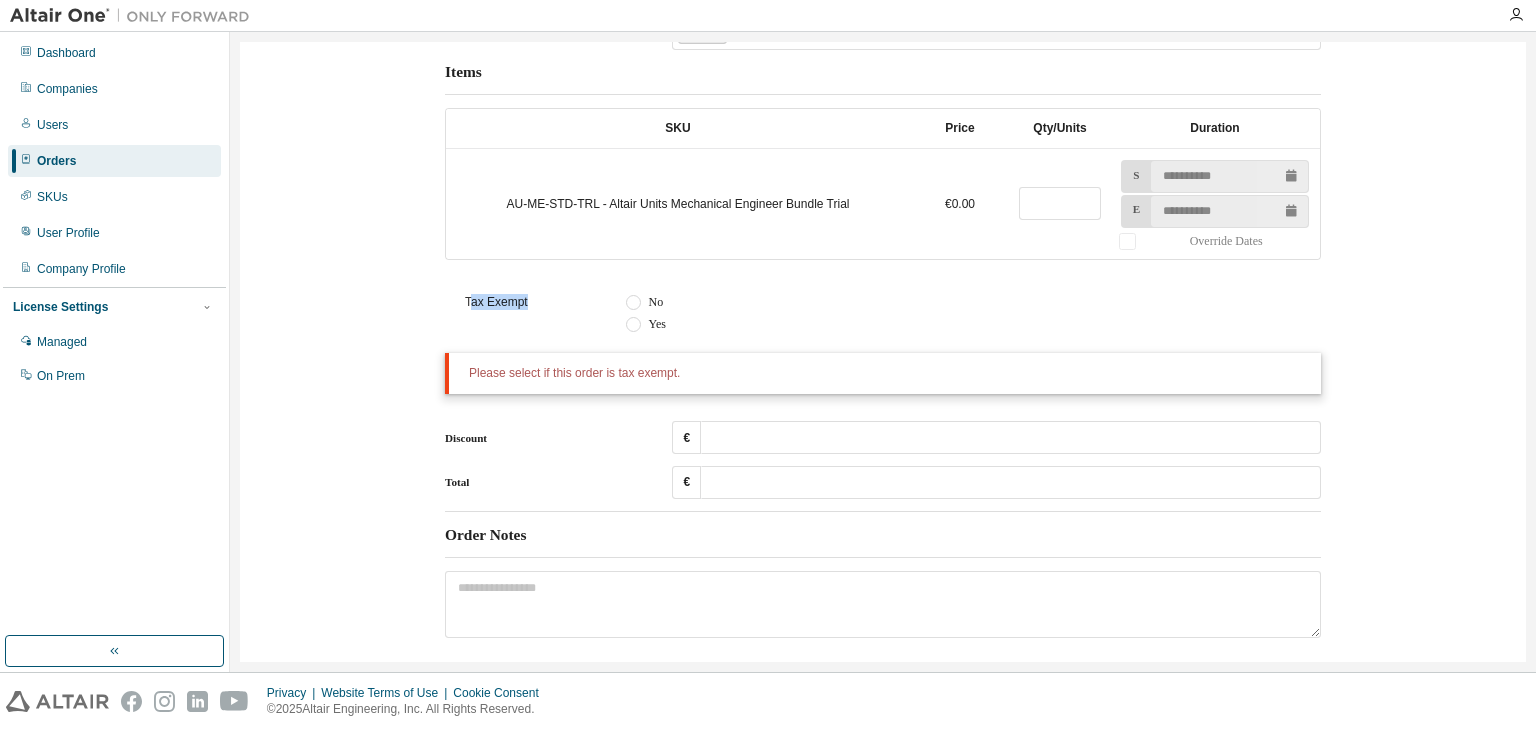 drag, startPoint x: 463, startPoint y: 288, endPoint x: 559, endPoint y: 309, distance: 98.270035 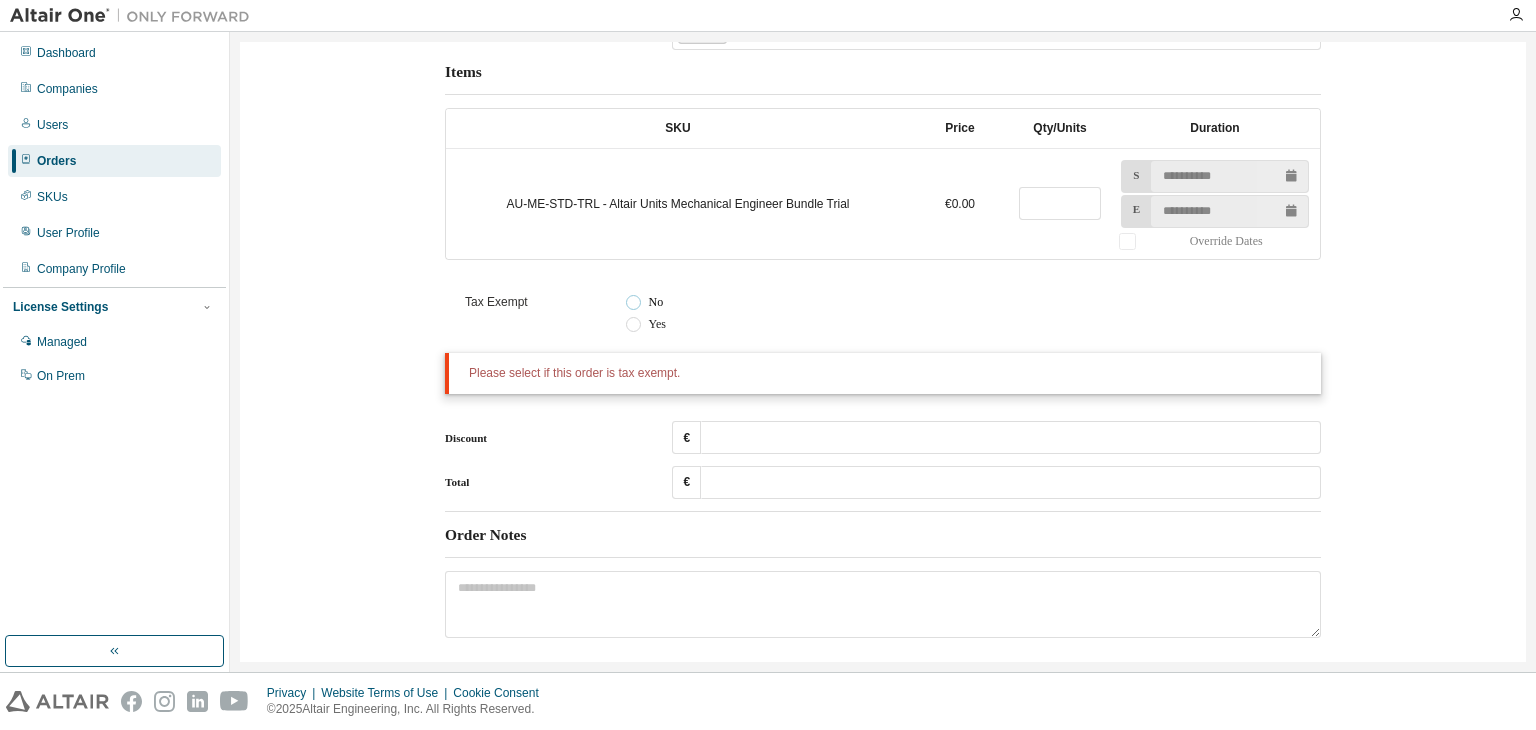 click on "No" at bounding box center [644, 302] 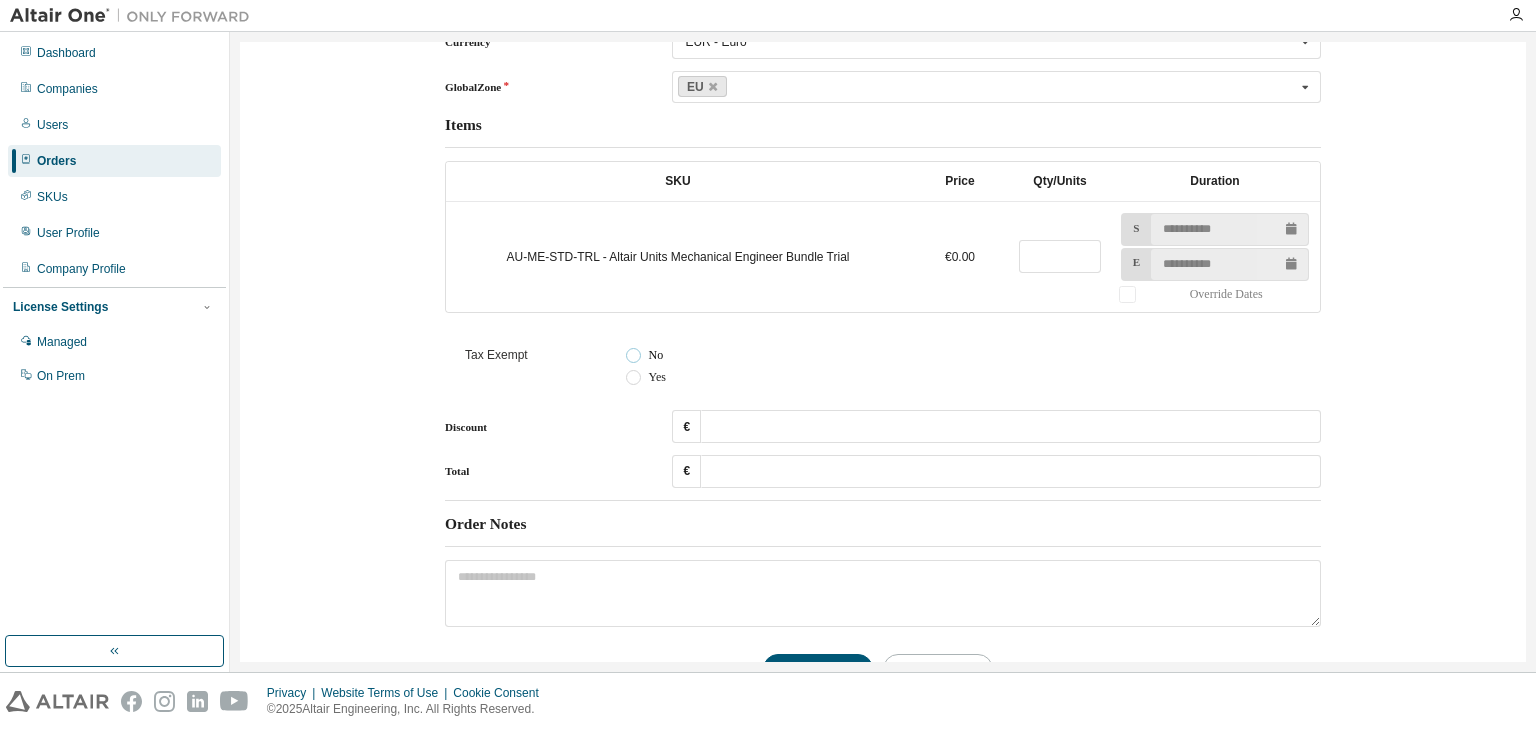 scroll, scrollTop: 1141, scrollLeft: 0, axis: vertical 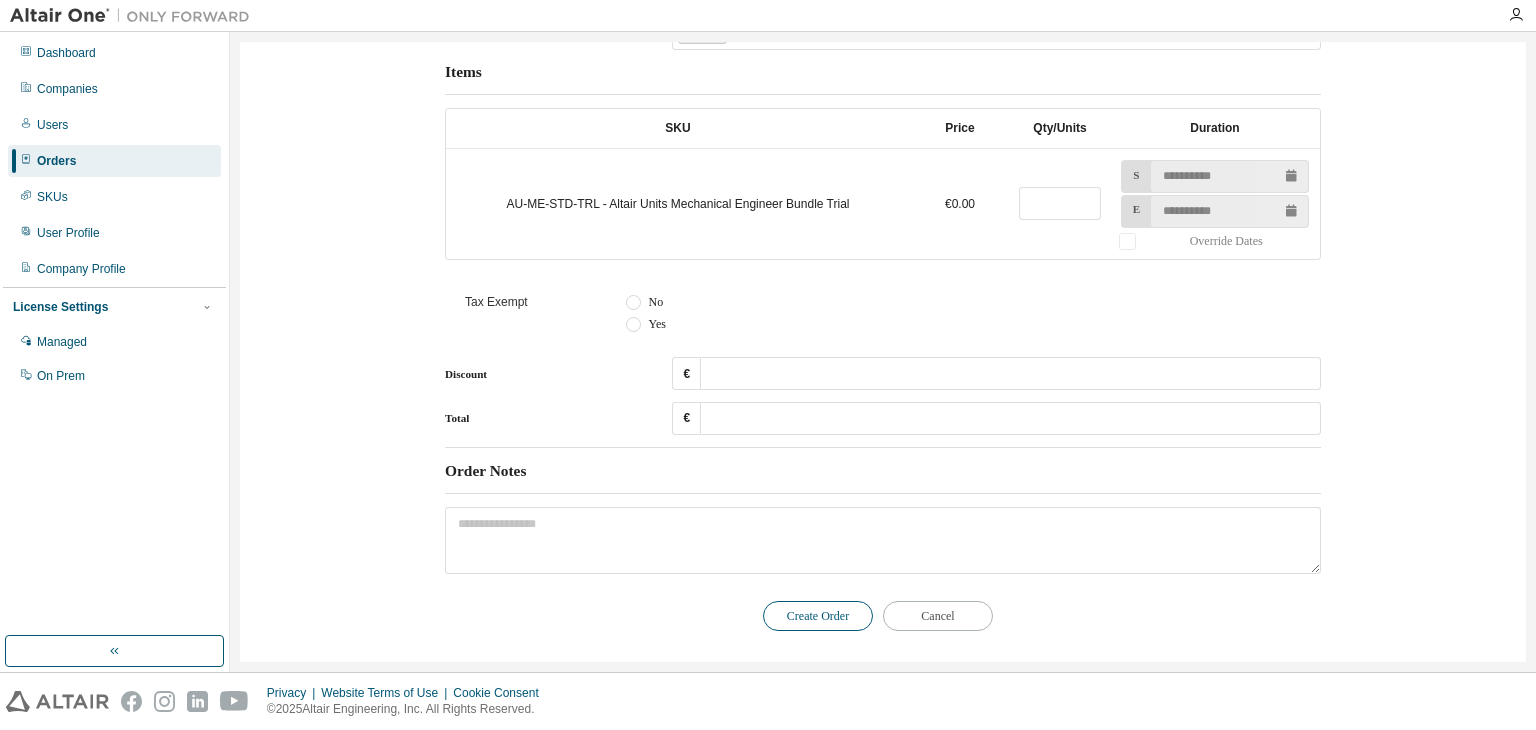 click on "Create Order" at bounding box center (818, 616) 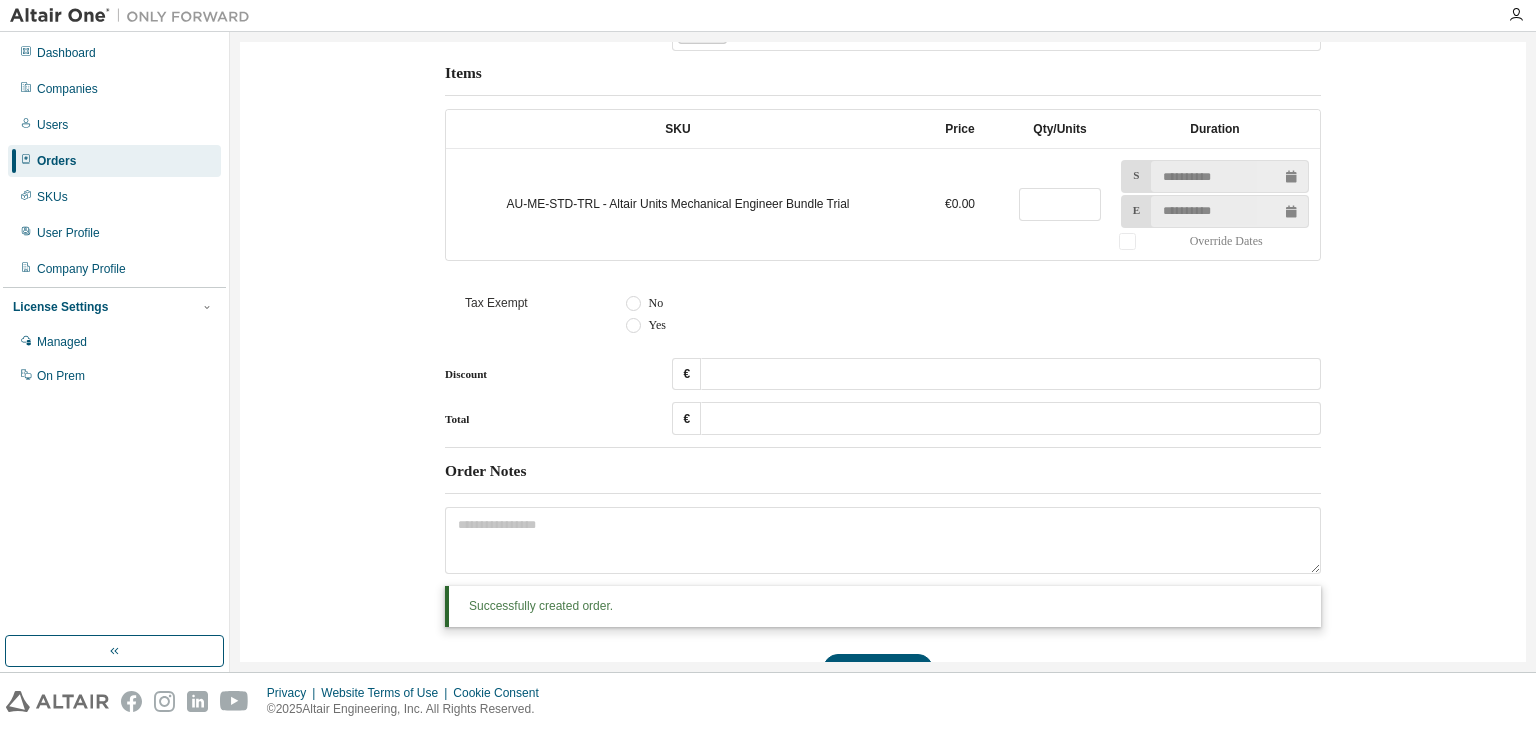 scroll, scrollTop: 1141, scrollLeft: 0, axis: vertical 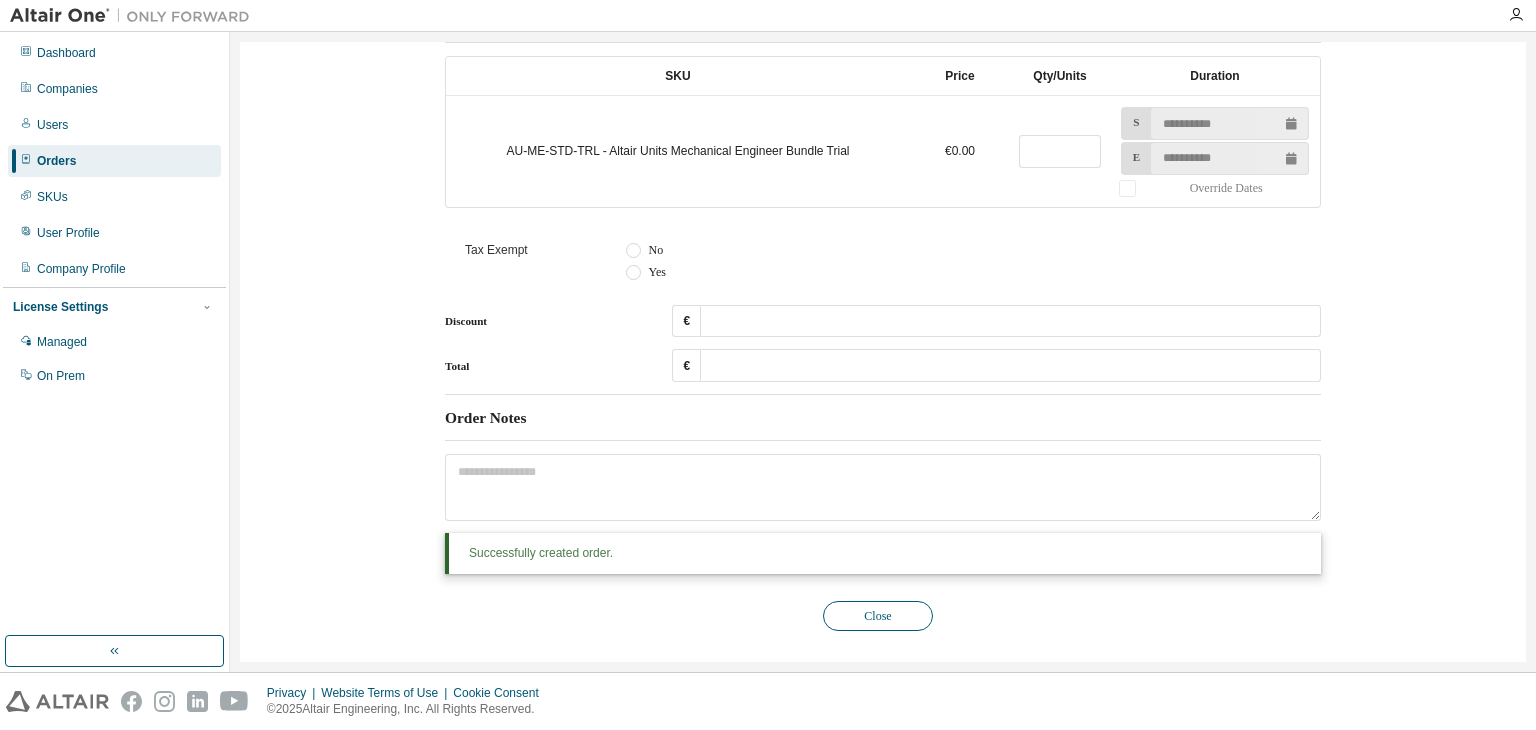click on "Close" at bounding box center [878, 616] 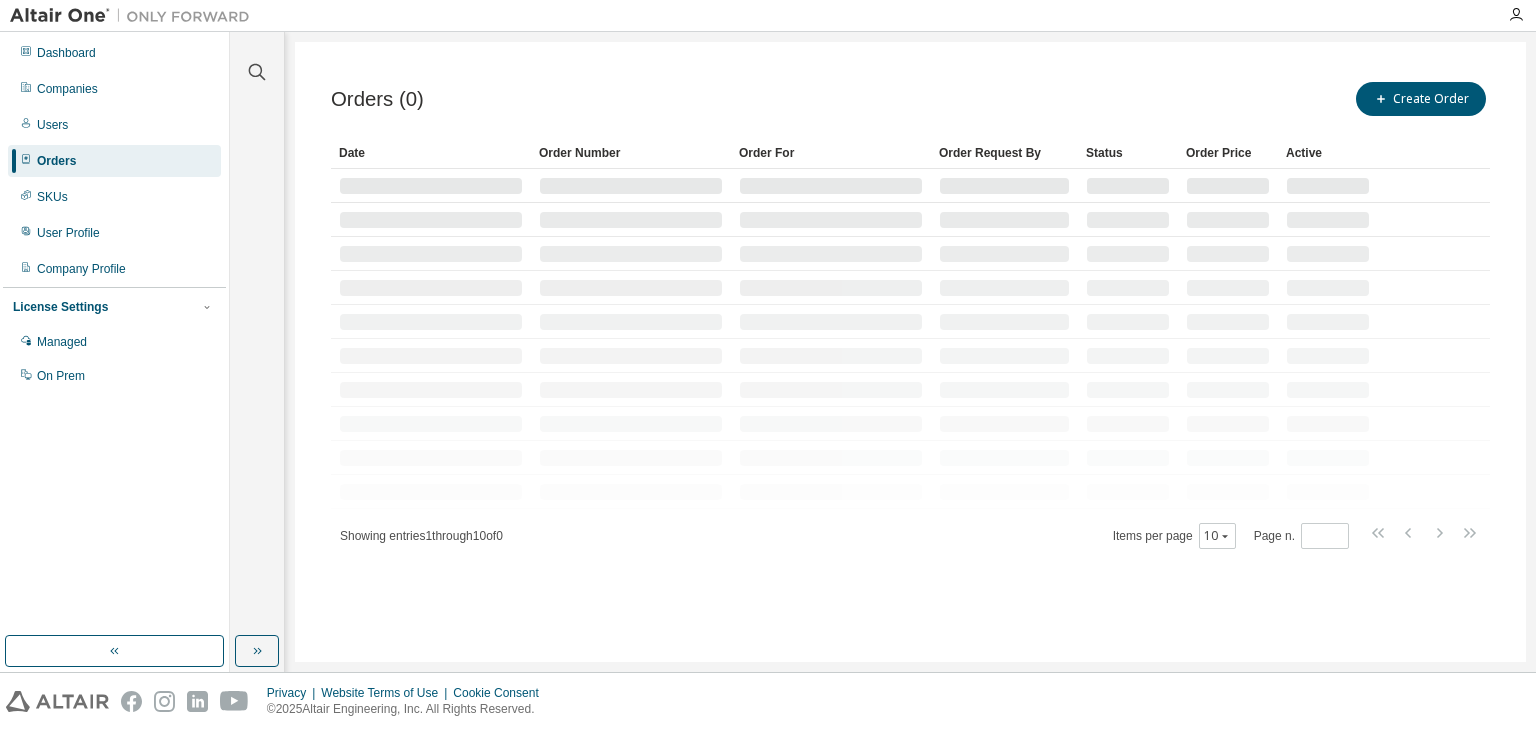 scroll, scrollTop: 0, scrollLeft: 0, axis: both 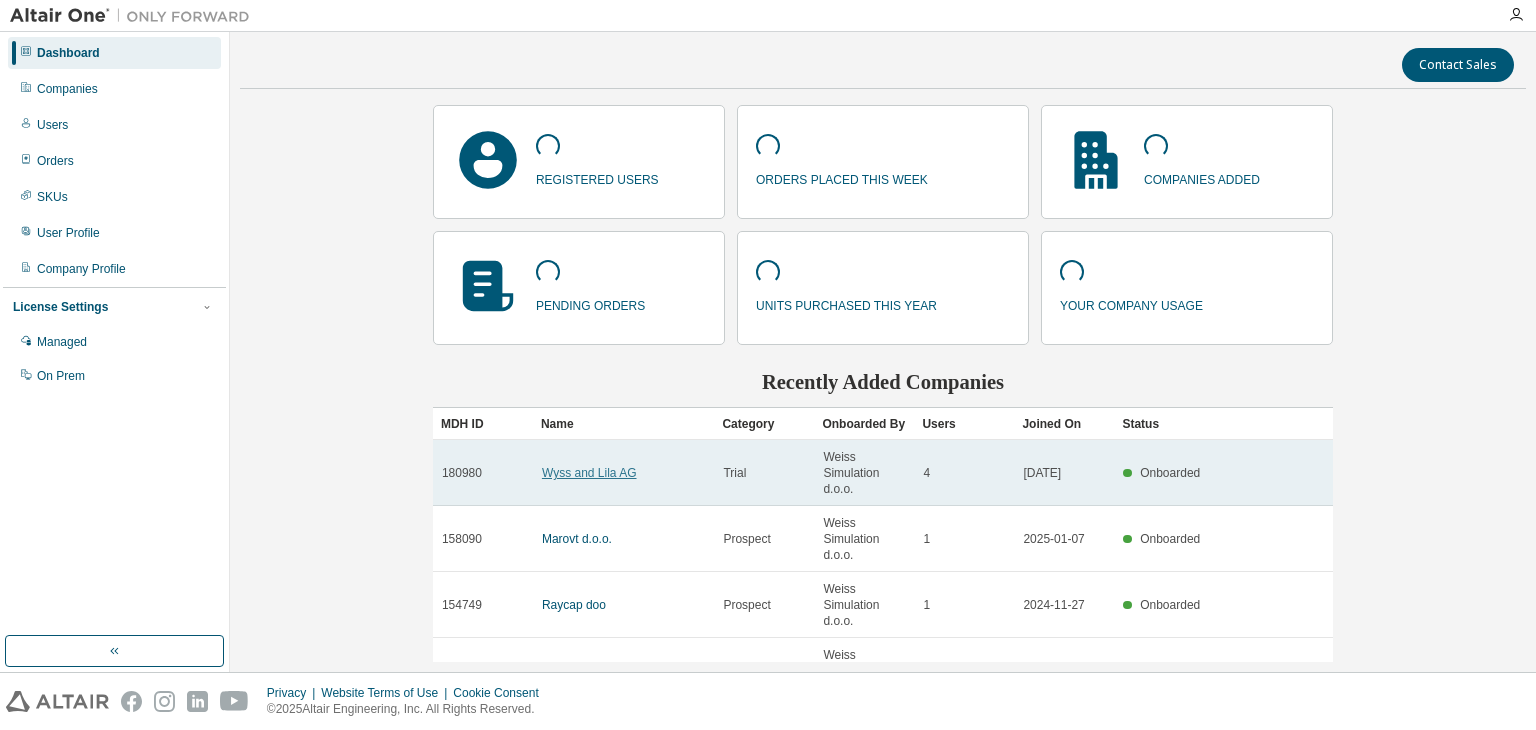 click on "Wyss and Lila AG" at bounding box center [589, 473] 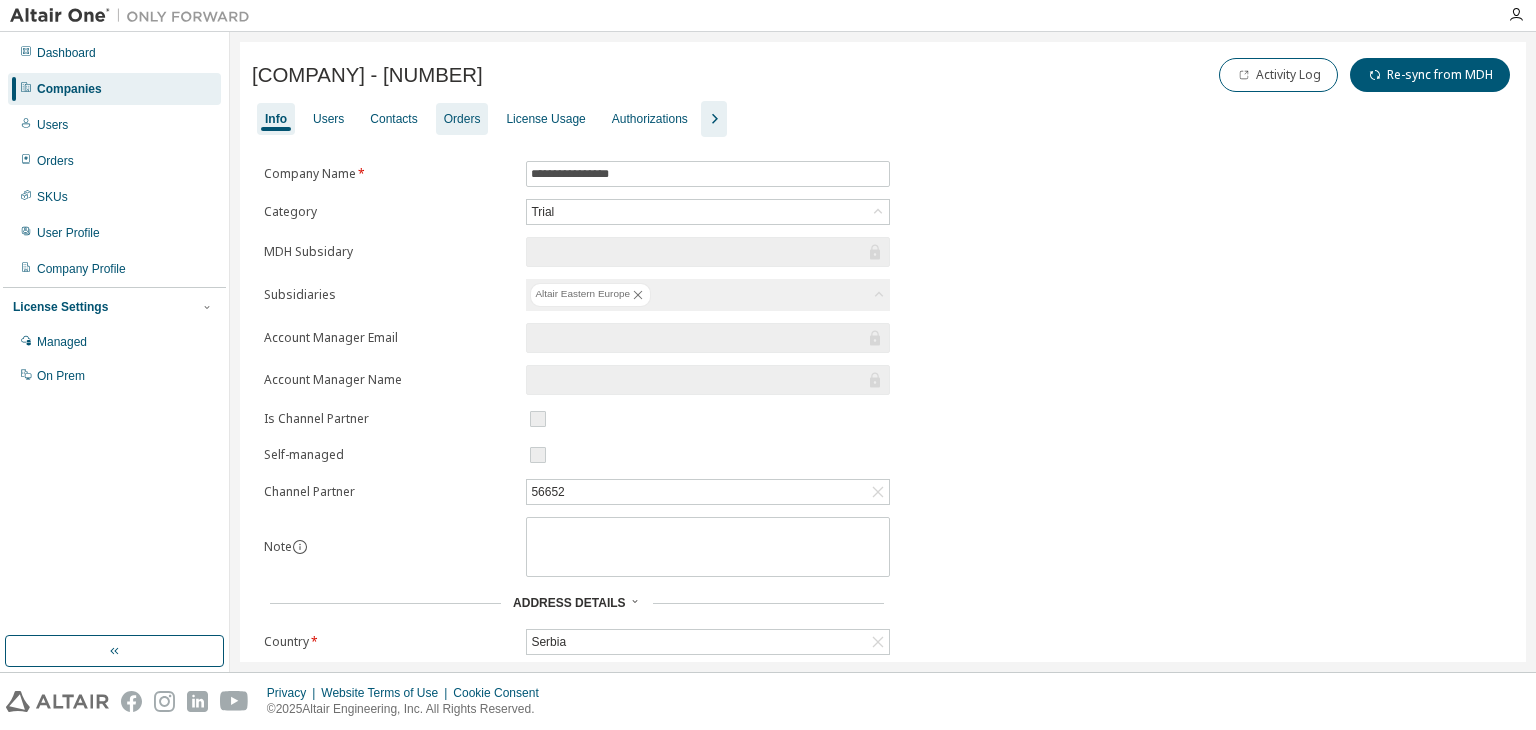 click on "Orders" at bounding box center [462, 119] 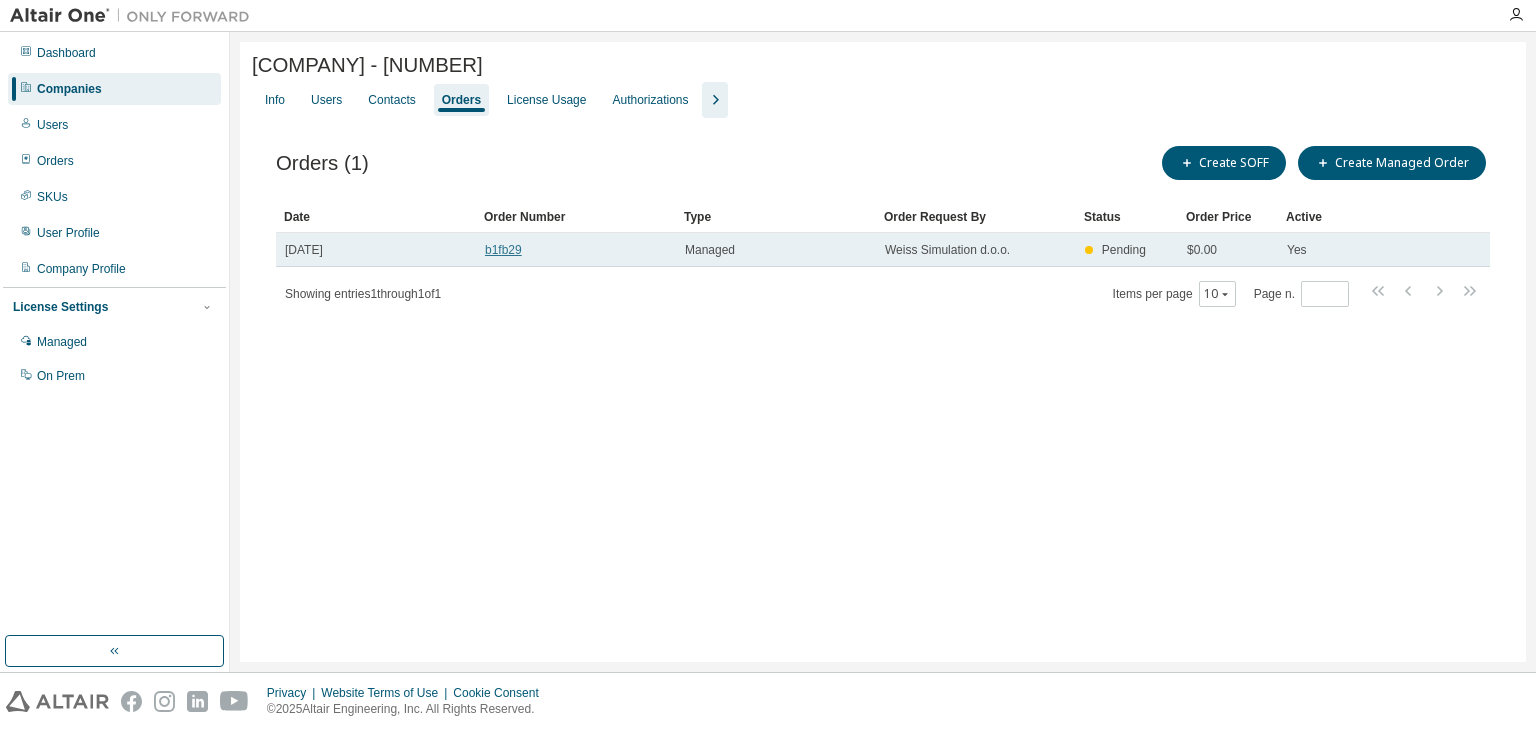 click on "b1fb29" at bounding box center (503, 250) 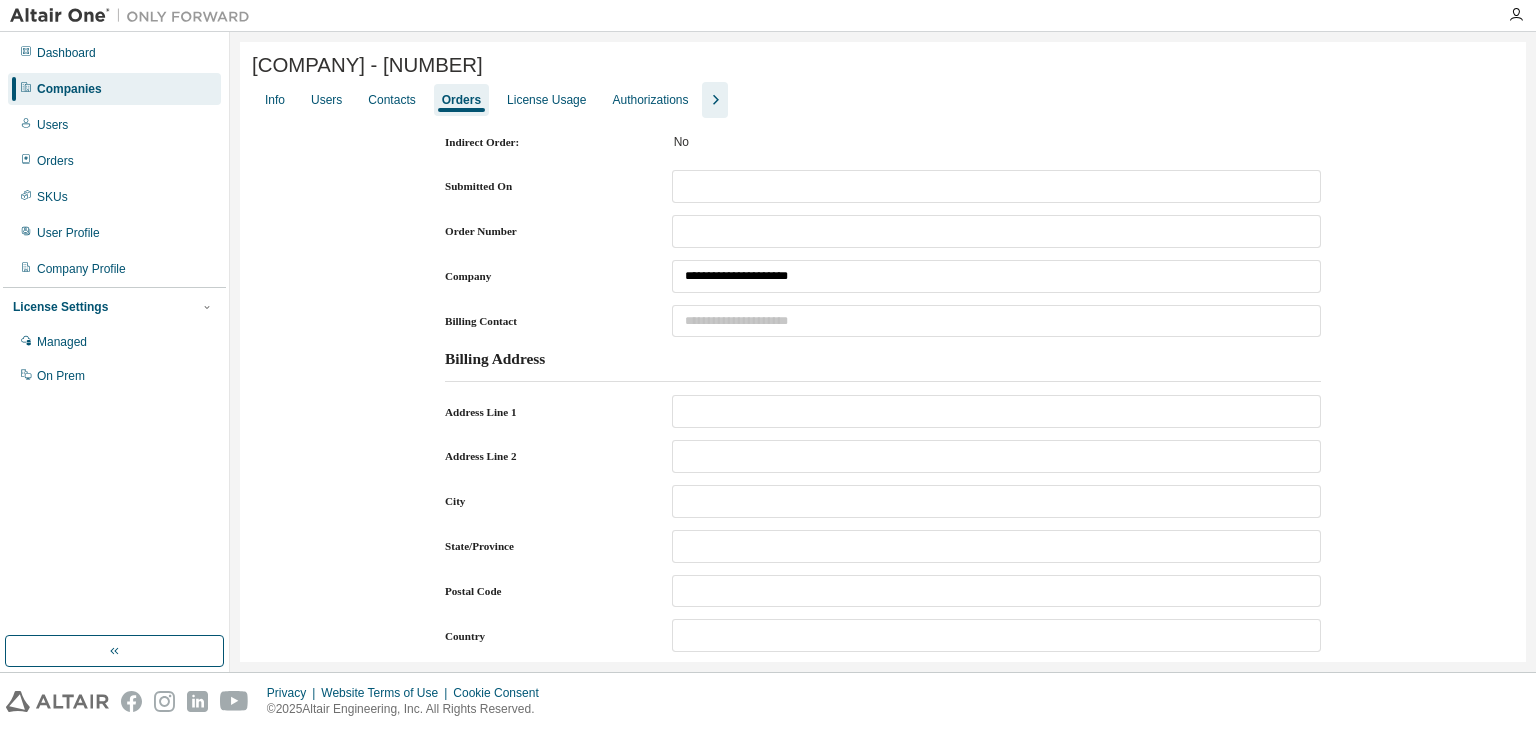 type on "**********" 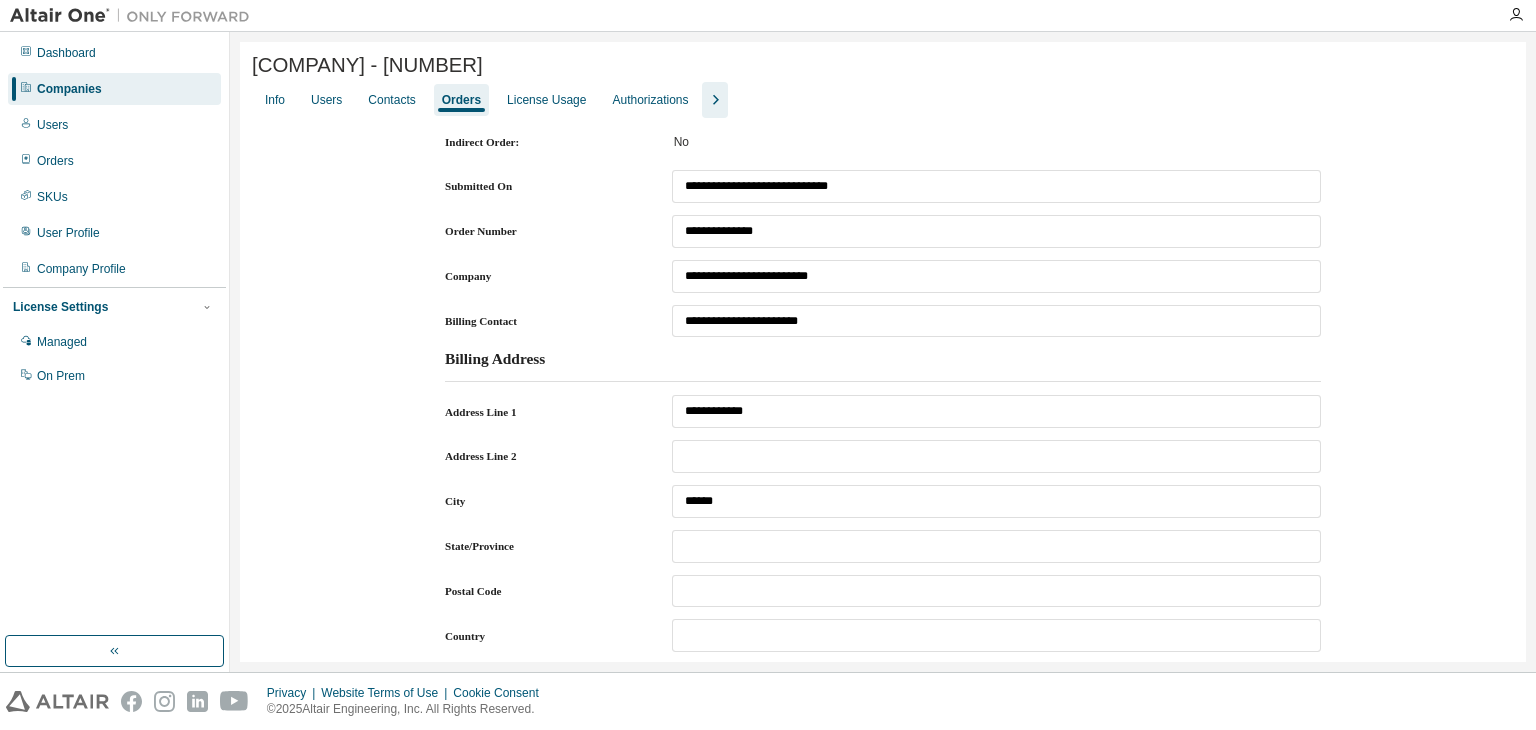 type on "****" 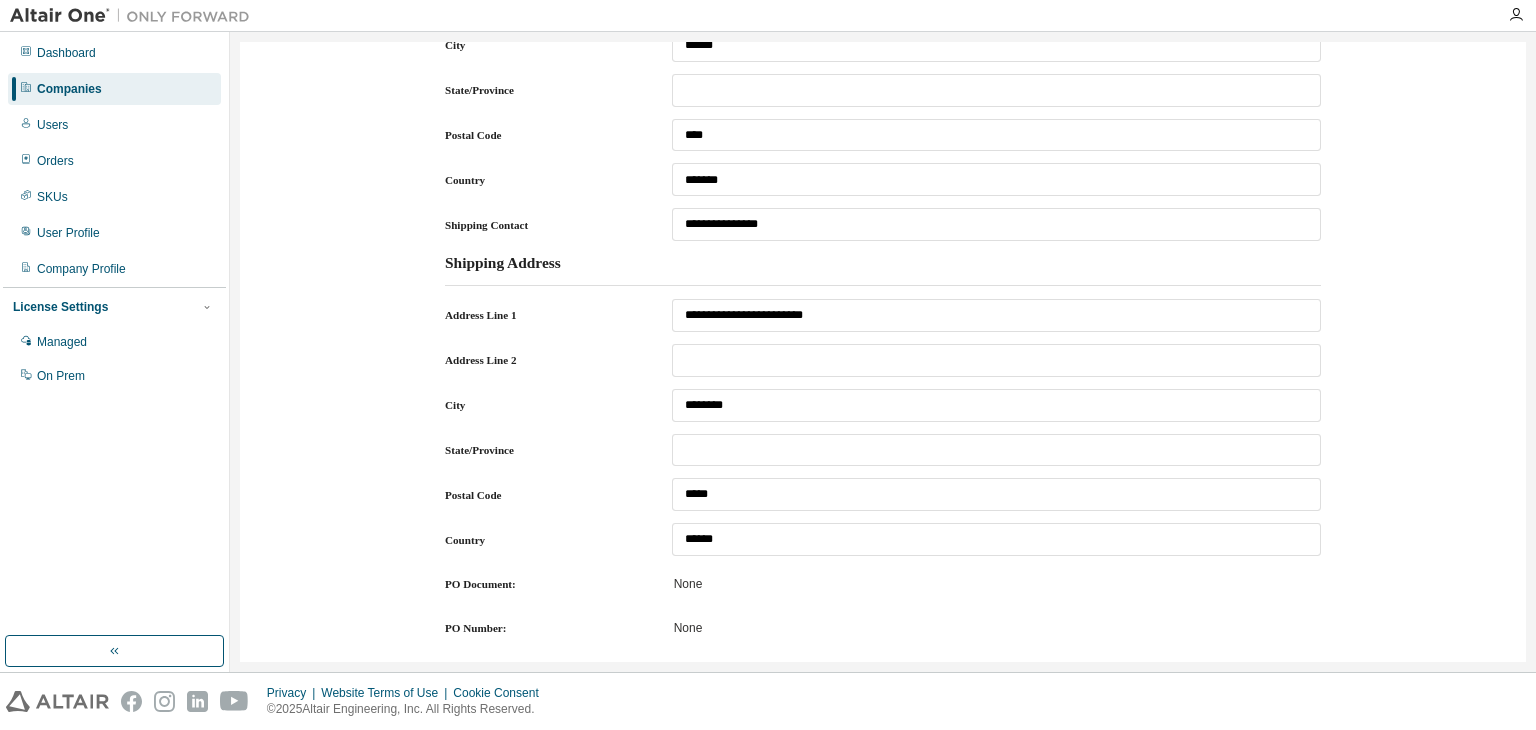 scroll, scrollTop: 0, scrollLeft: 0, axis: both 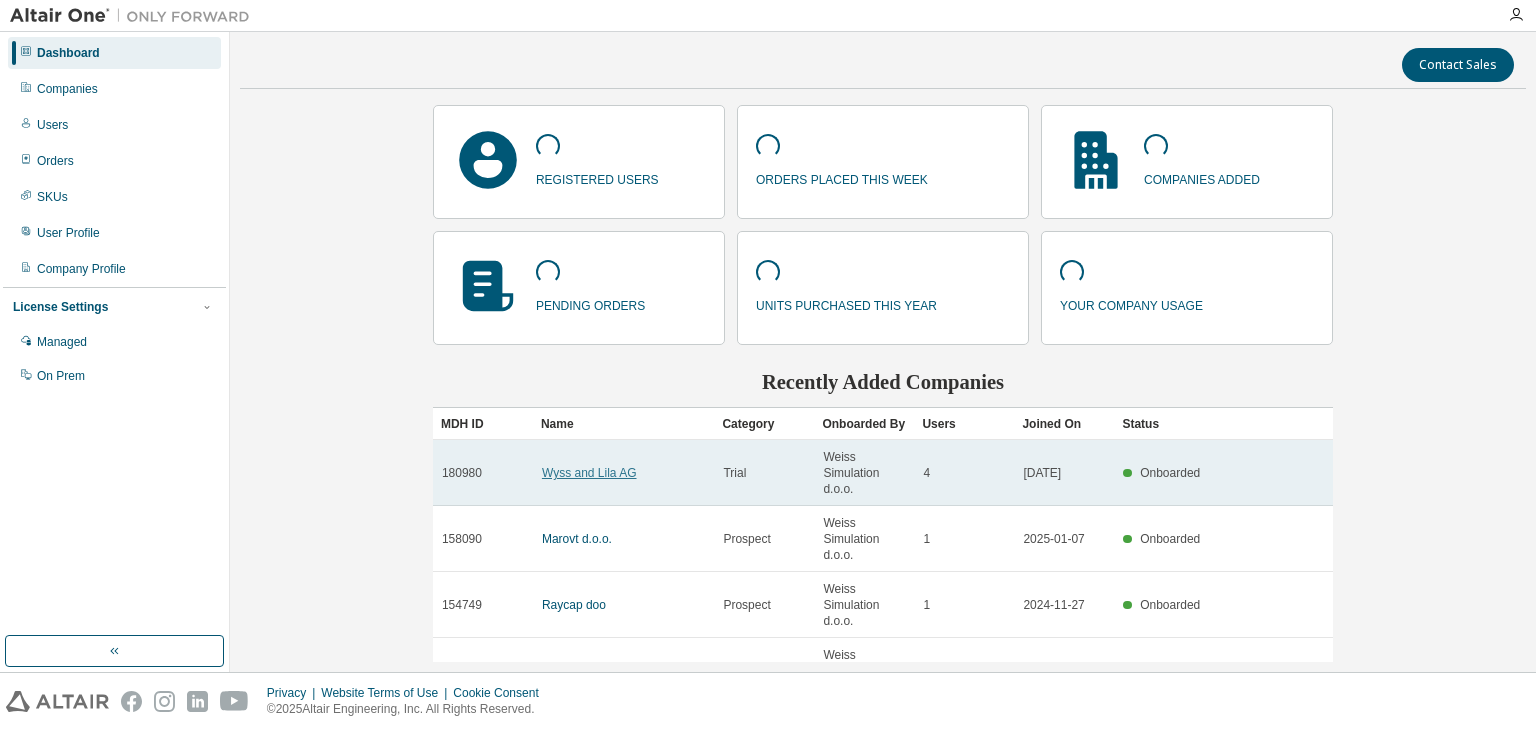 click on "Wyss and Lila AG" at bounding box center [589, 473] 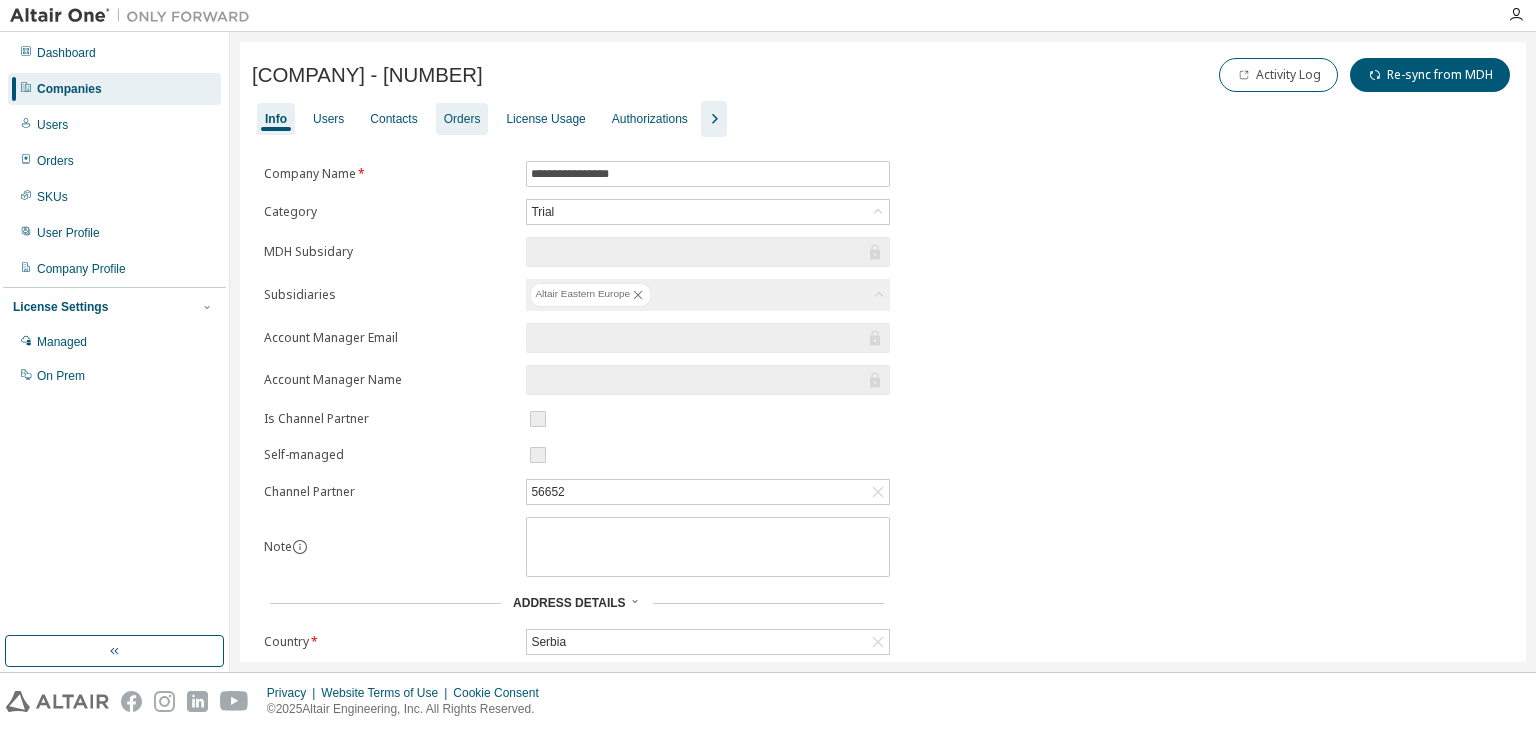 click on "Orders" at bounding box center (462, 119) 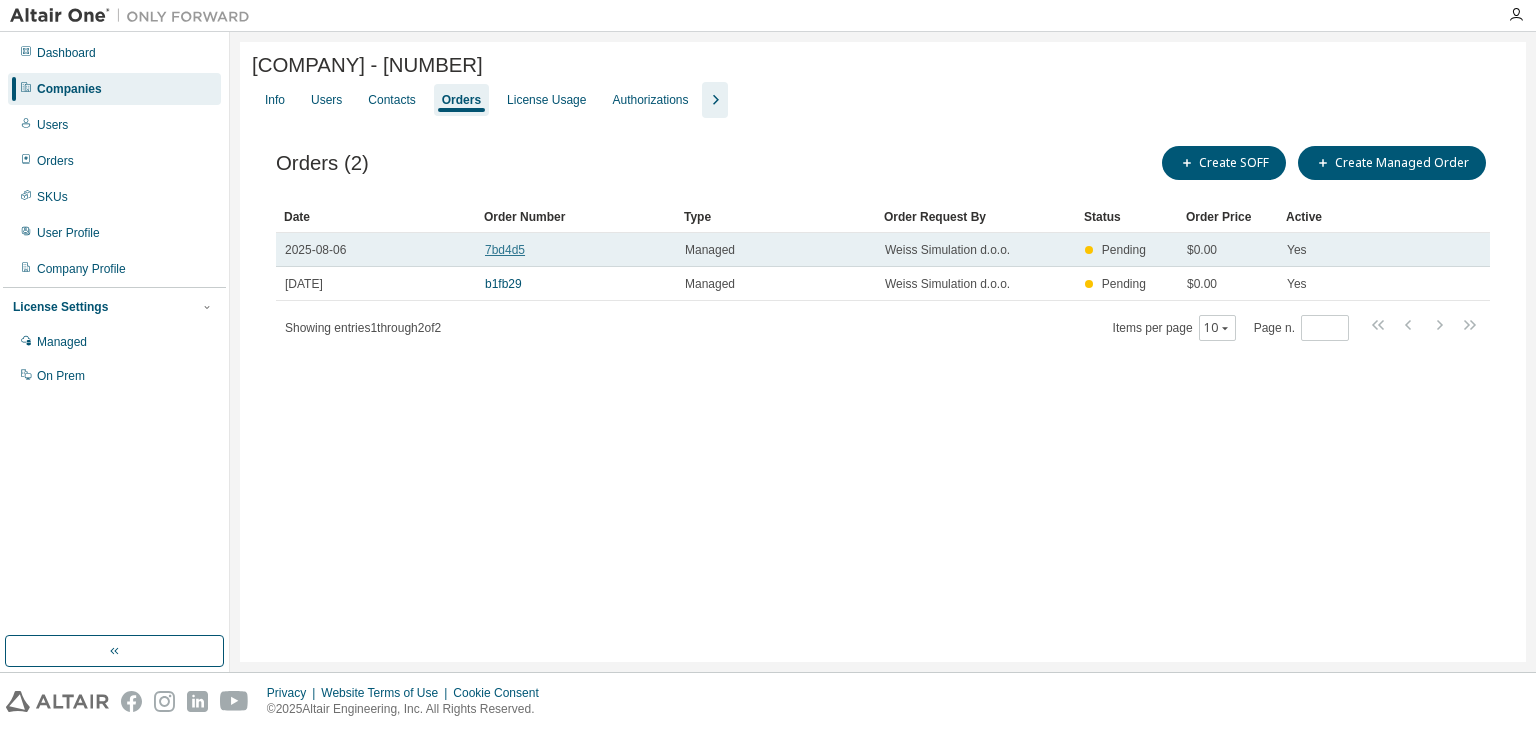 click on "7bd4d5" at bounding box center [505, 250] 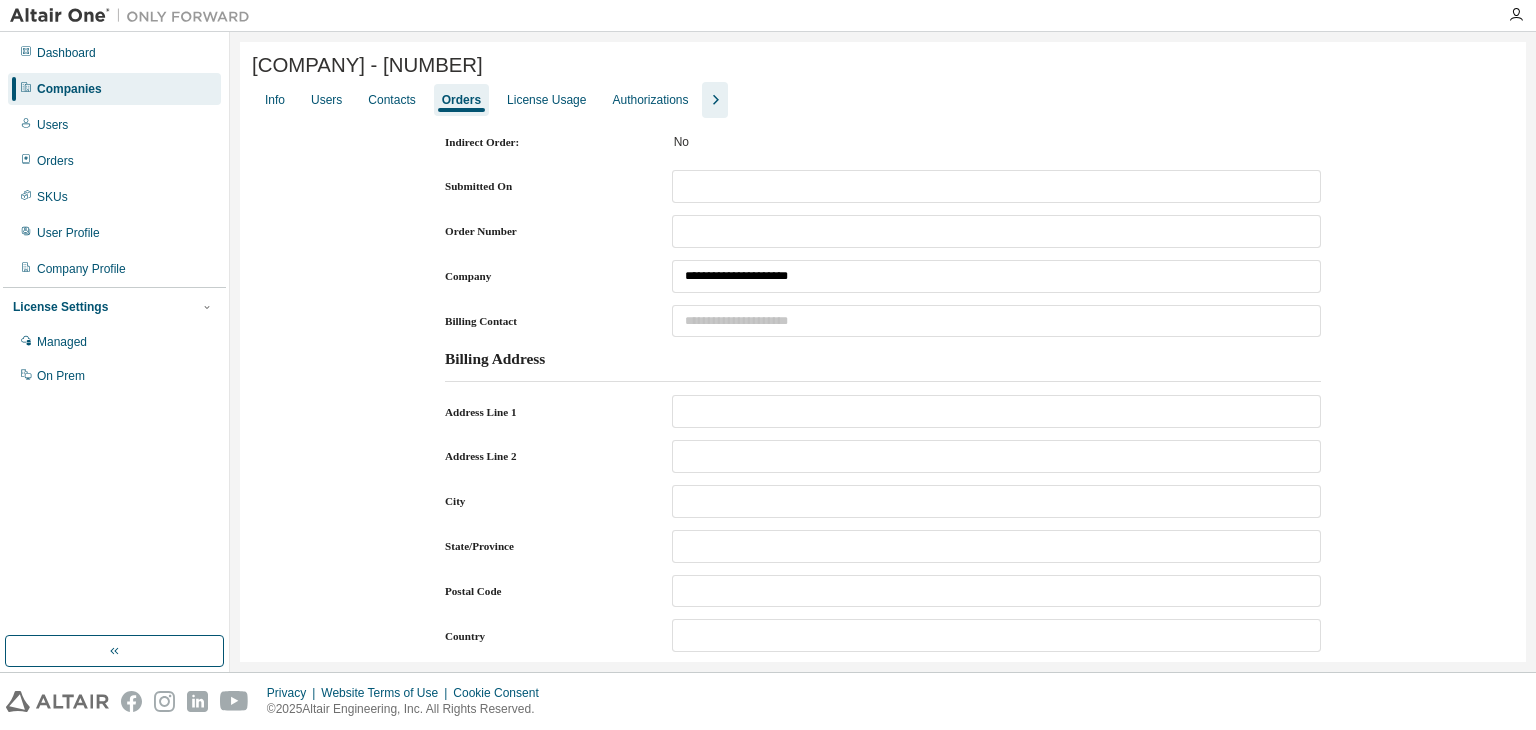 type on "**********" 